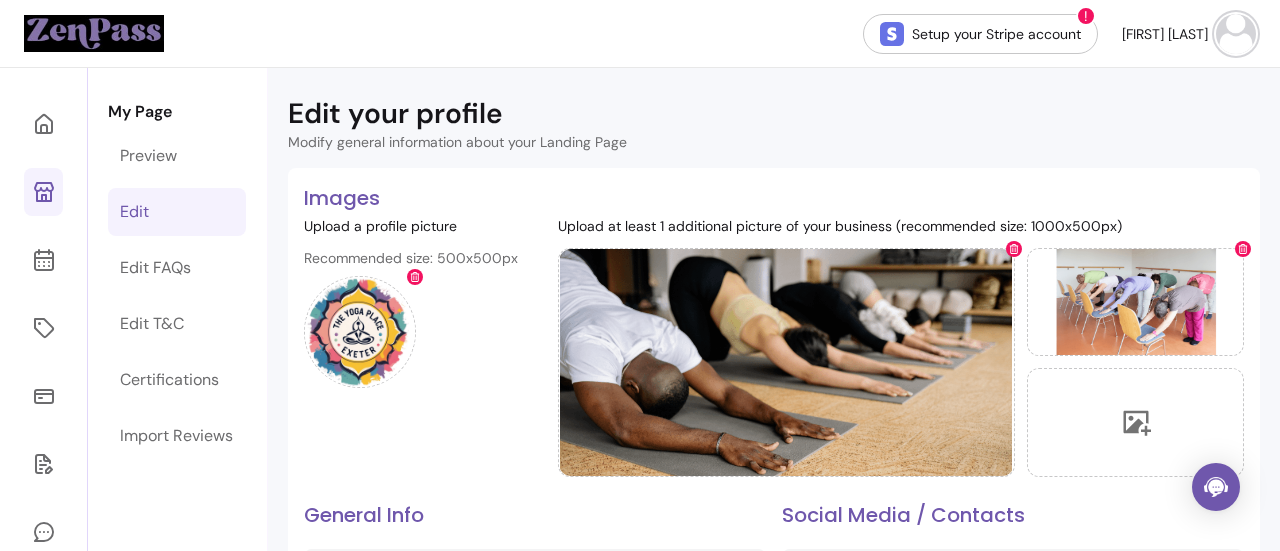 scroll, scrollTop: 0, scrollLeft: 0, axis: both 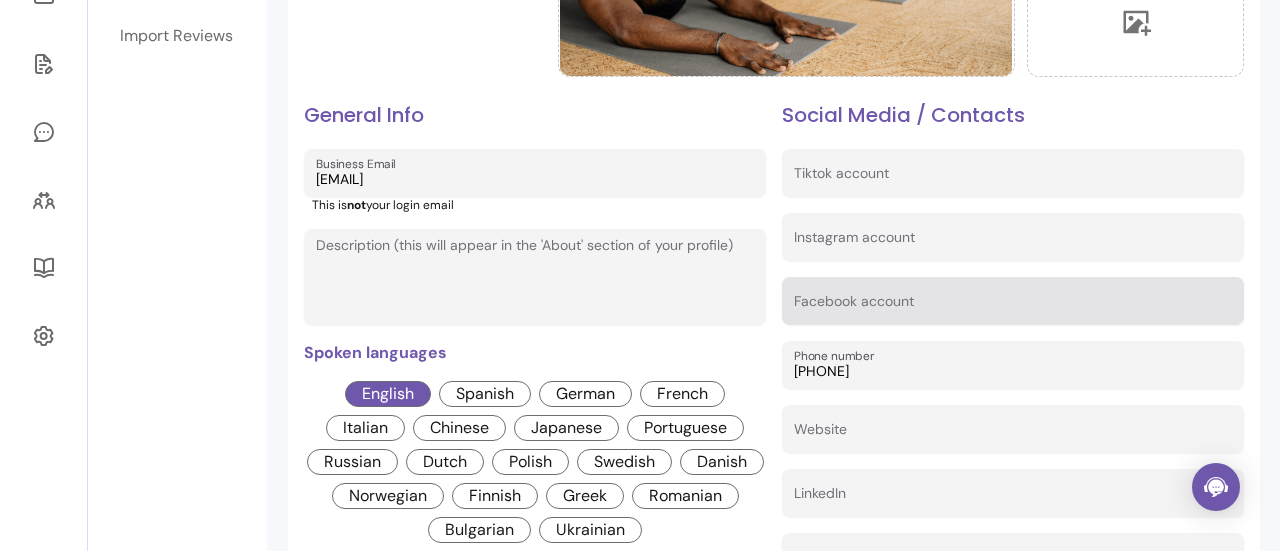 click on "Facebook account" at bounding box center [1013, 301] 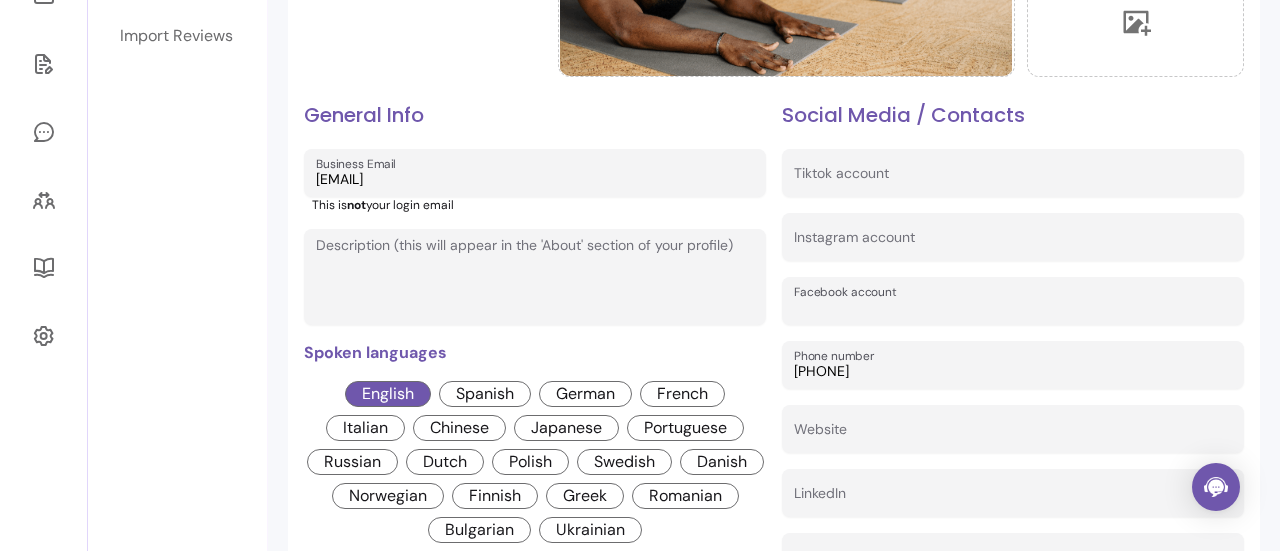 paste on "[URL]" 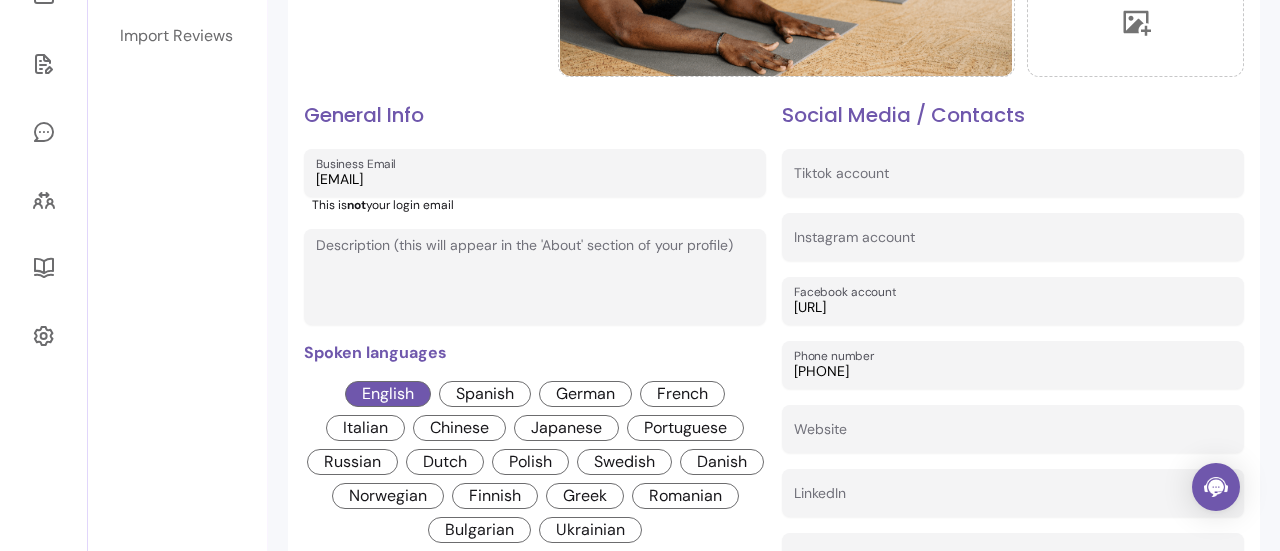 scroll, scrollTop: 0, scrollLeft: 2853, axis: horizontal 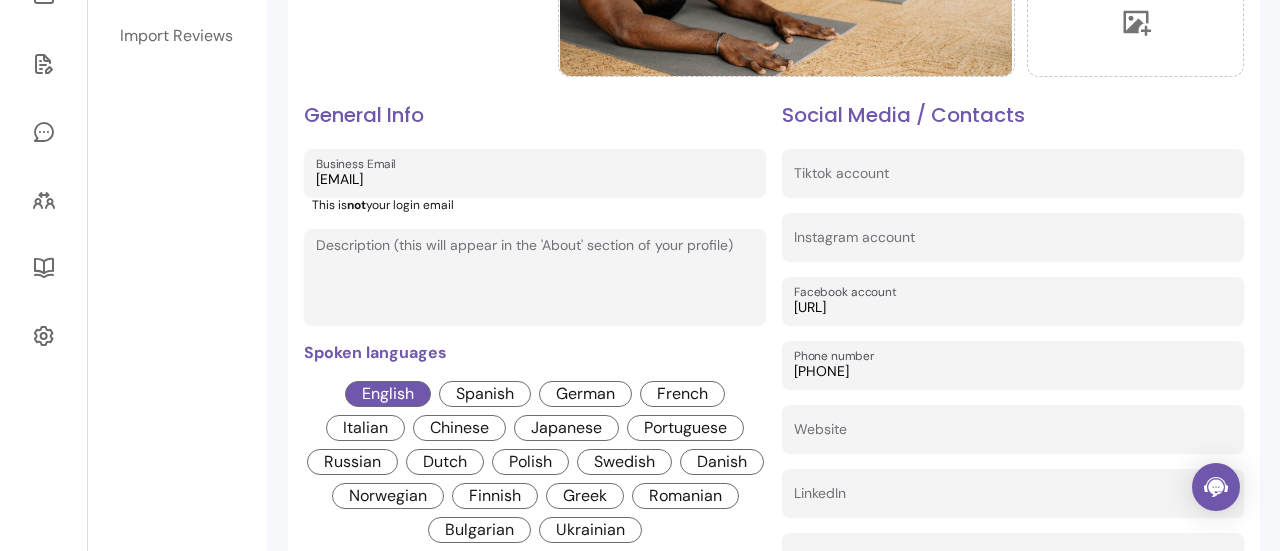 click on "[PHONE]" at bounding box center [1013, 371] 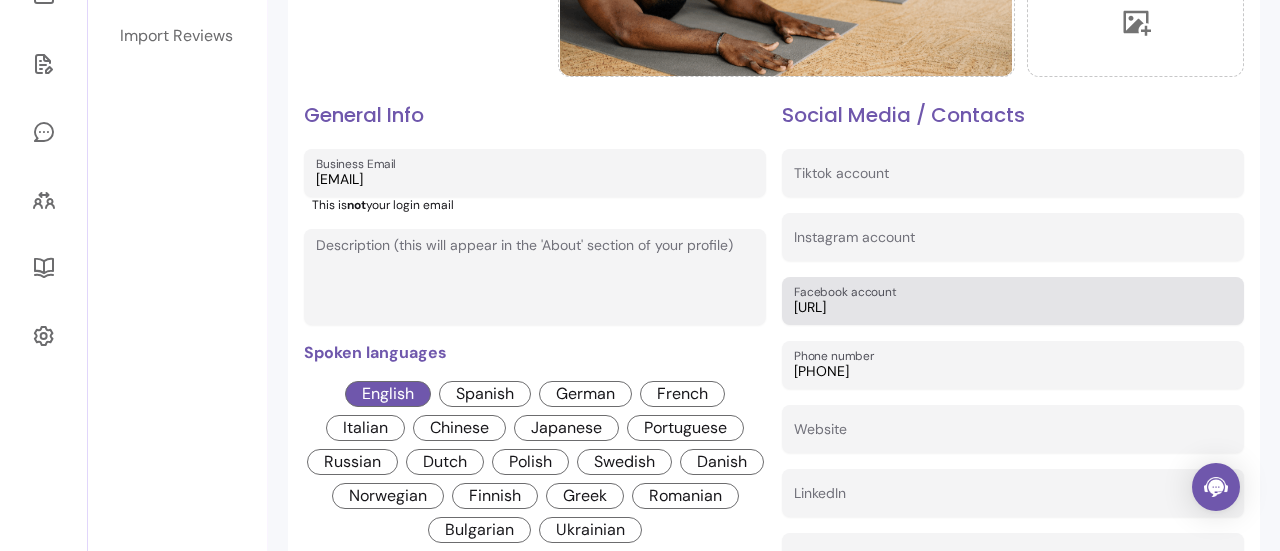 drag, startPoint x: 1218, startPoint y: 301, endPoint x: 784, endPoint y: 307, distance: 434.04147 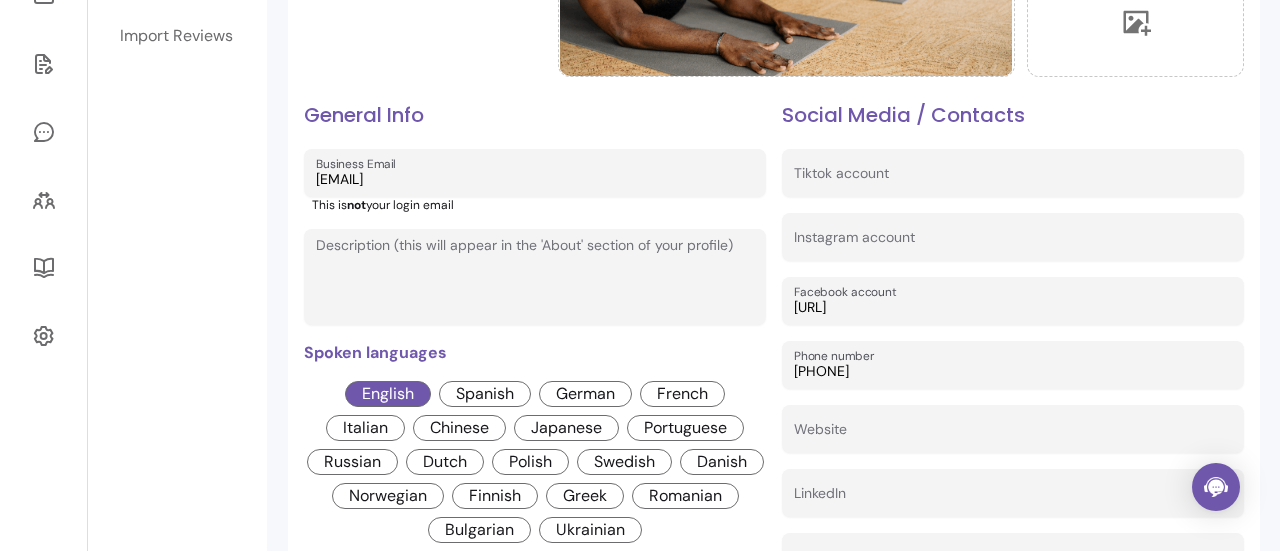 scroll, scrollTop: 0, scrollLeft: 2843, axis: horizontal 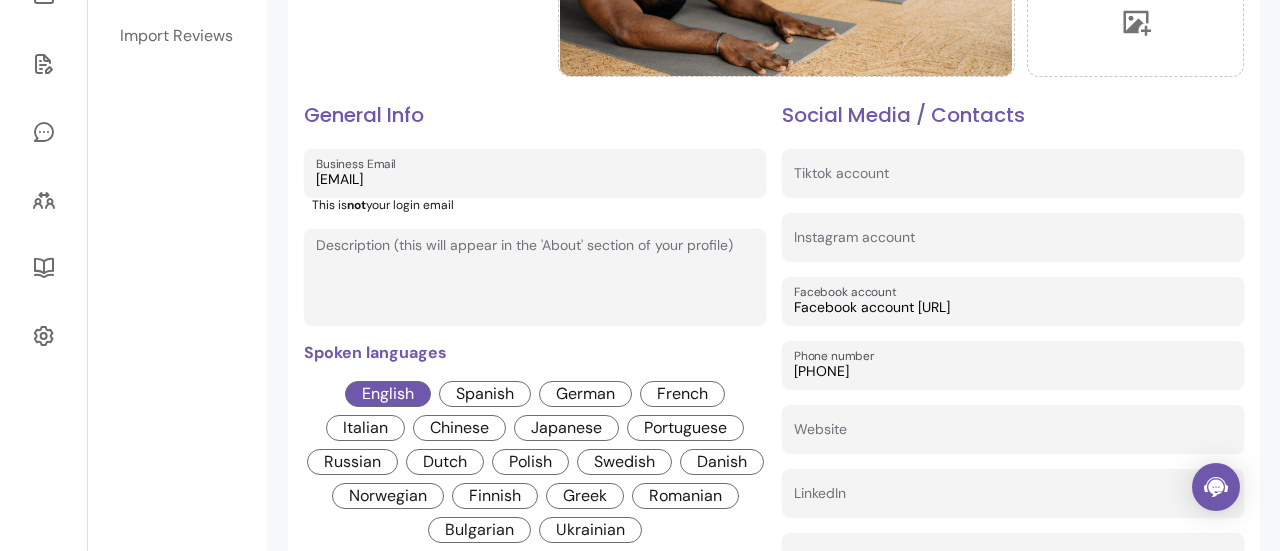 drag, startPoint x: 1218, startPoint y: 307, endPoint x: 780, endPoint y: 295, distance: 438.16437 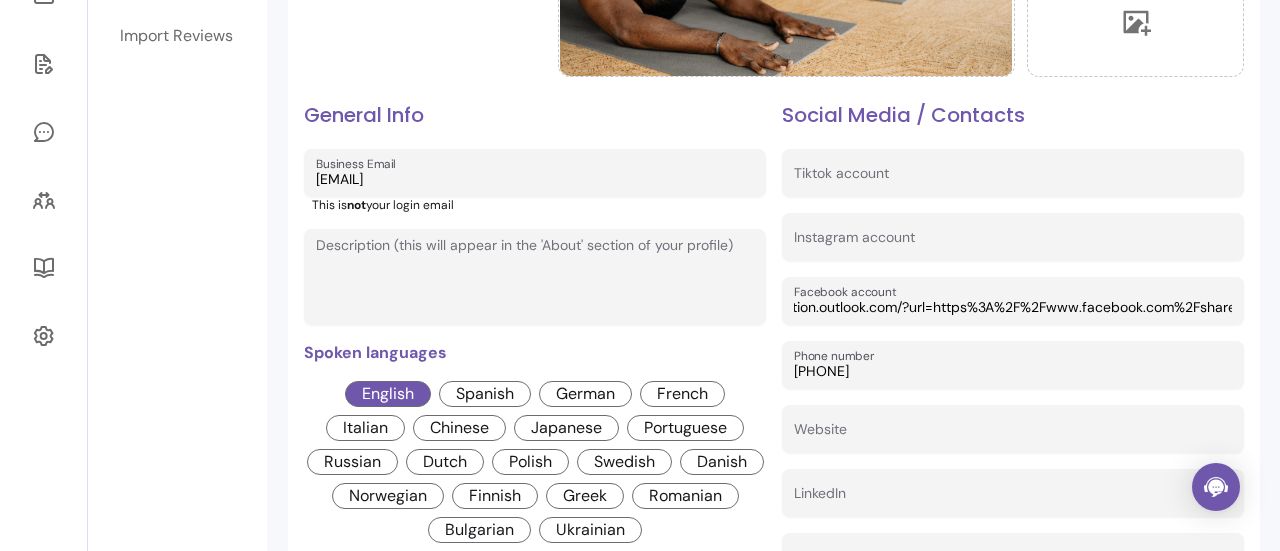 scroll, scrollTop: 0, scrollLeft: 0, axis: both 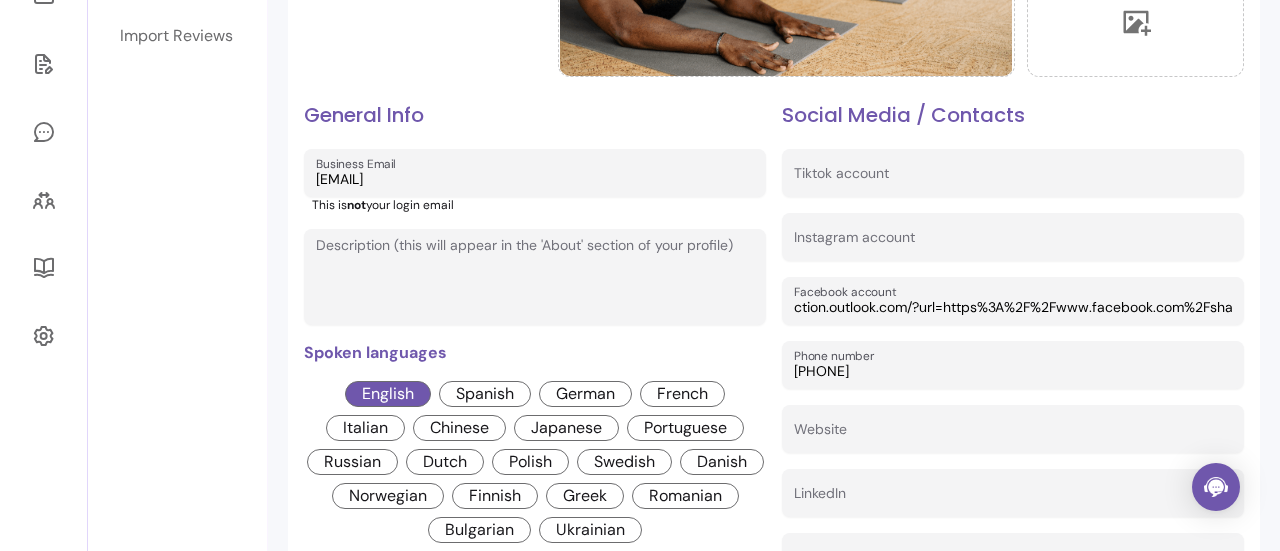 drag, startPoint x: 1206, startPoint y: 303, endPoint x: 782, endPoint y: 295, distance: 424.07547 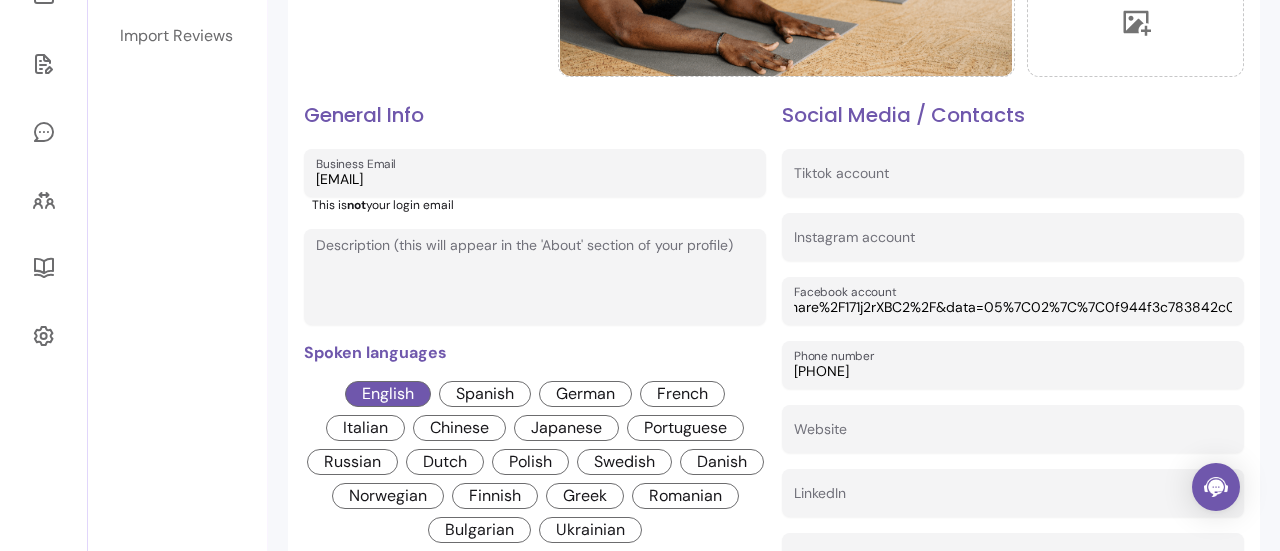 scroll, scrollTop: 0, scrollLeft: 0, axis: both 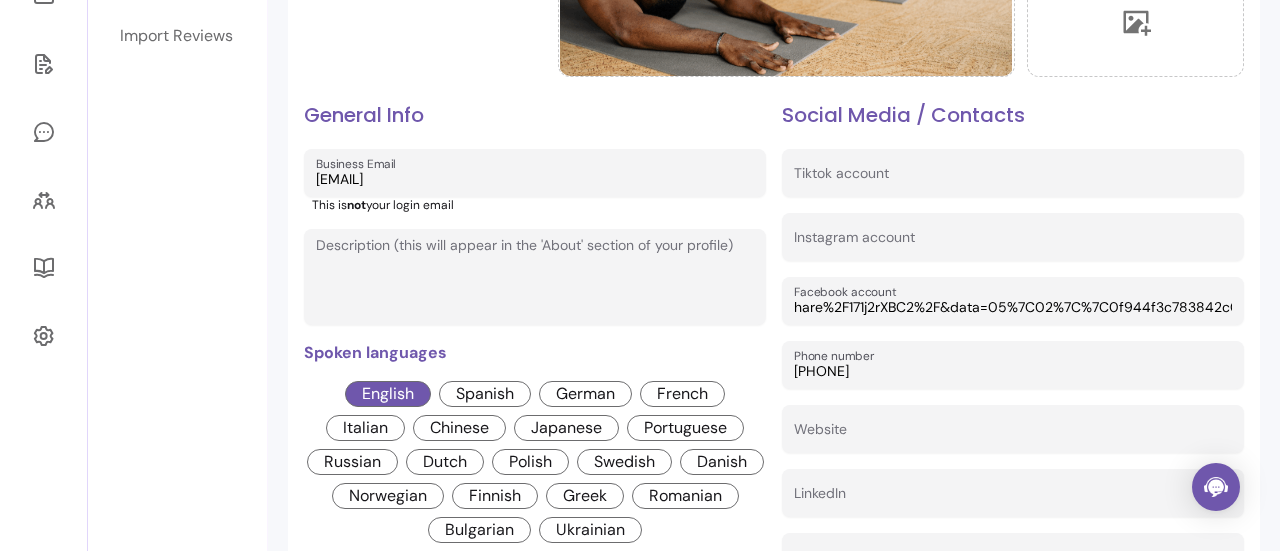 drag, startPoint x: 1210, startPoint y: 299, endPoint x: 758, endPoint y: 301, distance: 452.00443 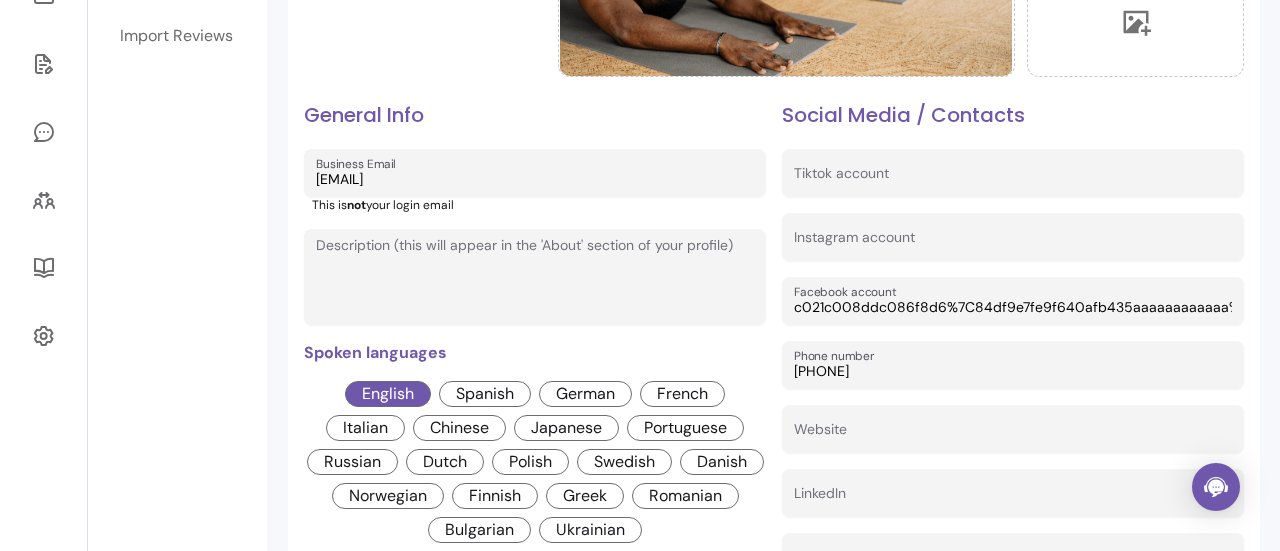 drag, startPoint x: 1193, startPoint y: 305, endPoint x: 762, endPoint y: 309, distance: 431.01855 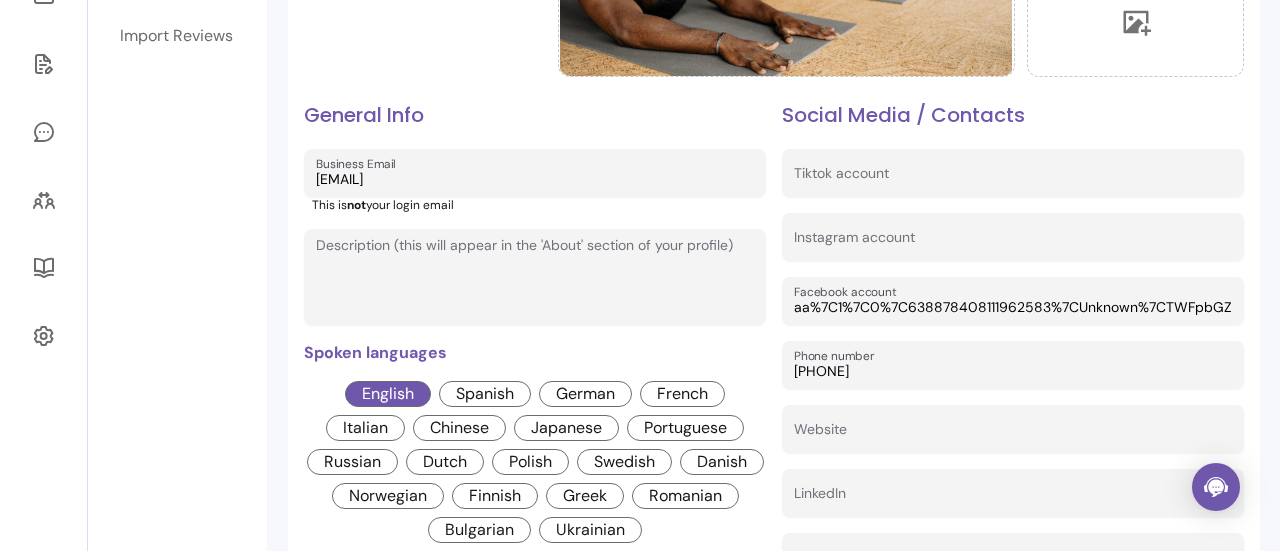 drag, startPoint x: 1160, startPoint y: 299, endPoint x: 740, endPoint y: 305, distance: 420.04285 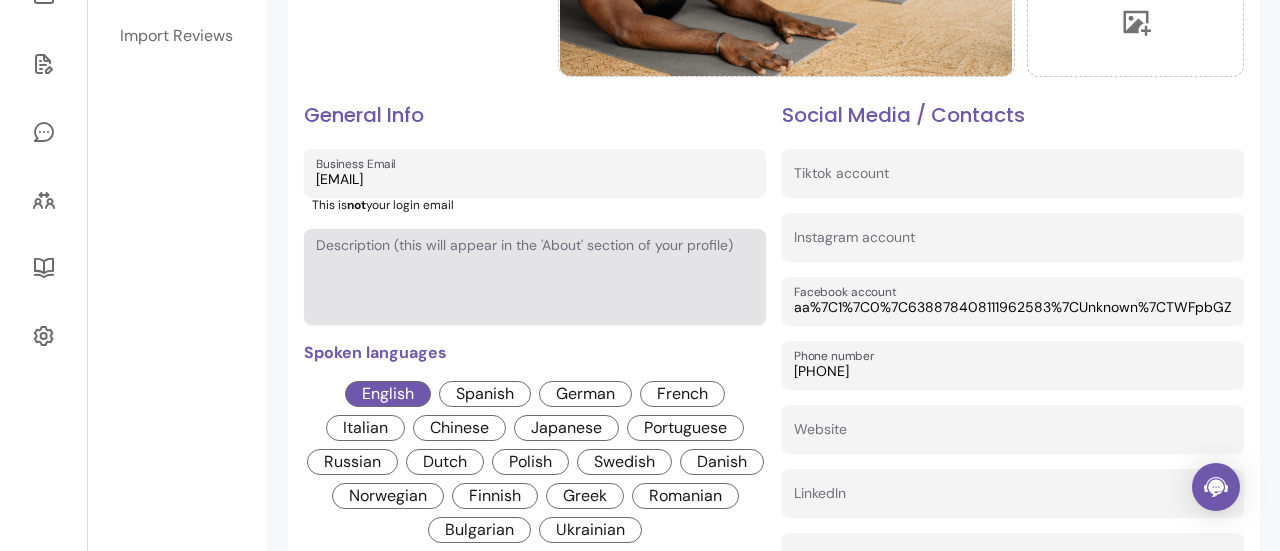 type on "WFpbGZsb3d8eyJFbXB" 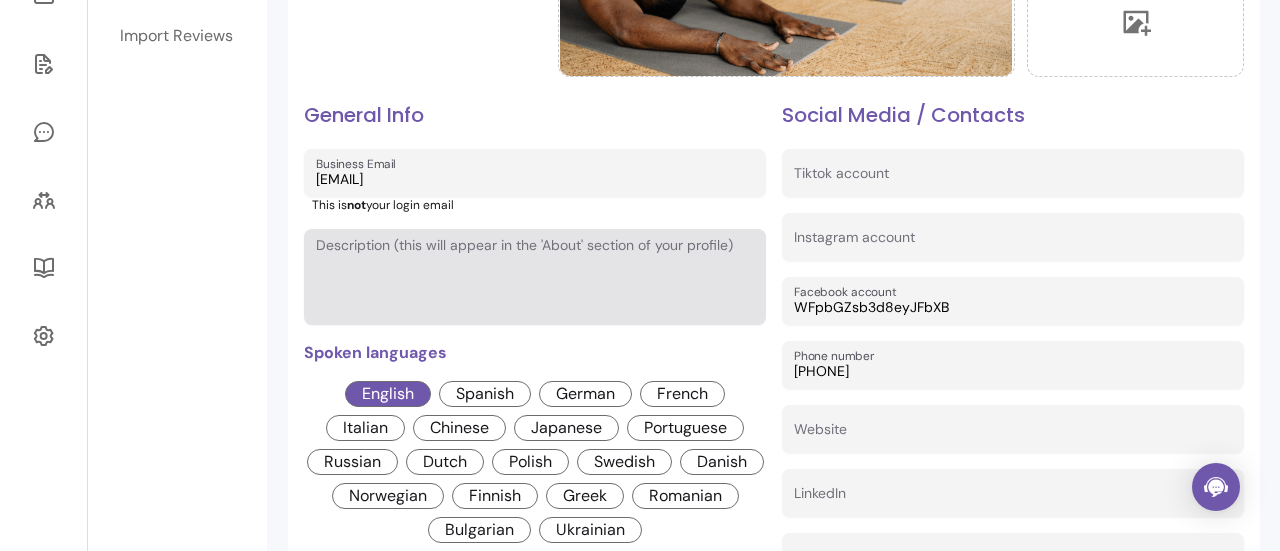 drag, startPoint x: 821, startPoint y: 288, endPoint x: 728, endPoint y: 290, distance: 93.0215 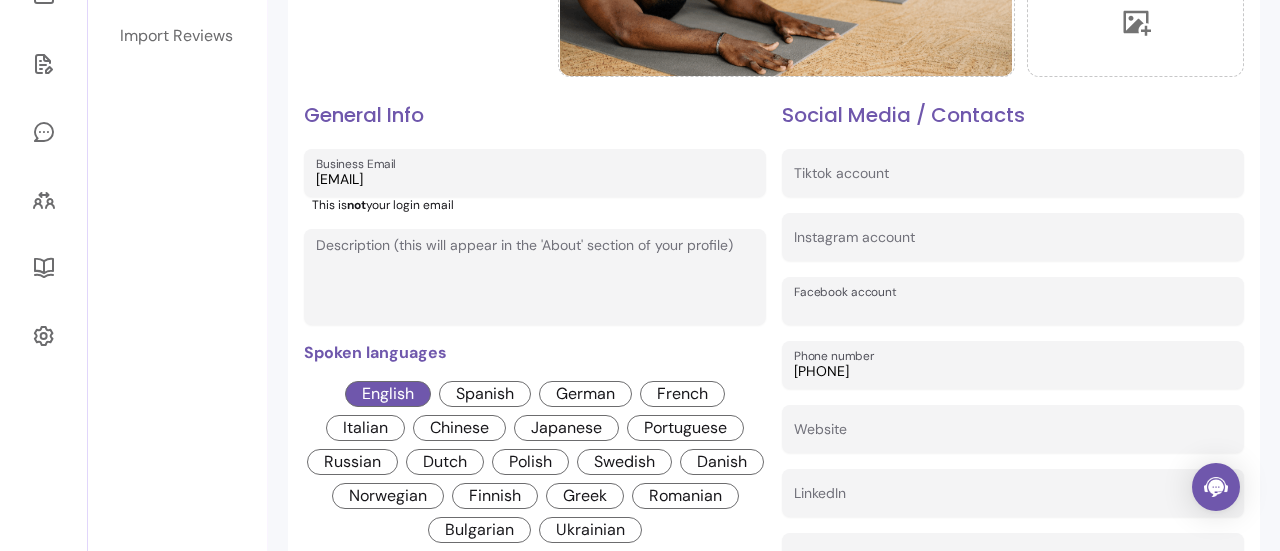 click on "Facebook account" at bounding box center (1013, 301) 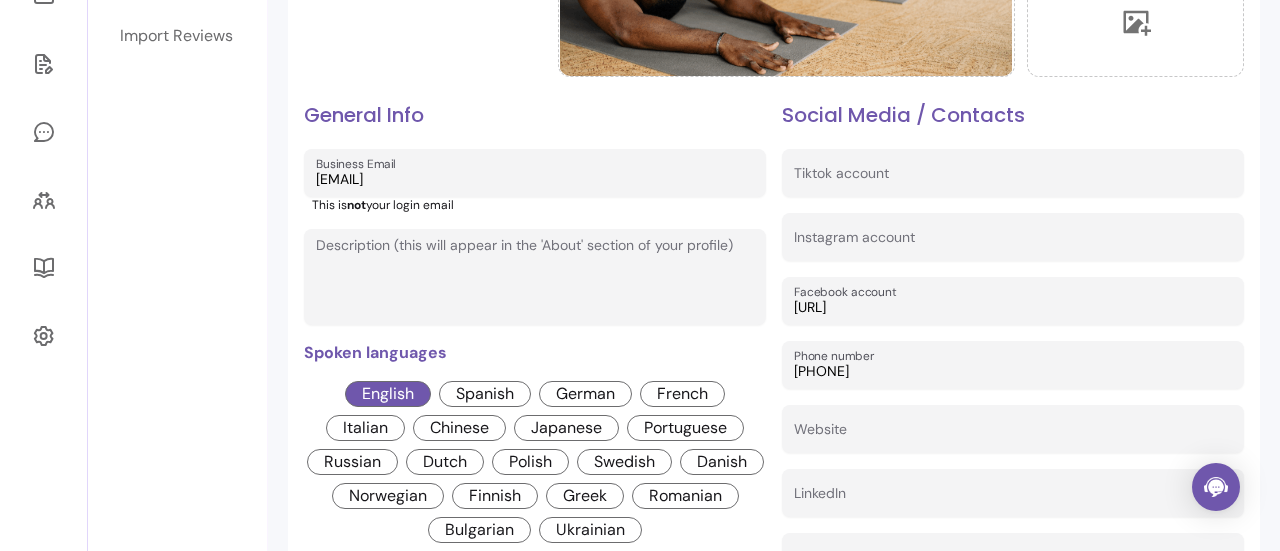 type on "[URL]" 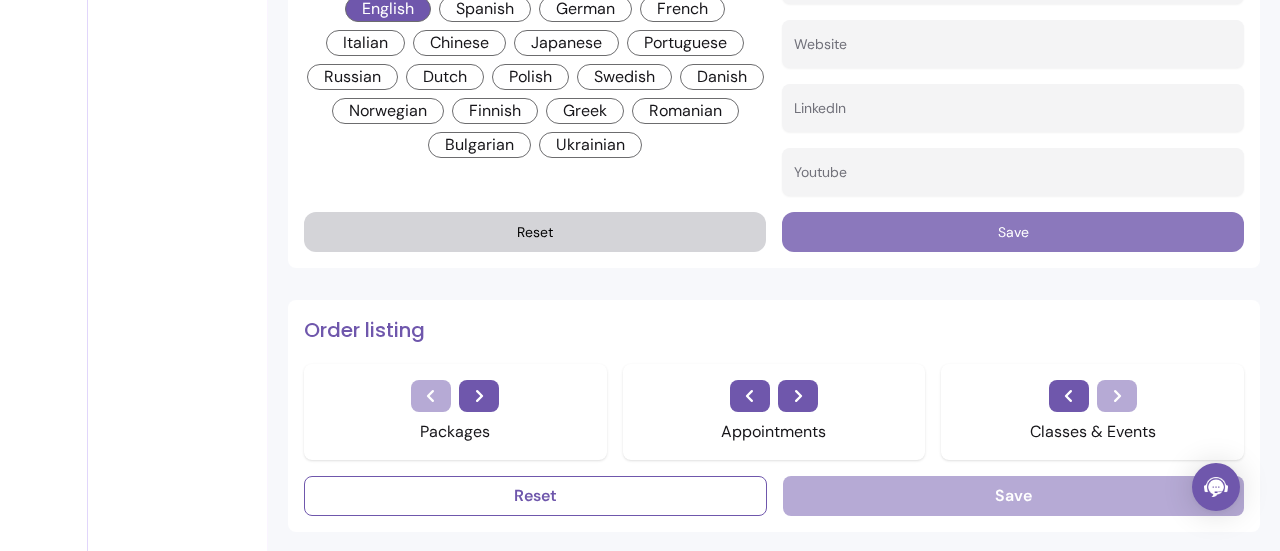 scroll, scrollTop: 800, scrollLeft: 0, axis: vertical 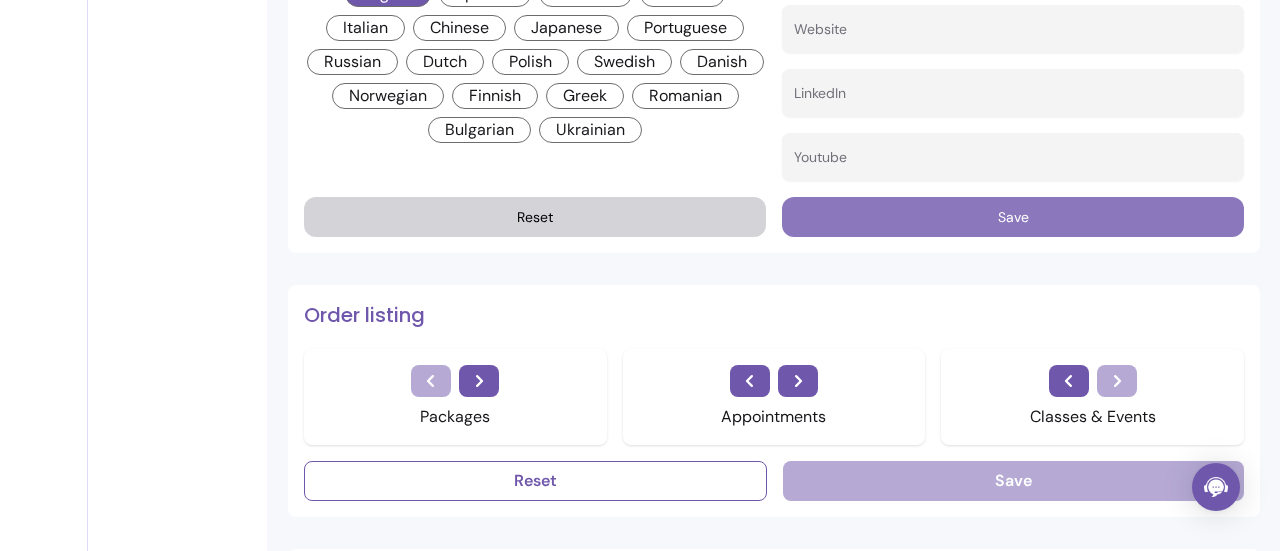 click on "Save" at bounding box center (1013, 217) 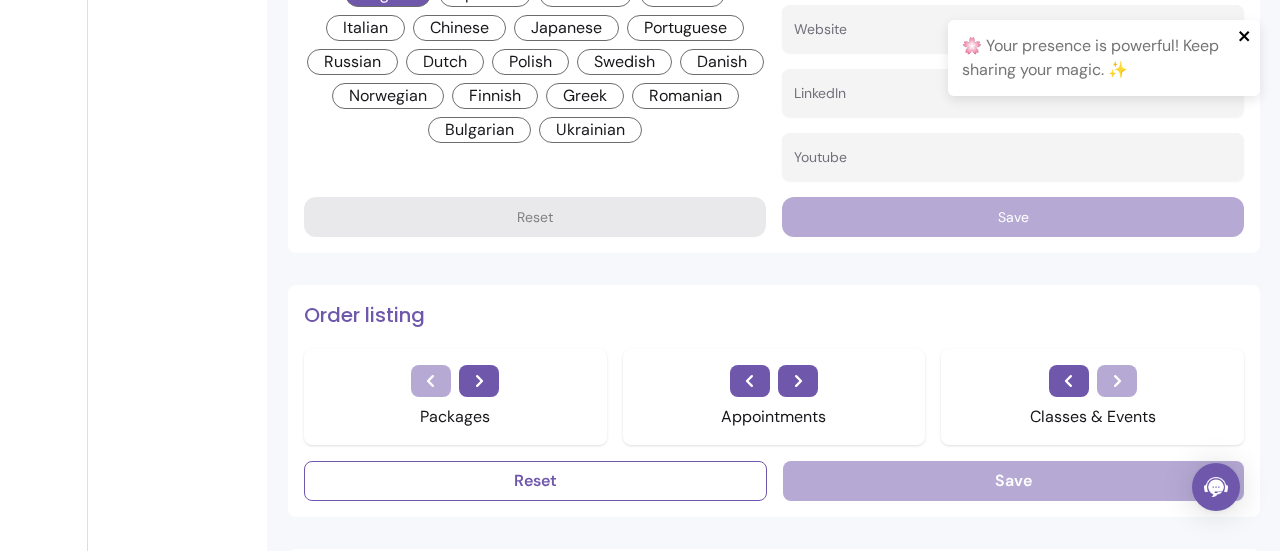 click 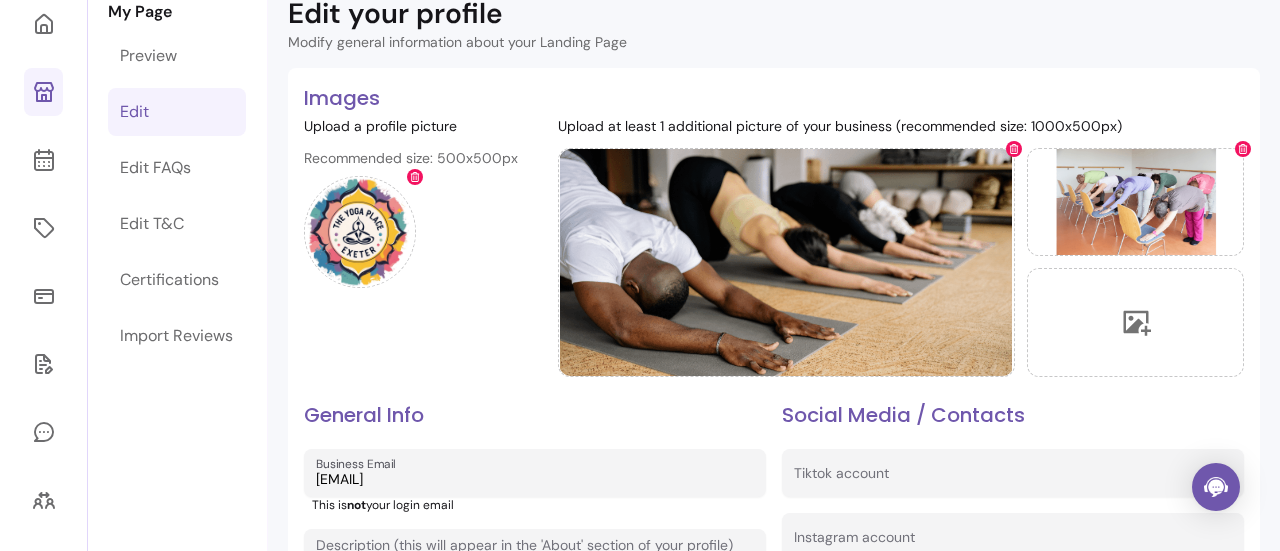 scroll, scrollTop: 0, scrollLeft: 0, axis: both 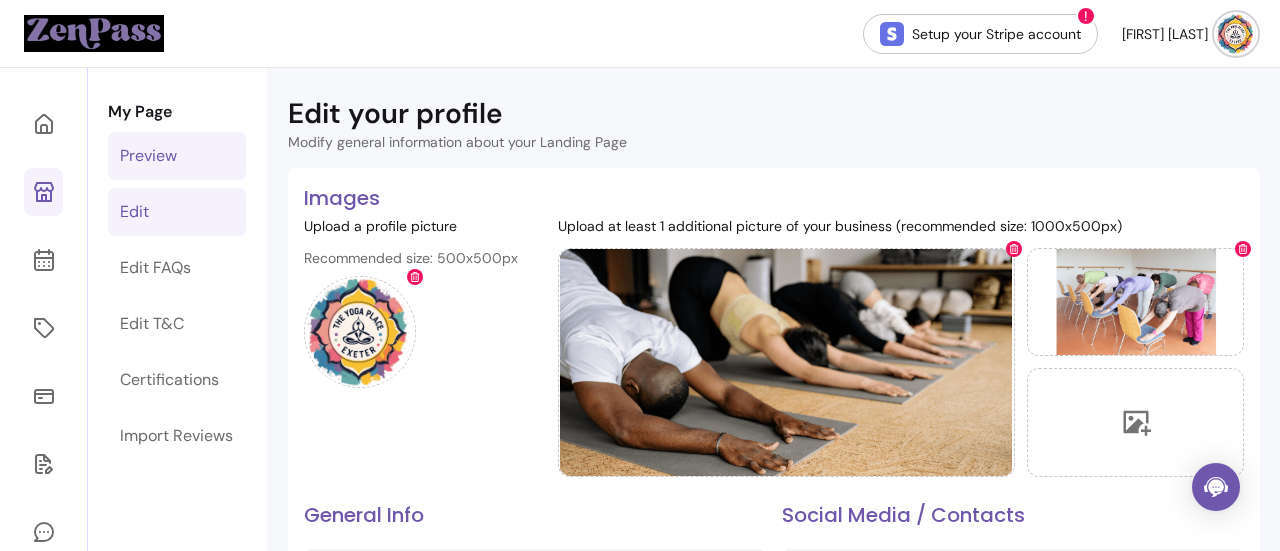 click on "Preview" at bounding box center (148, 156) 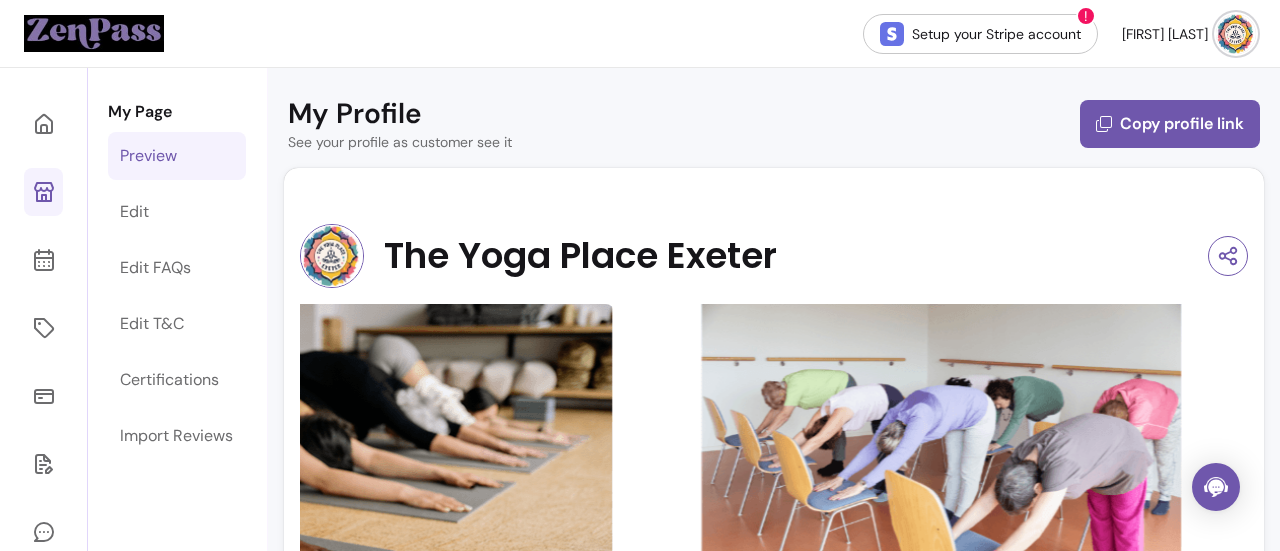 click on "The Yoga Place Exeter" at bounding box center (580, 256) 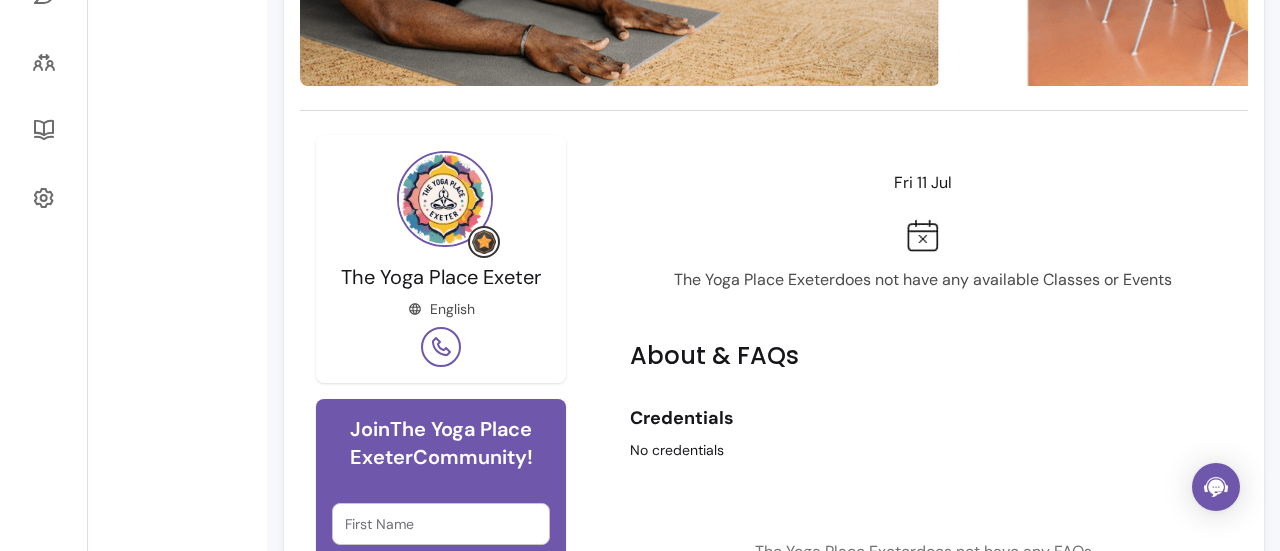 scroll, scrollTop: 0, scrollLeft: 0, axis: both 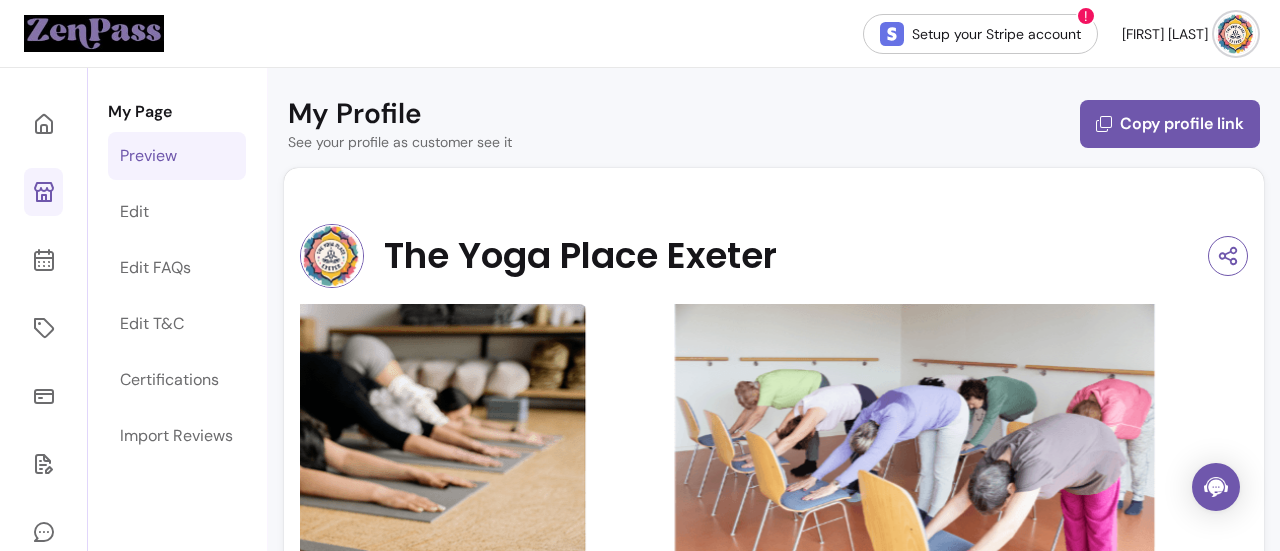 drag, startPoint x: 322, startPoint y: 253, endPoint x: 473, endPoint y: 249, distance: 151.05296 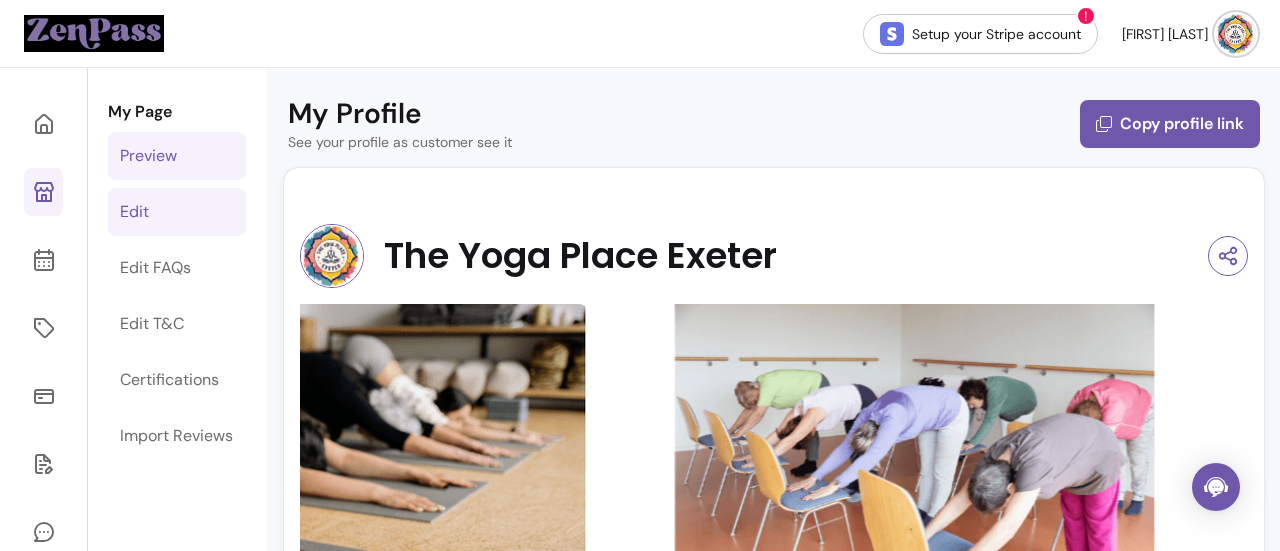 click on "Edit" at bounding box center (134, 212) 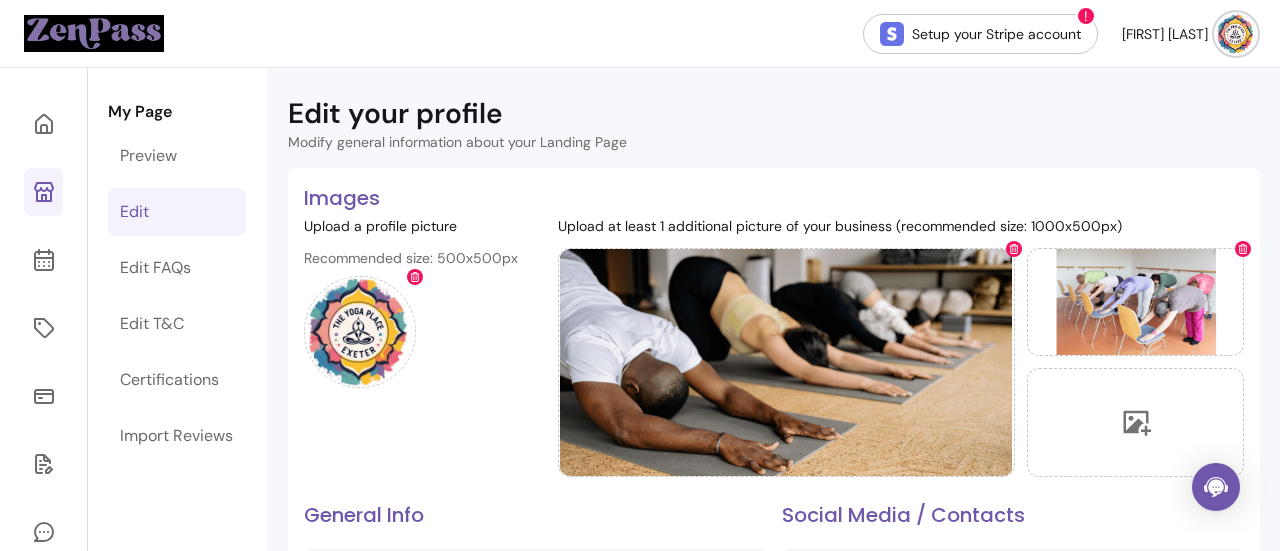 click on "Edit your profile" at bounding box center [395, 114] 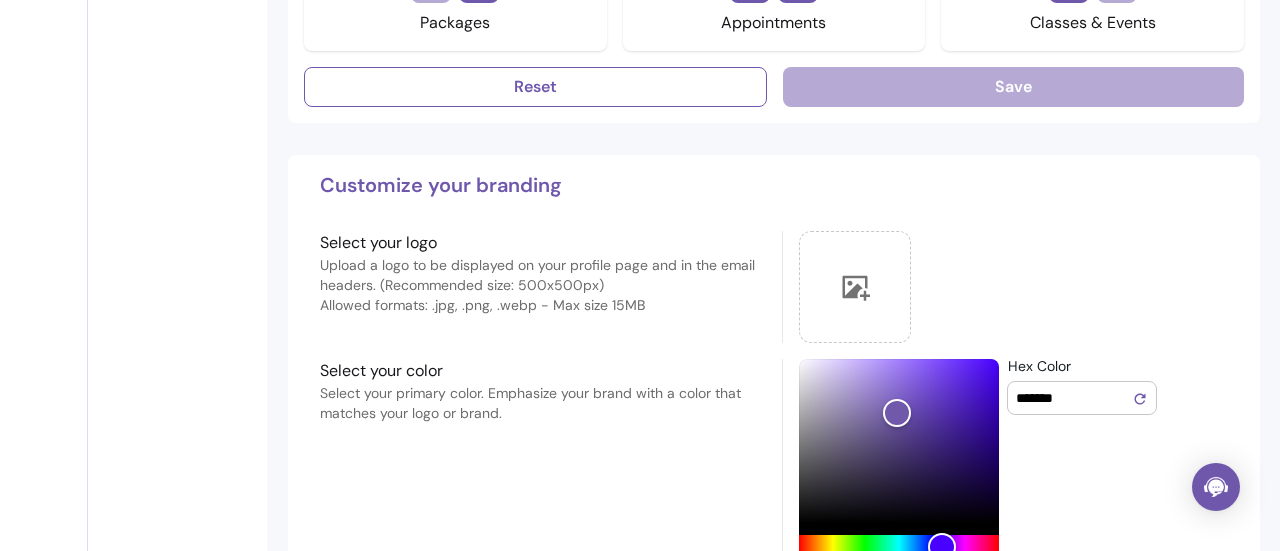 scroll, scrollTop: 1200, scrollLeft: 0, axis: vertical 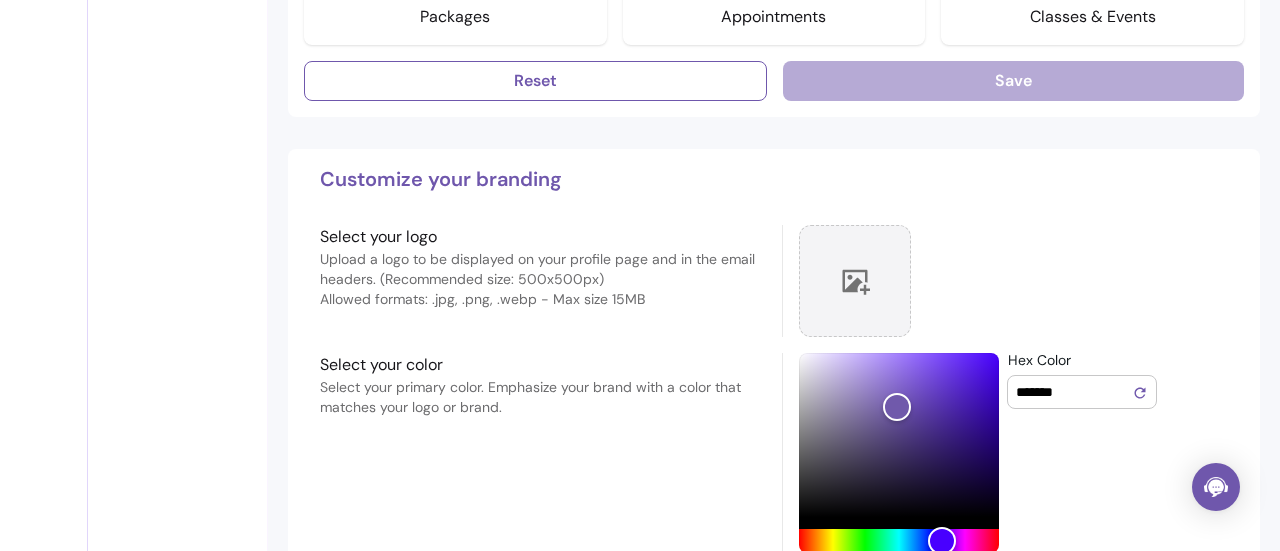 click 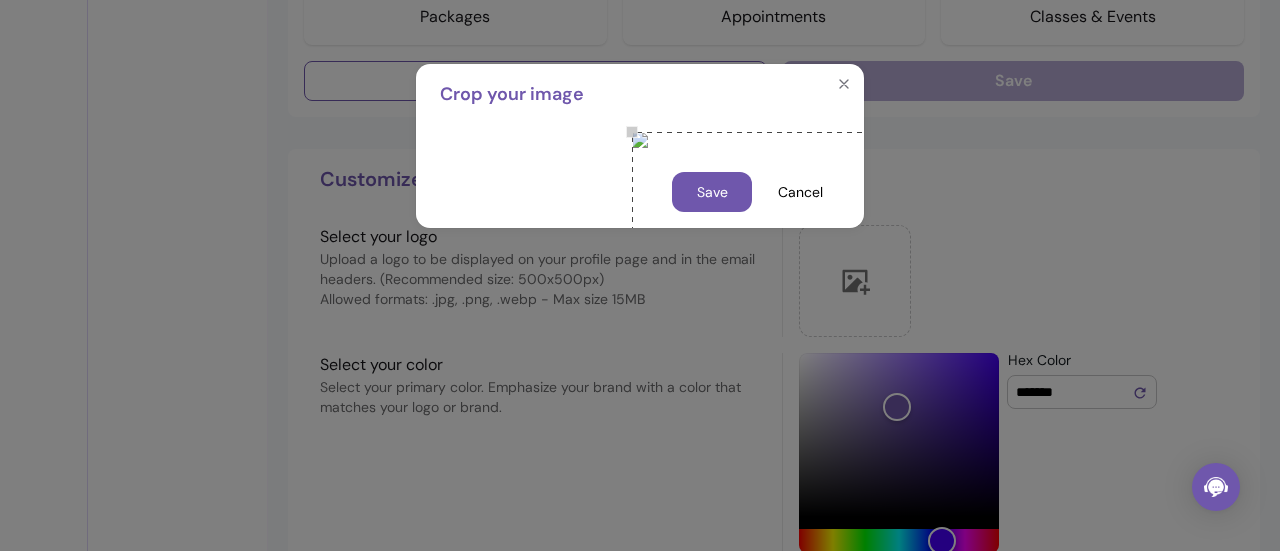 scroll, scrollTop: 124, scrollLeft: 0, axis: vertical 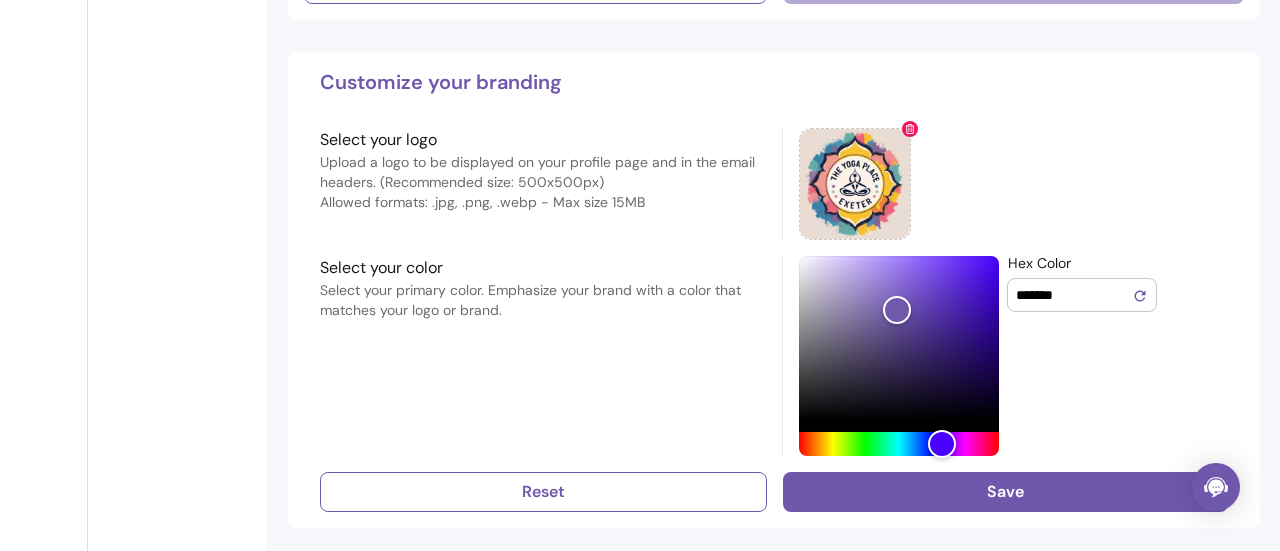 drag, startPoint x: 1105, startPoint y: 285, endPoint x: 990, endPoint y: 285, distance: 115 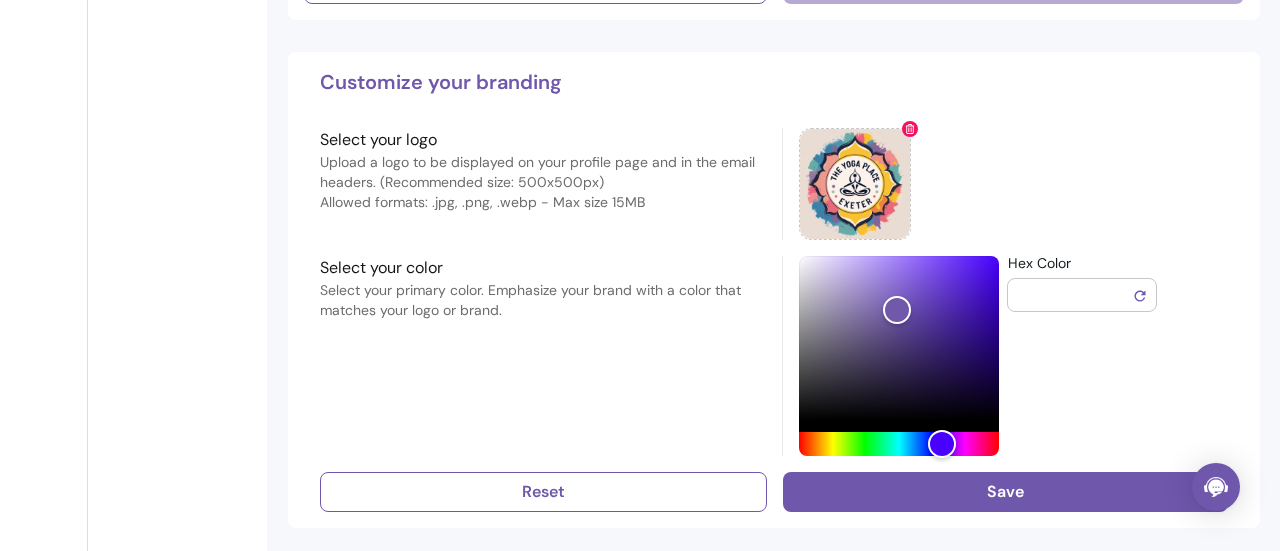 paste 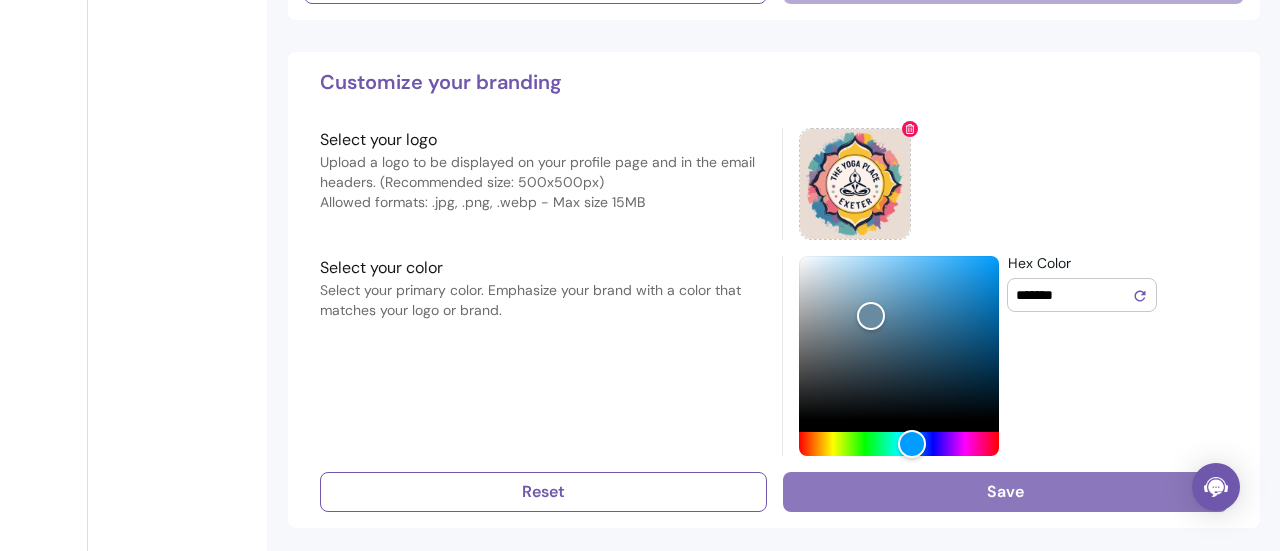click on "Save" at bounding box center [1005, 492] 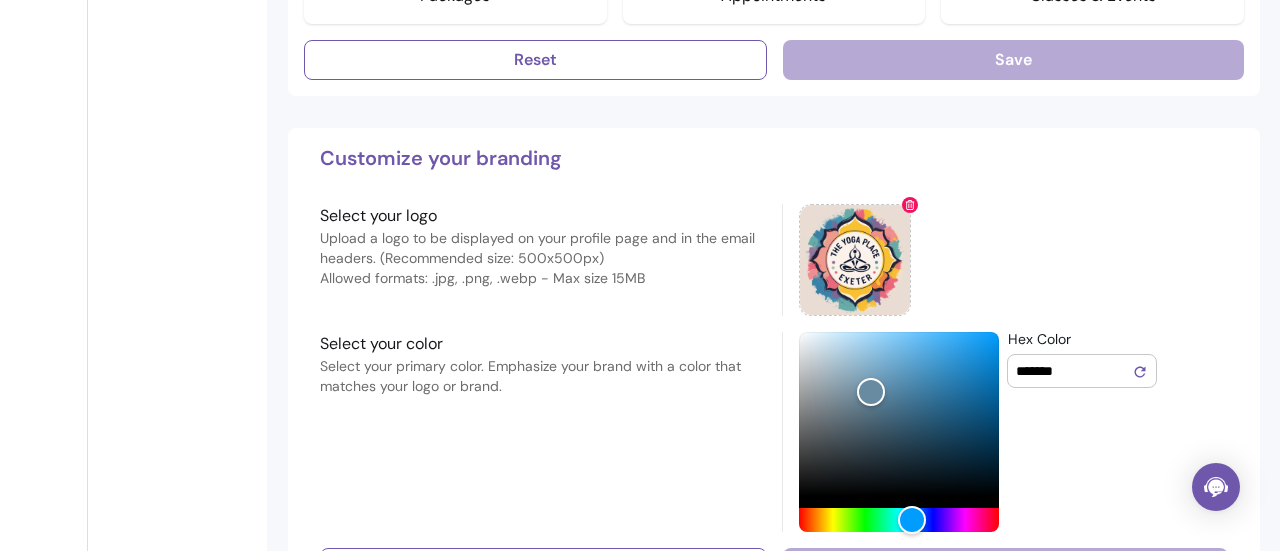 scroll, scrollTop: 1297, scrollLeft: 0, axis: vertical 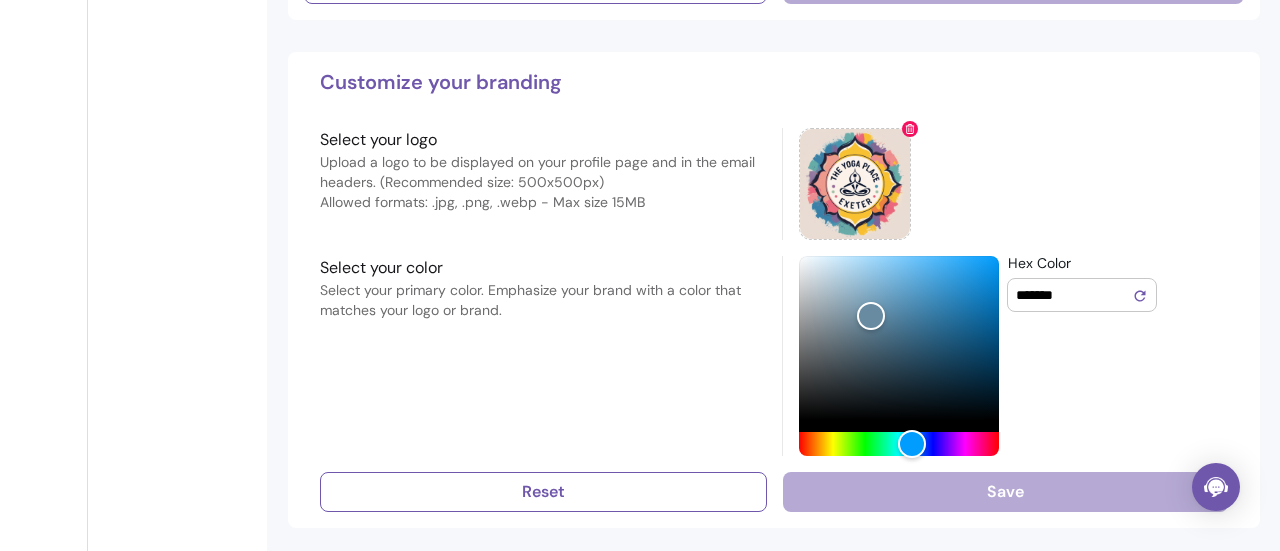 drag, startPoint x: 1100, startPoint y: 285, endPoint x: 972, endPoint y: 288, distance: 128.03516 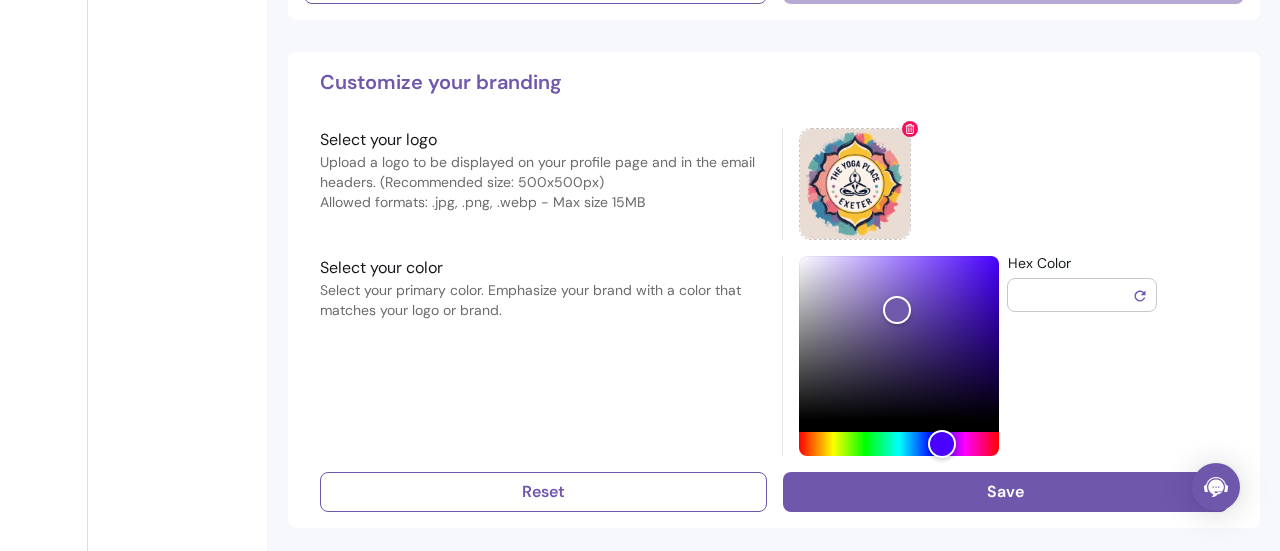paste 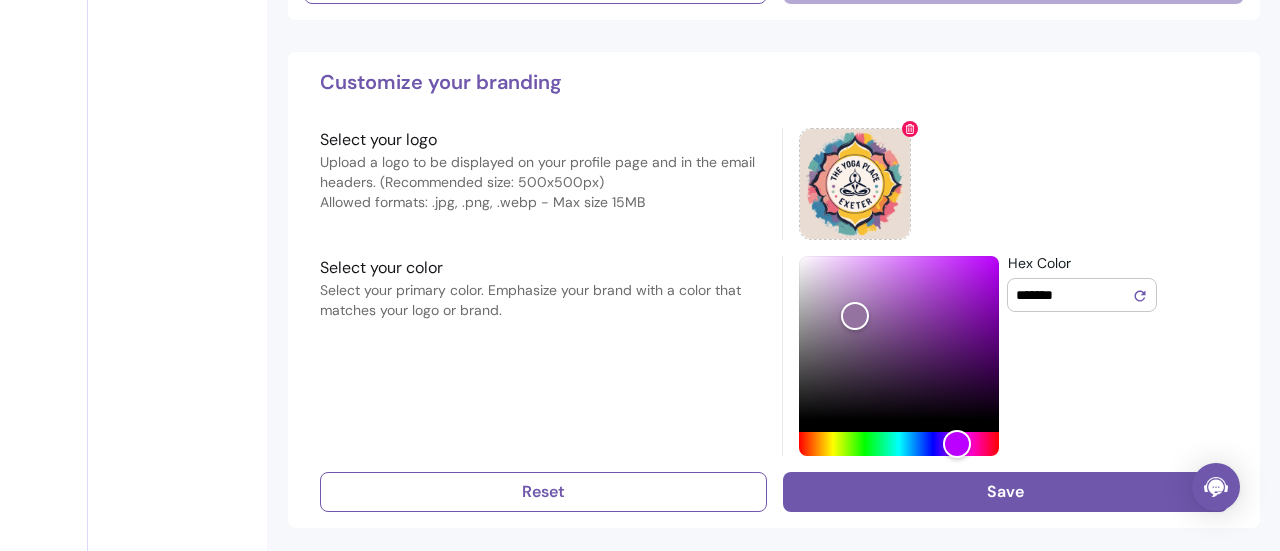 drag, startPoint x: 1098, startPoint y: 286, endPoint x: 1012, endPoint y: 284, distance: 86.023254 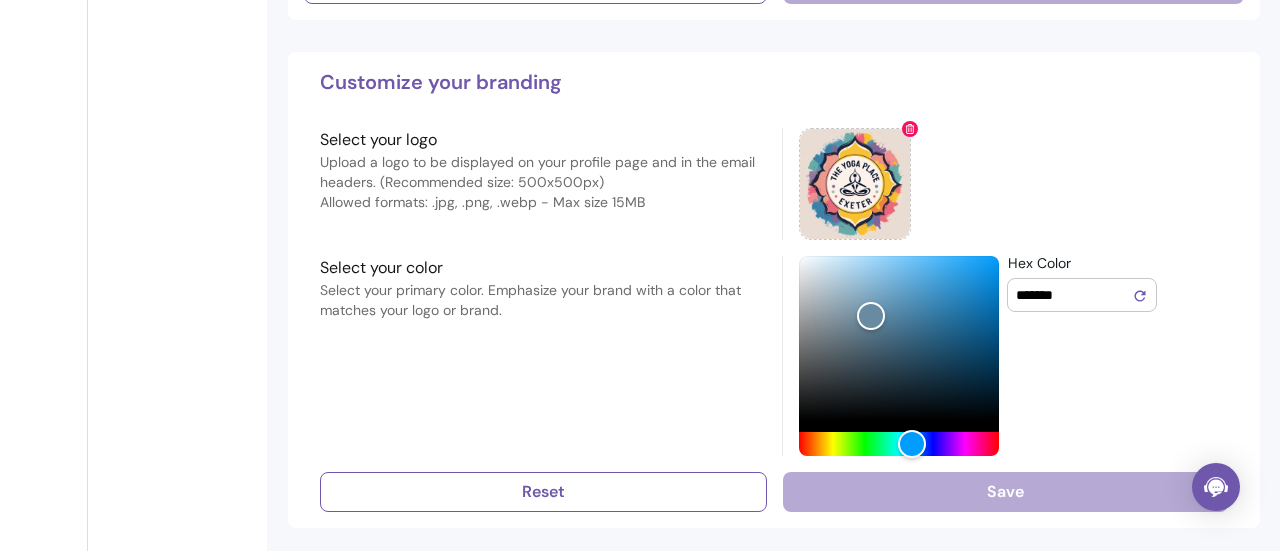 drag, startPoint x: 1088, startPoint y: 291, endPoint x: 962, endPoint y: 291, distance: 126 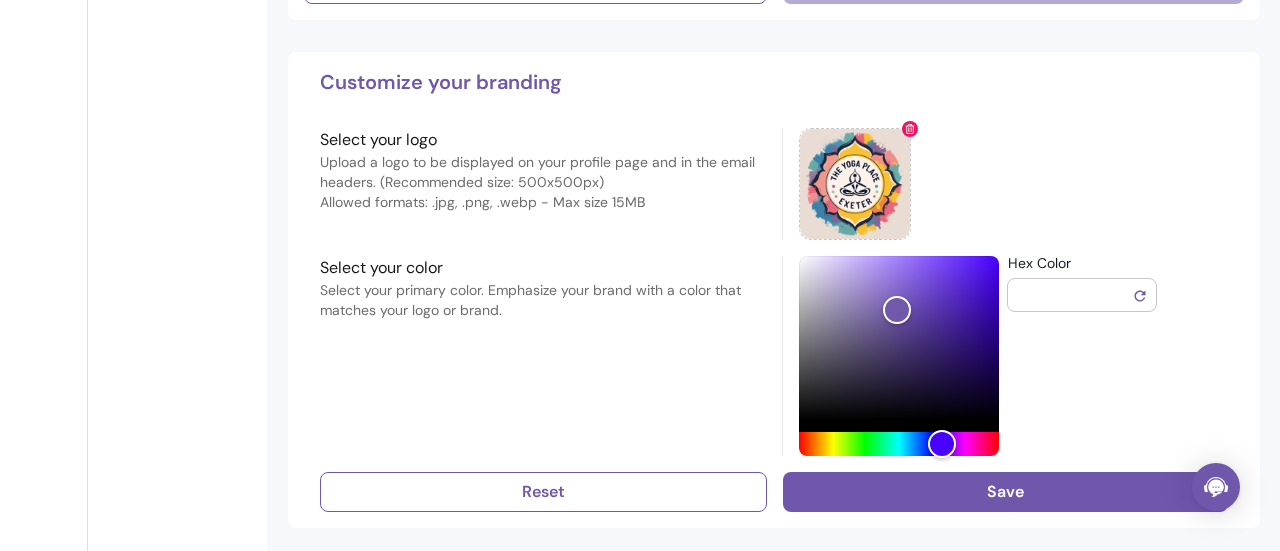 paste 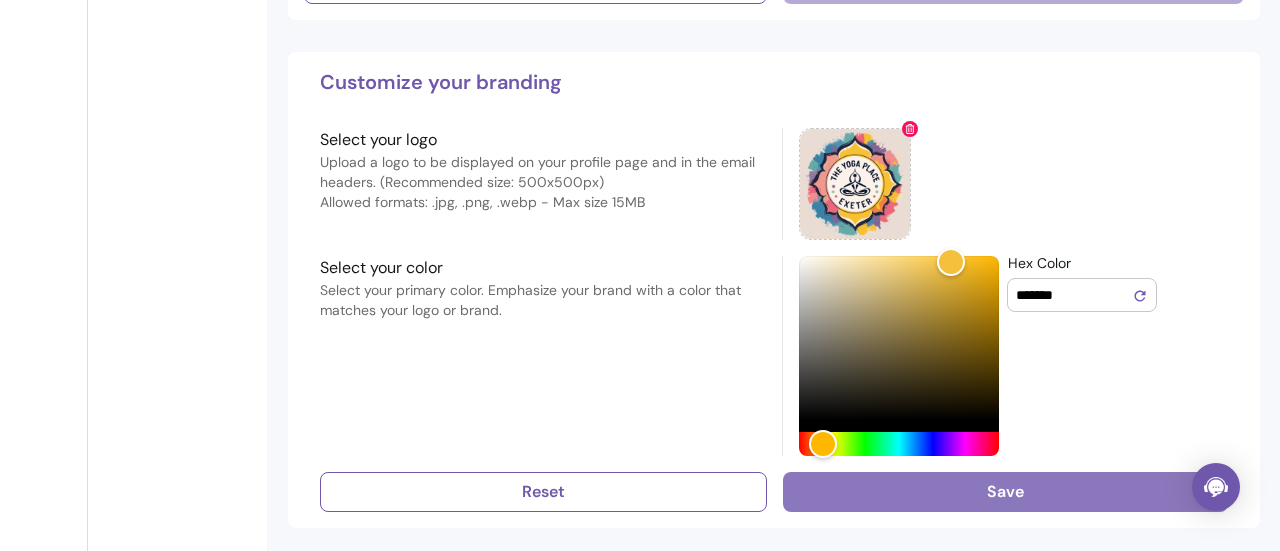 type on "*******" 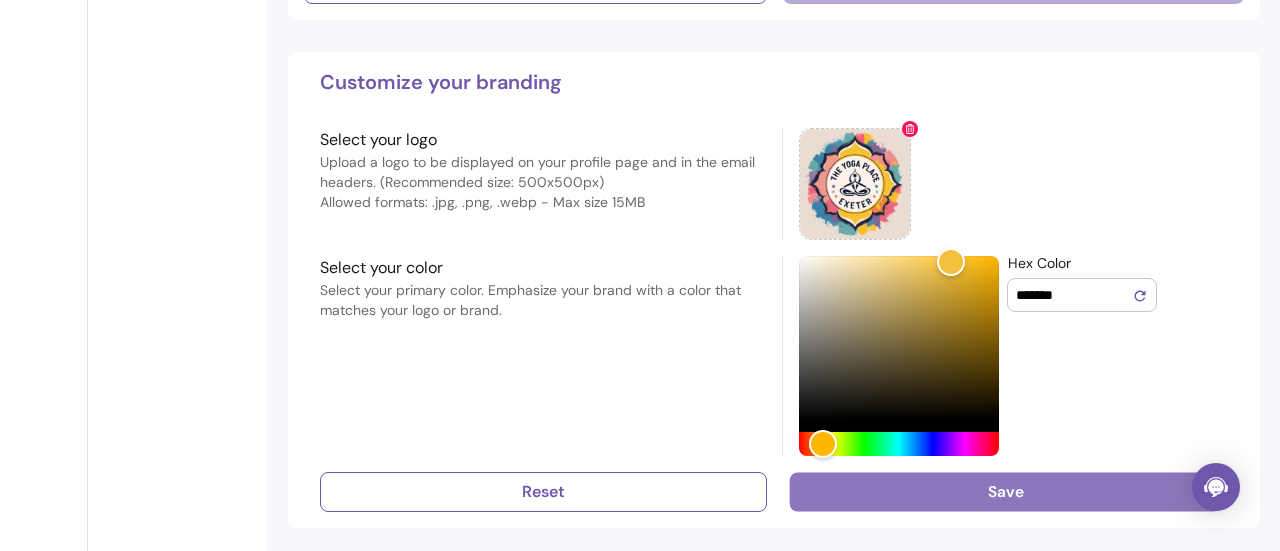 click on "Save" at bounding box center (1005, 491) 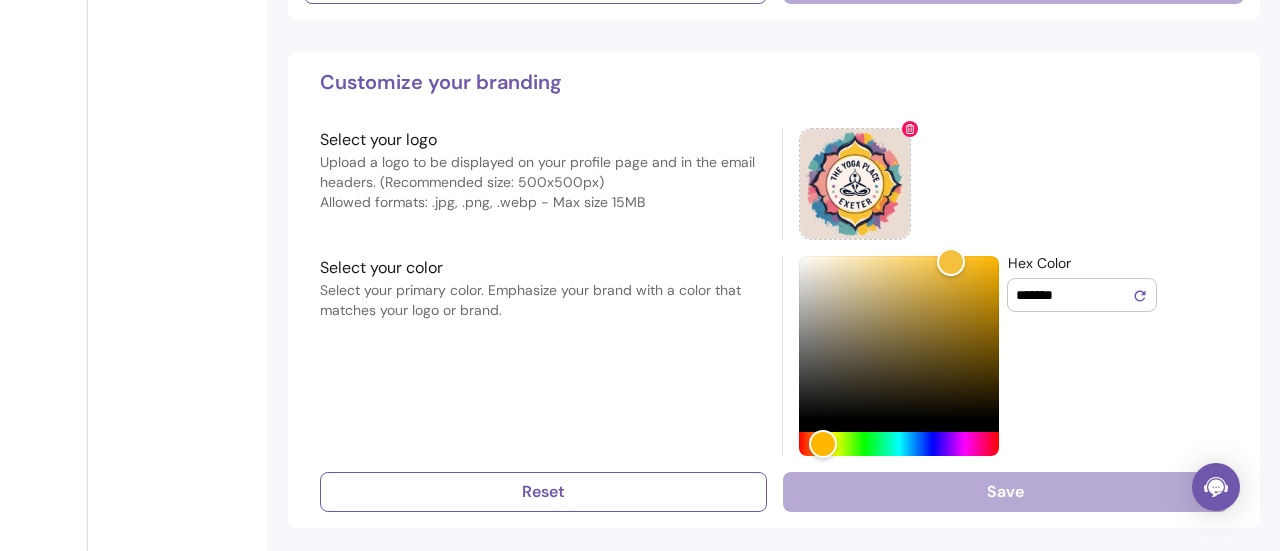 click at bounding box center (1005, 184) 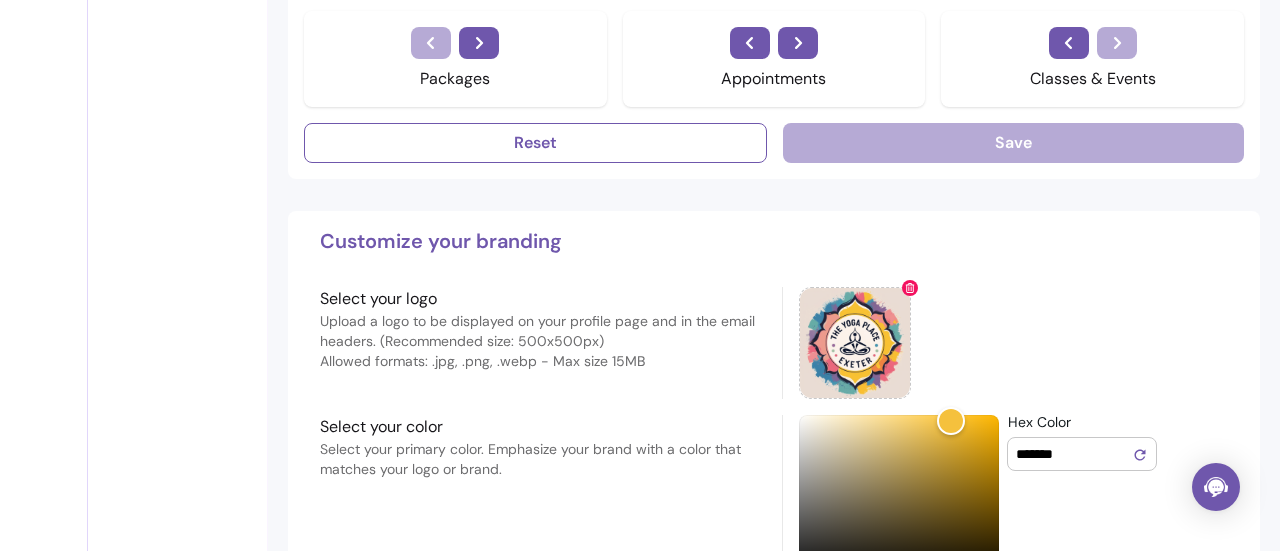 scroll, scrollTop: 897, scrollLeft: 0, axis: vertical 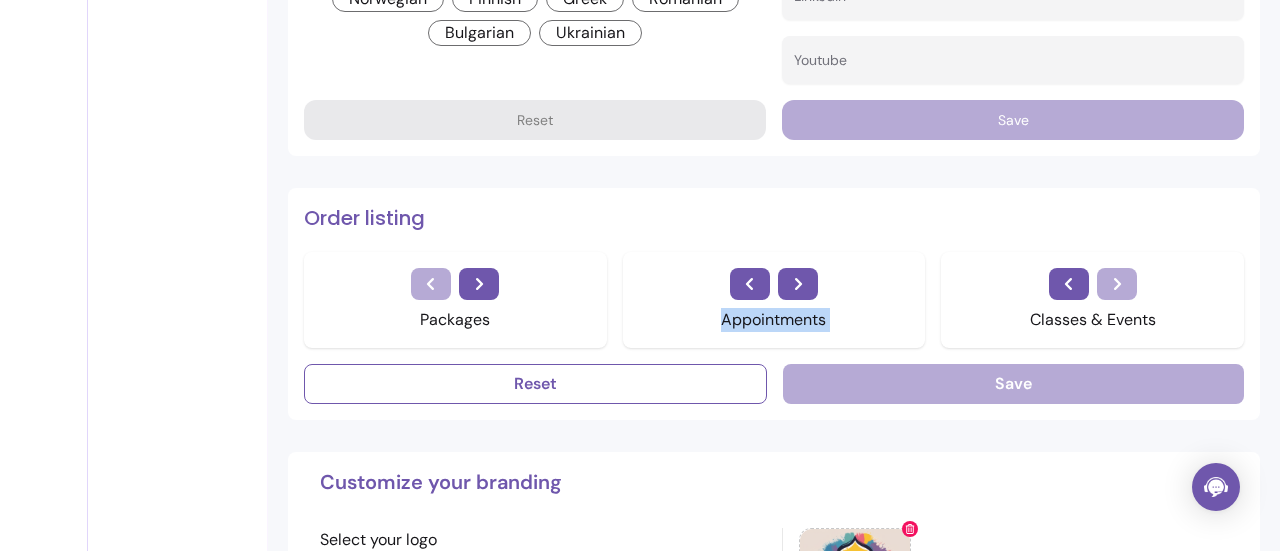 drag, startPoint x: 975, startPoint y: 277, endPoint x: 824, endPoint y: 355, distance: 169.95587 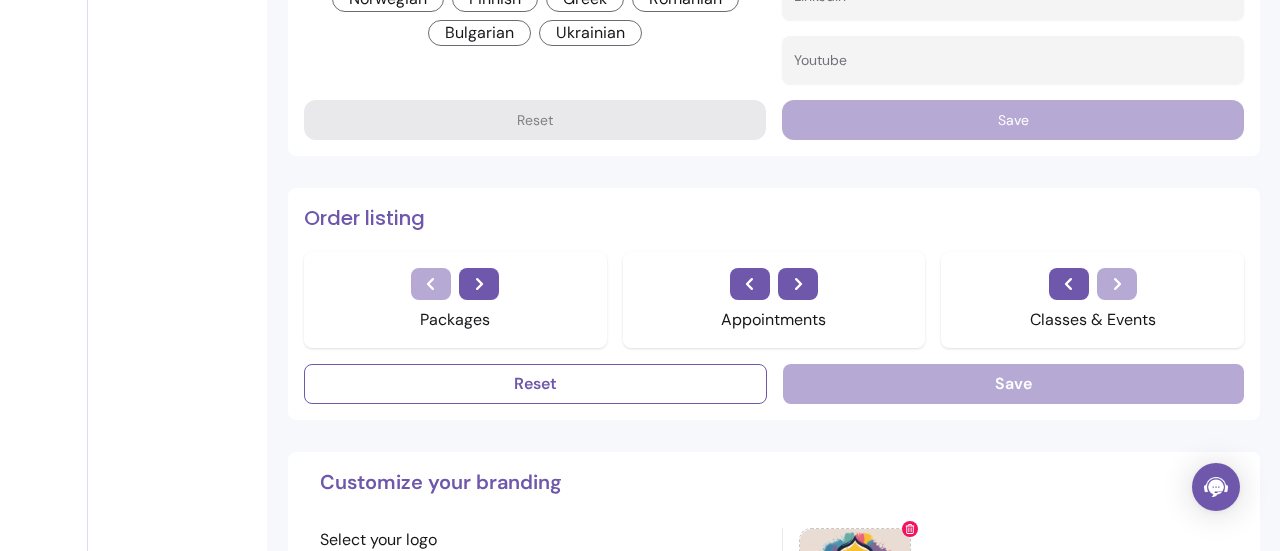 click on "Classes & Events" at bounding box center (1092, 300) 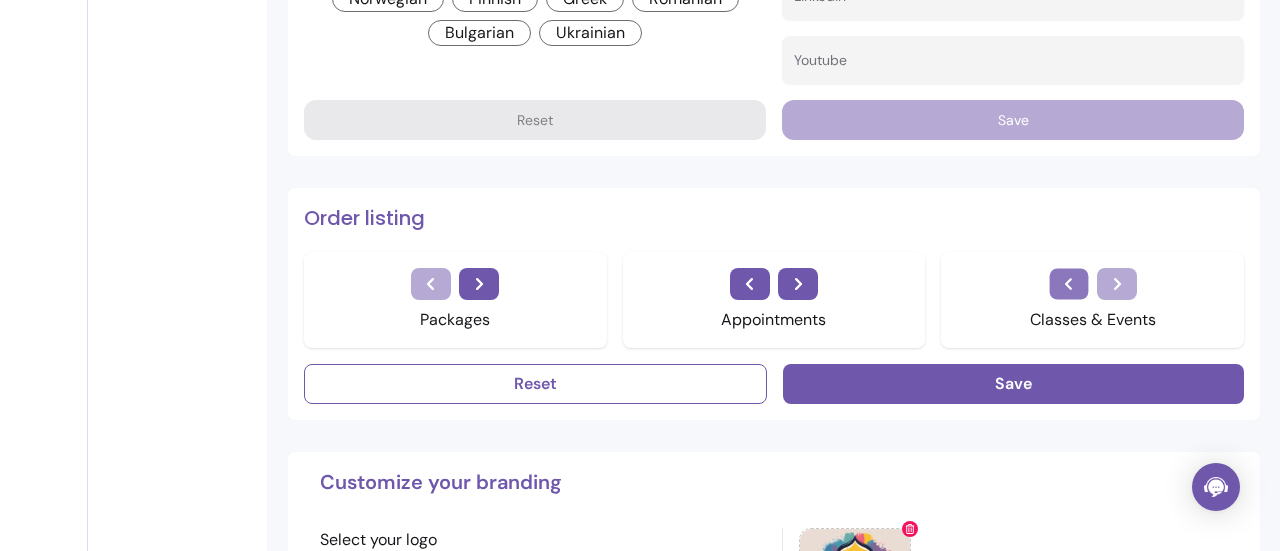 click at bounding box center [1068, 283] 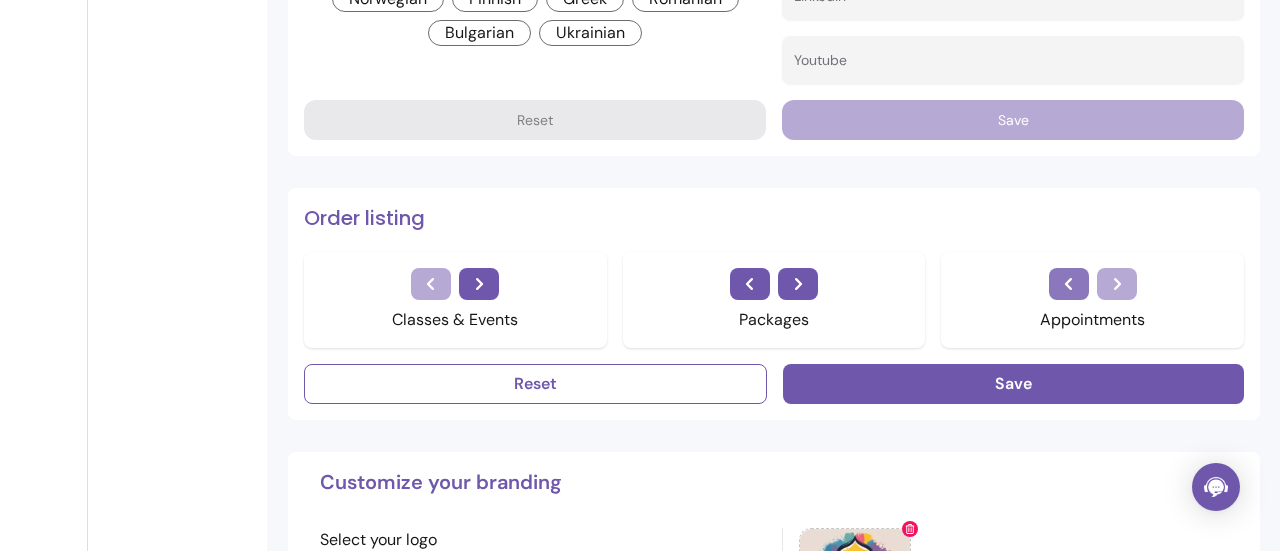 click 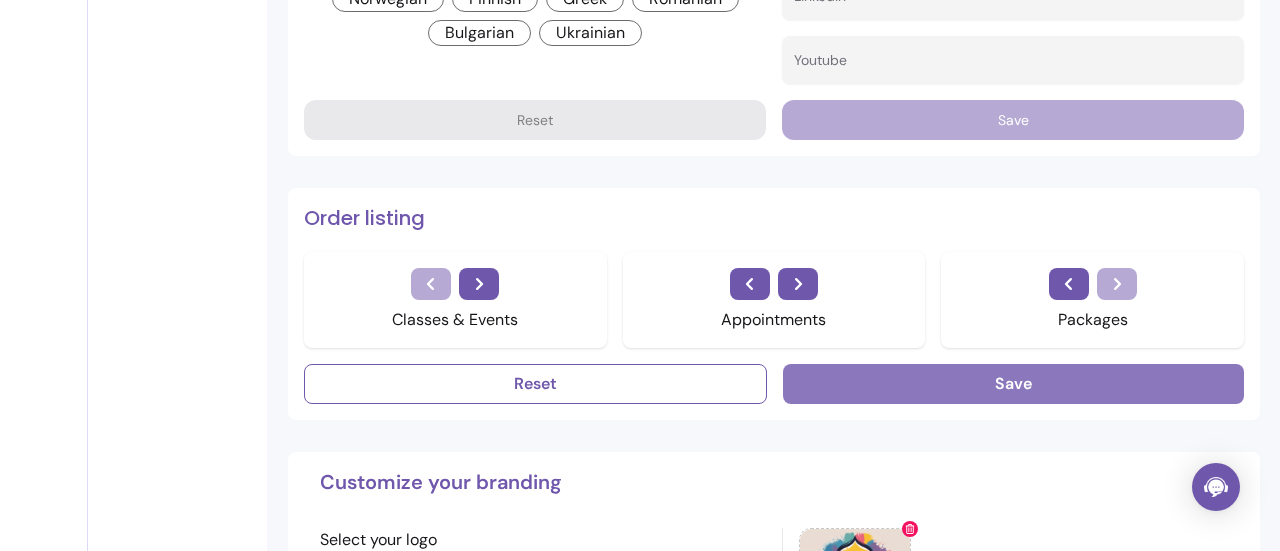 click on "Save" at bounding box center (1013, 384) 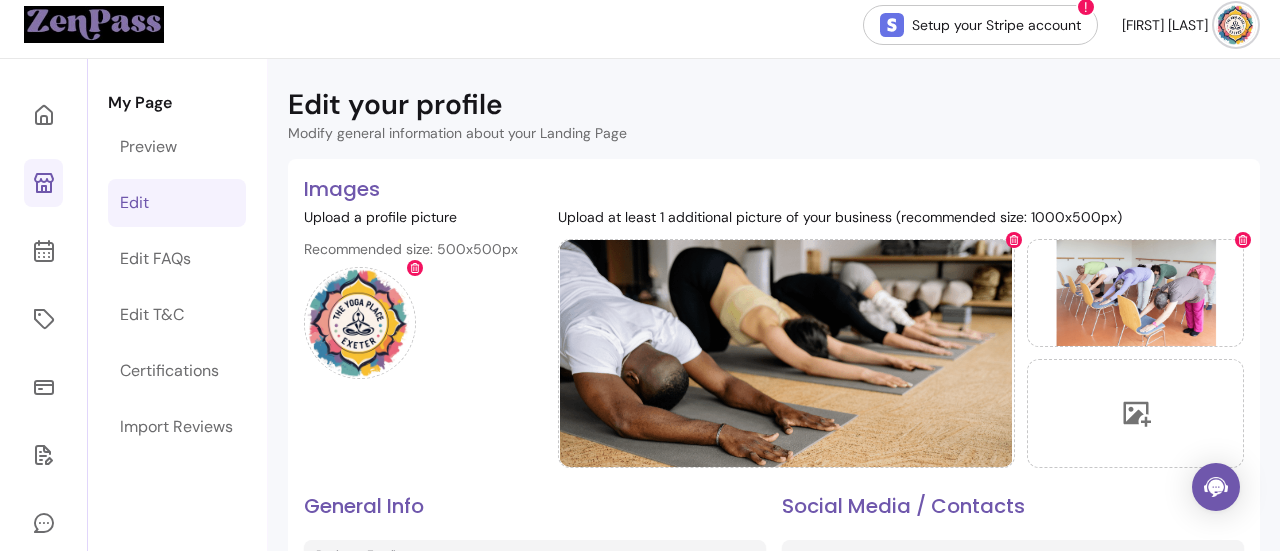 scroll, scrollTop: 0, scrollLeft: 0, axis: both 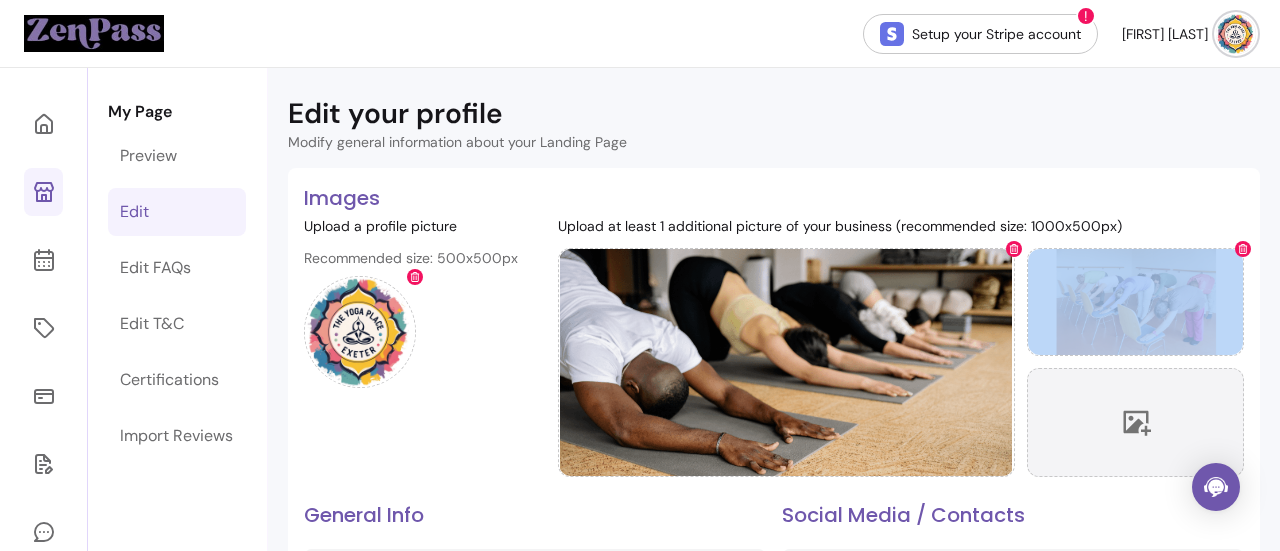 drag, startPoint x: 926, startPoint y: 345, endPoint x: 1153, endPoint y: 423, distance: 240.02708 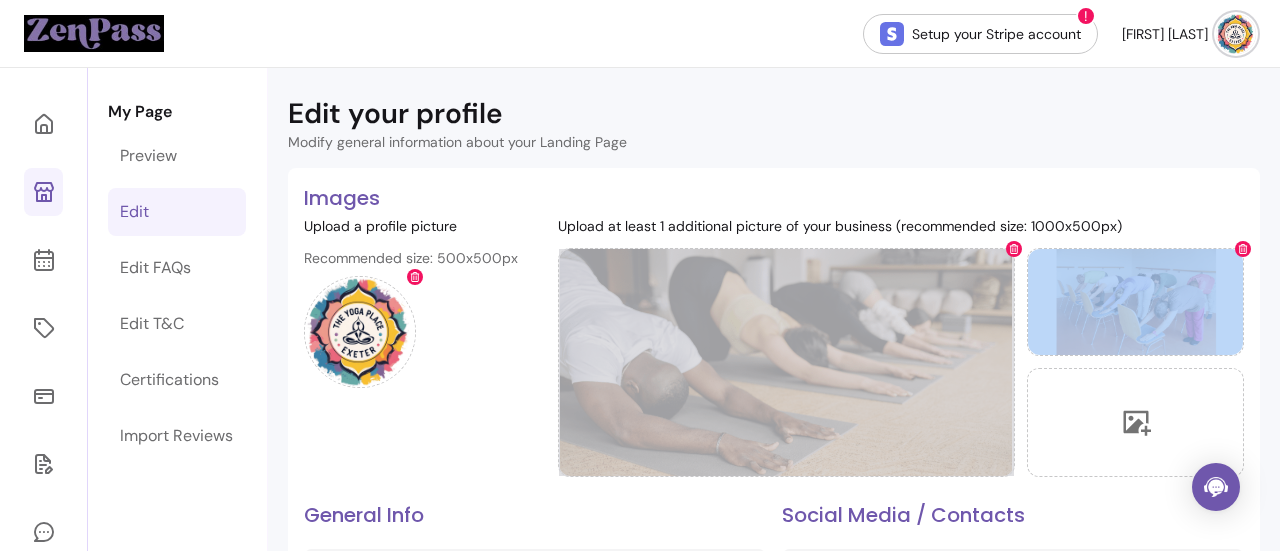 drag, startPoint x: 850, startPoint y: 336, endPoint x: 784, endPoint y: 392, distance: 86.55634 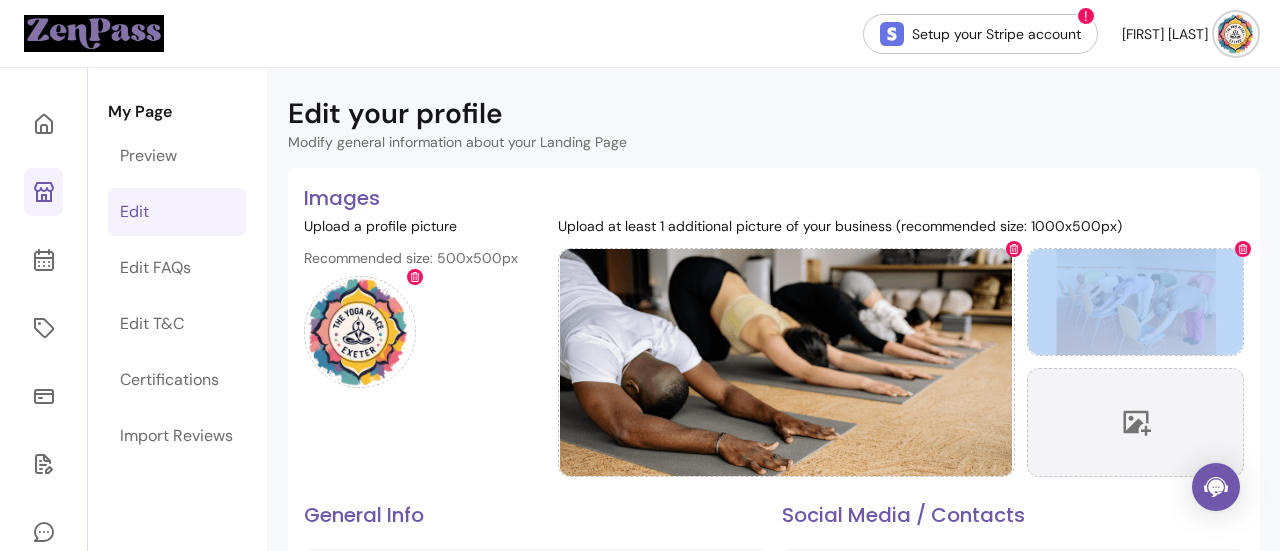 click at bounding box center [1135, 422] 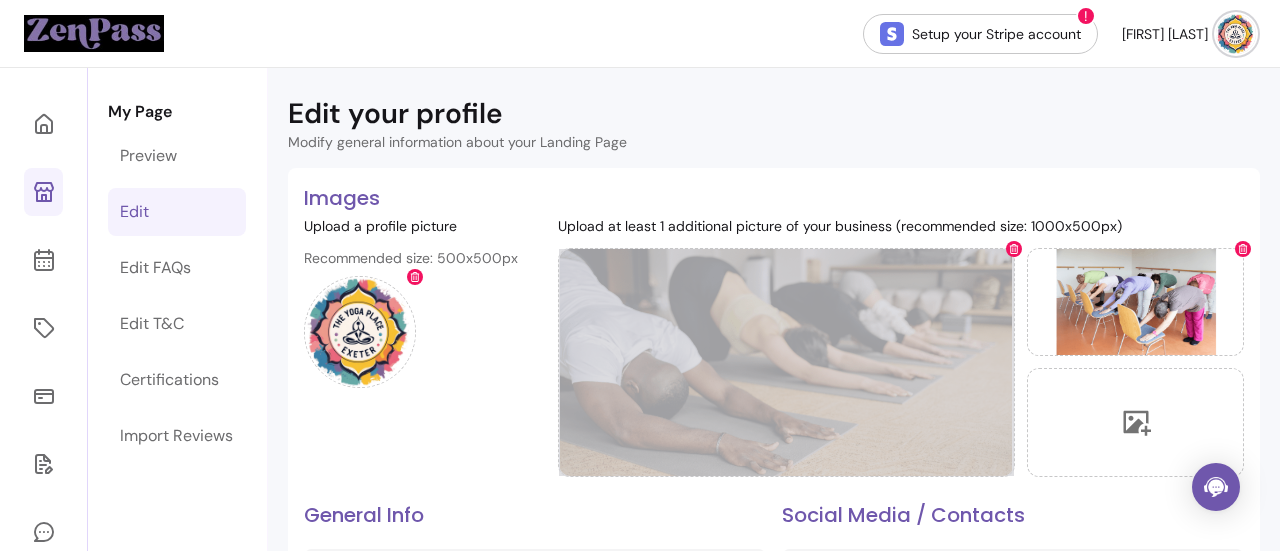 click 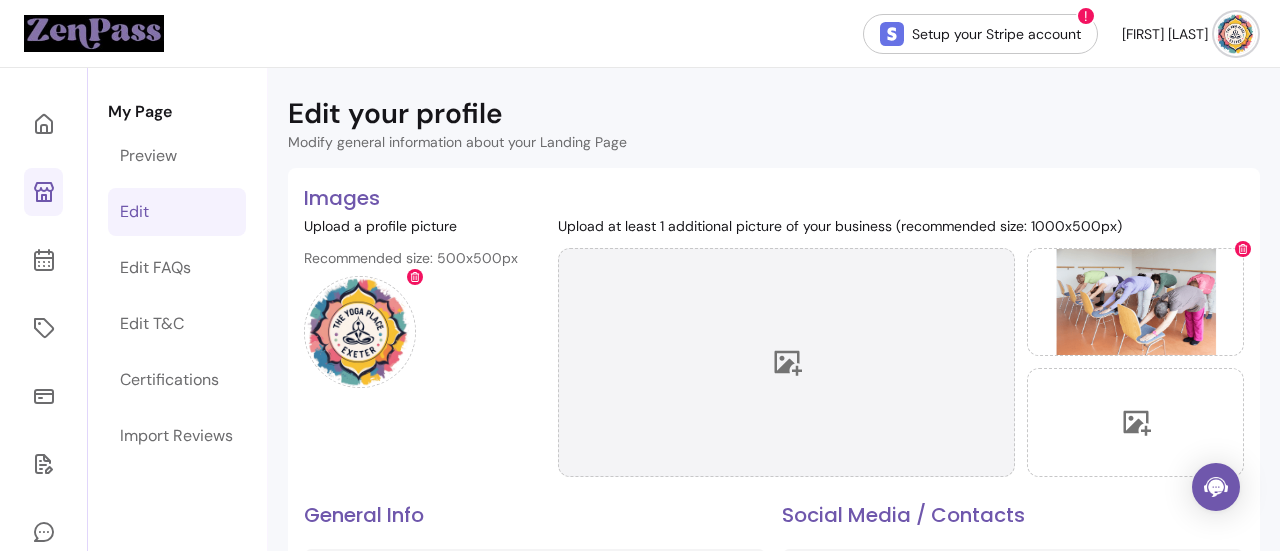 click at bounding box center [786, 362] 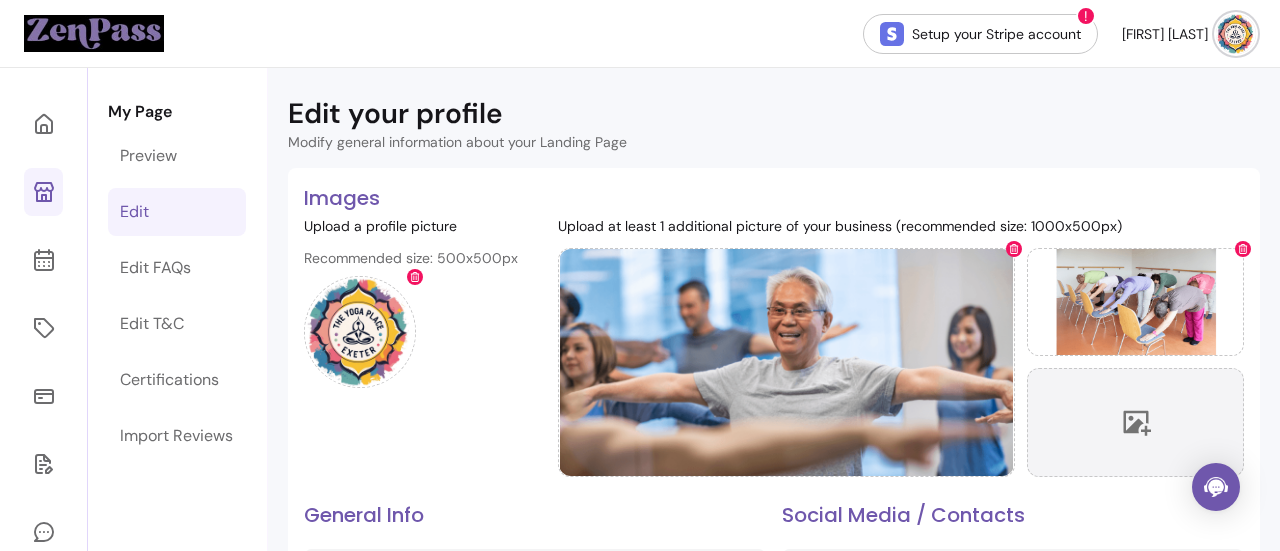 click 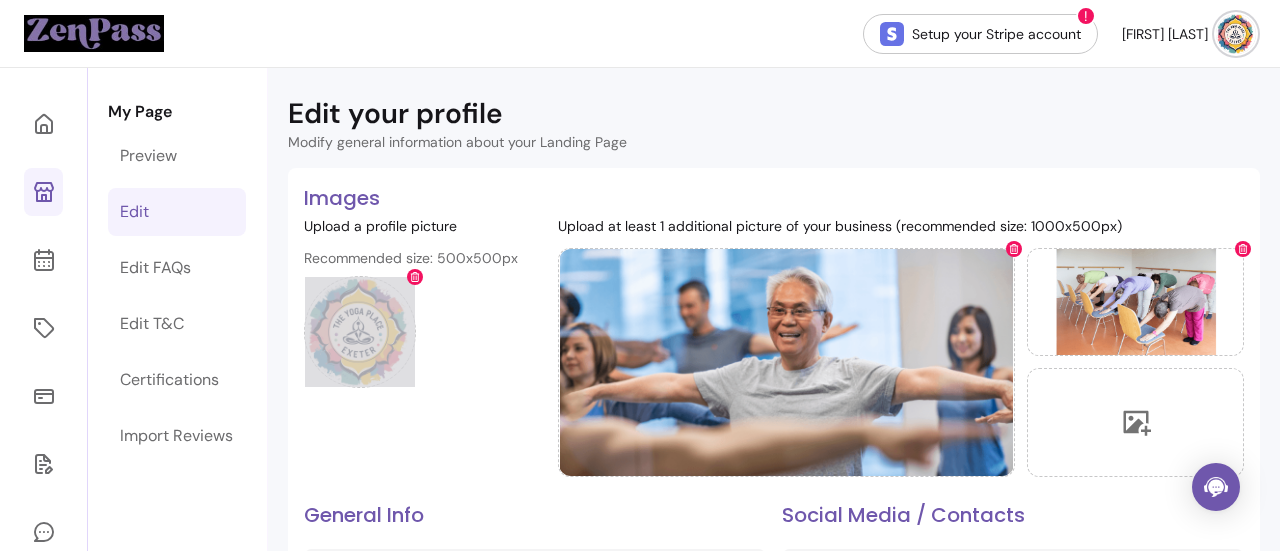 click 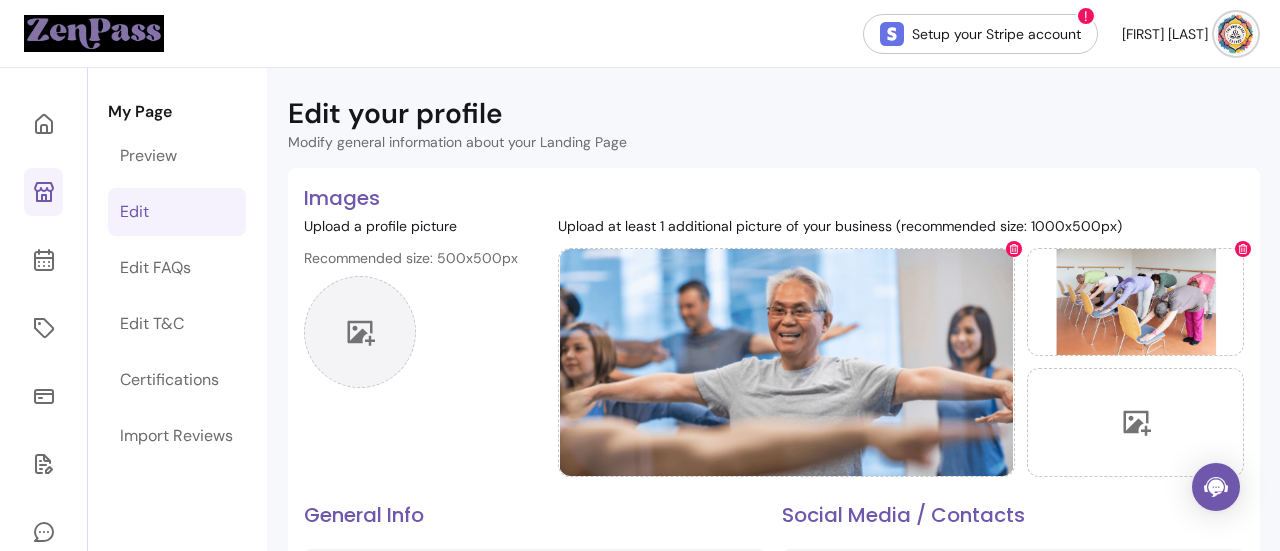 click 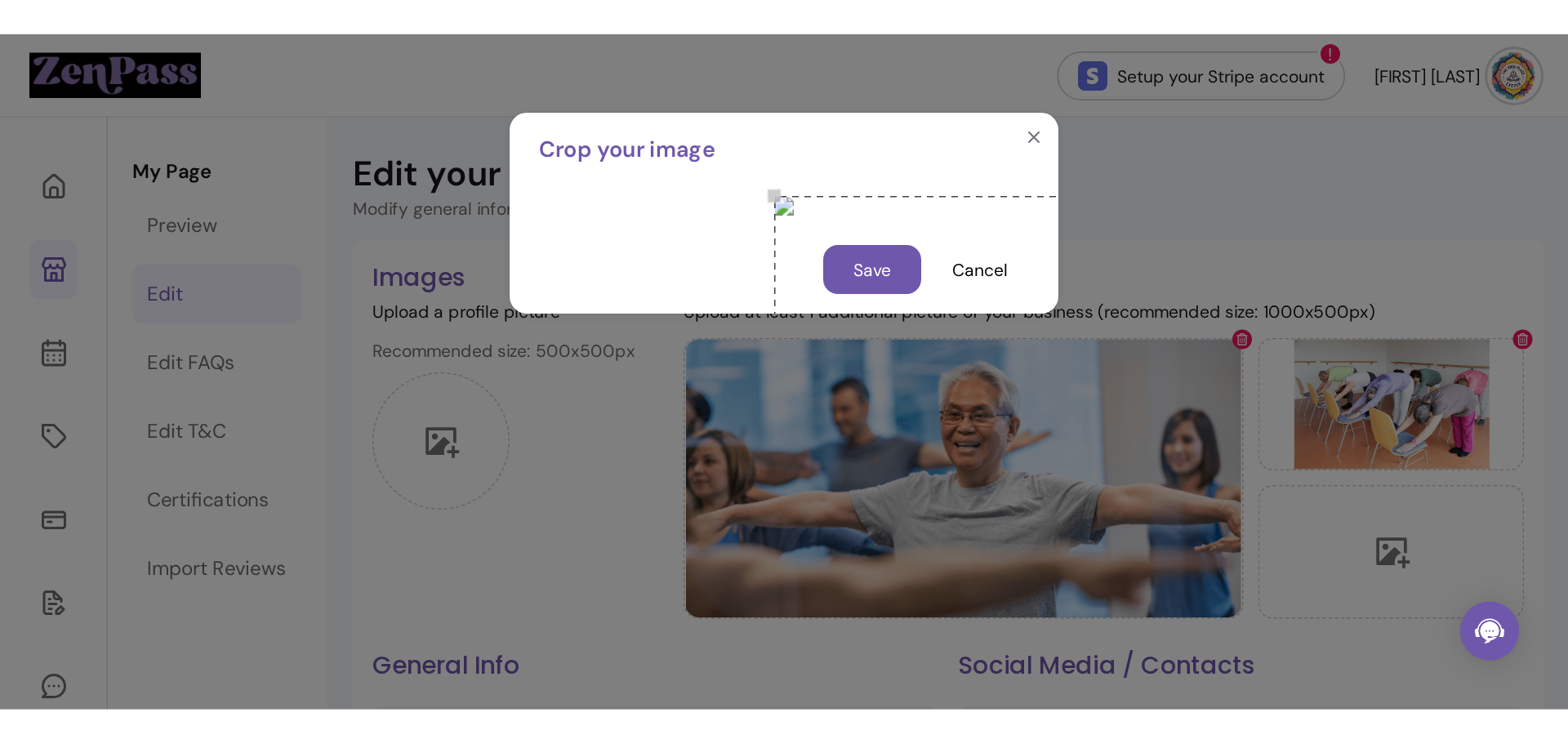 scroll, scrollTop: 101, scrollLeft: 0, axis: vertical 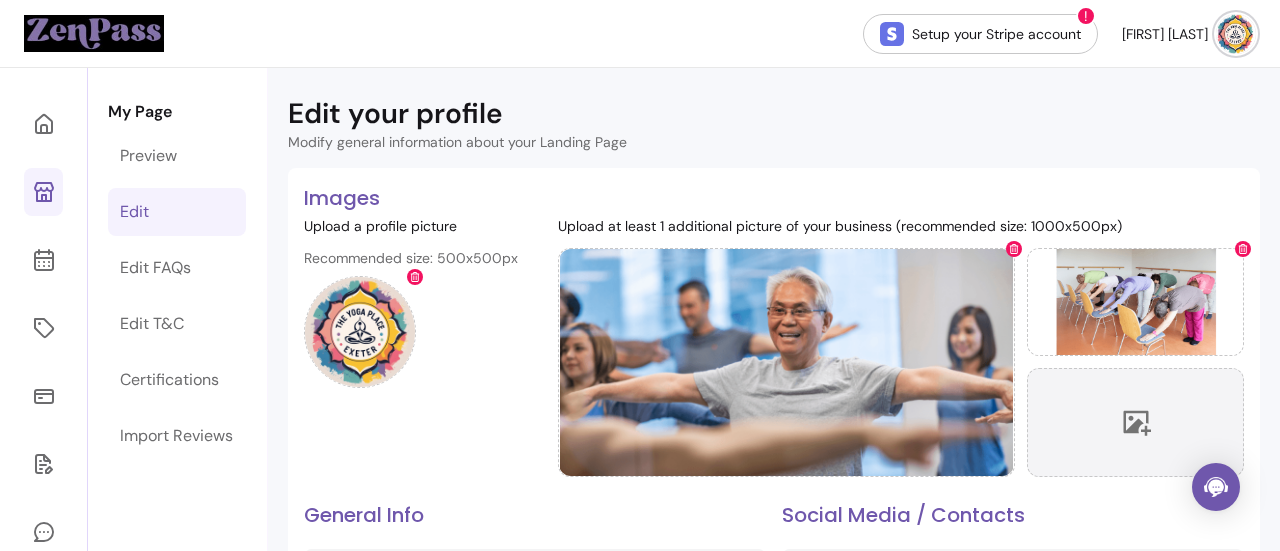 click 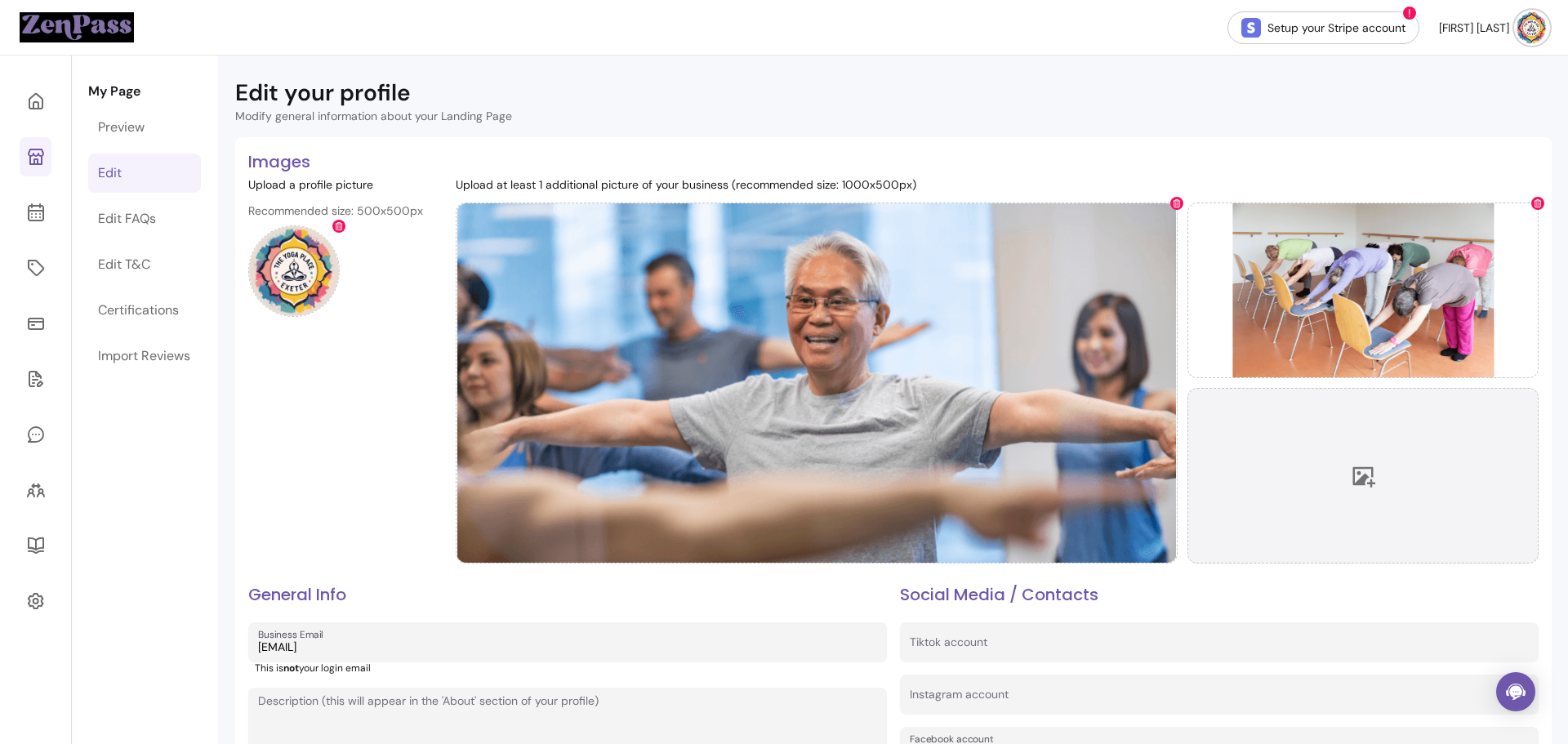 click 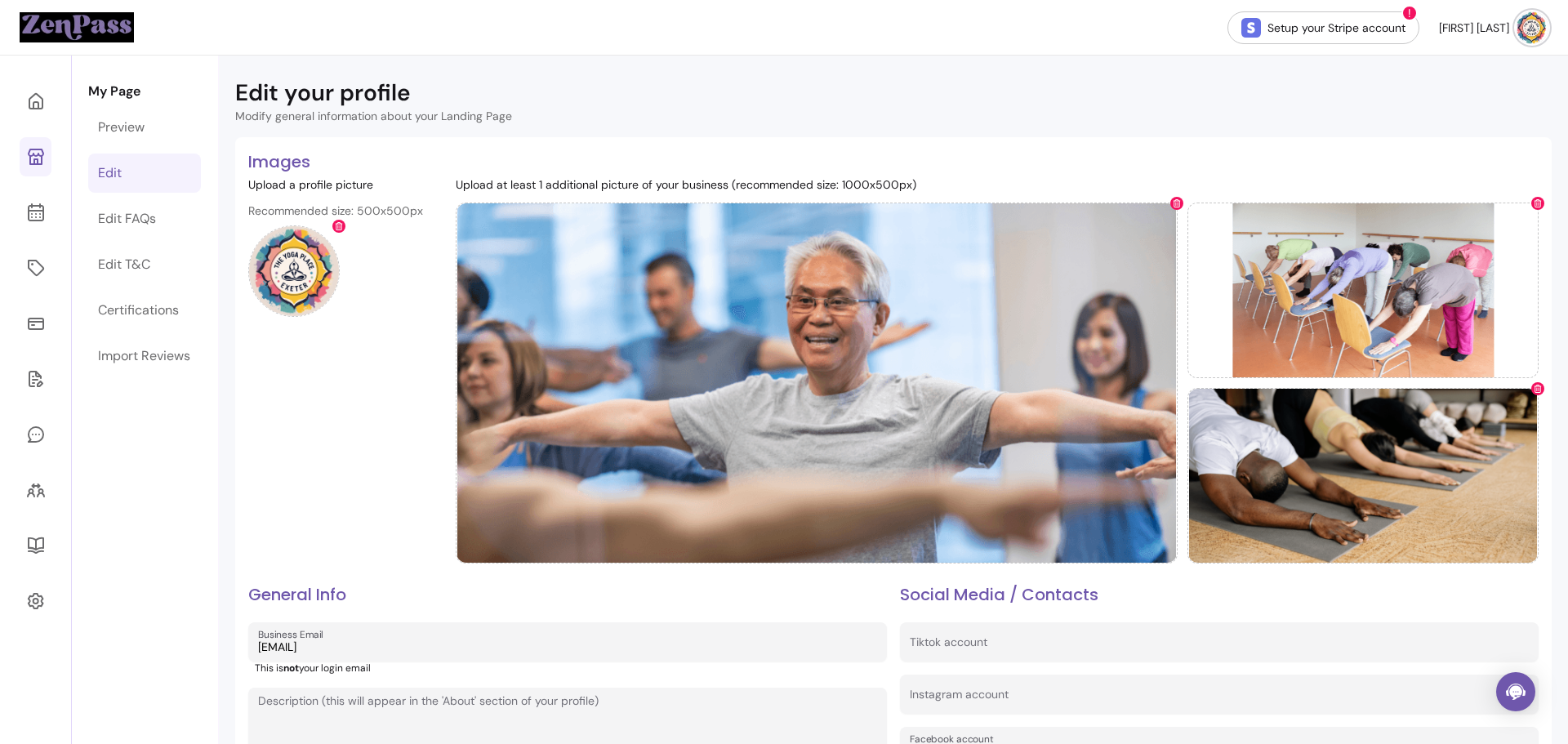 scroll, scrollTop: 327, scrollLeft: 0, axis: vertical 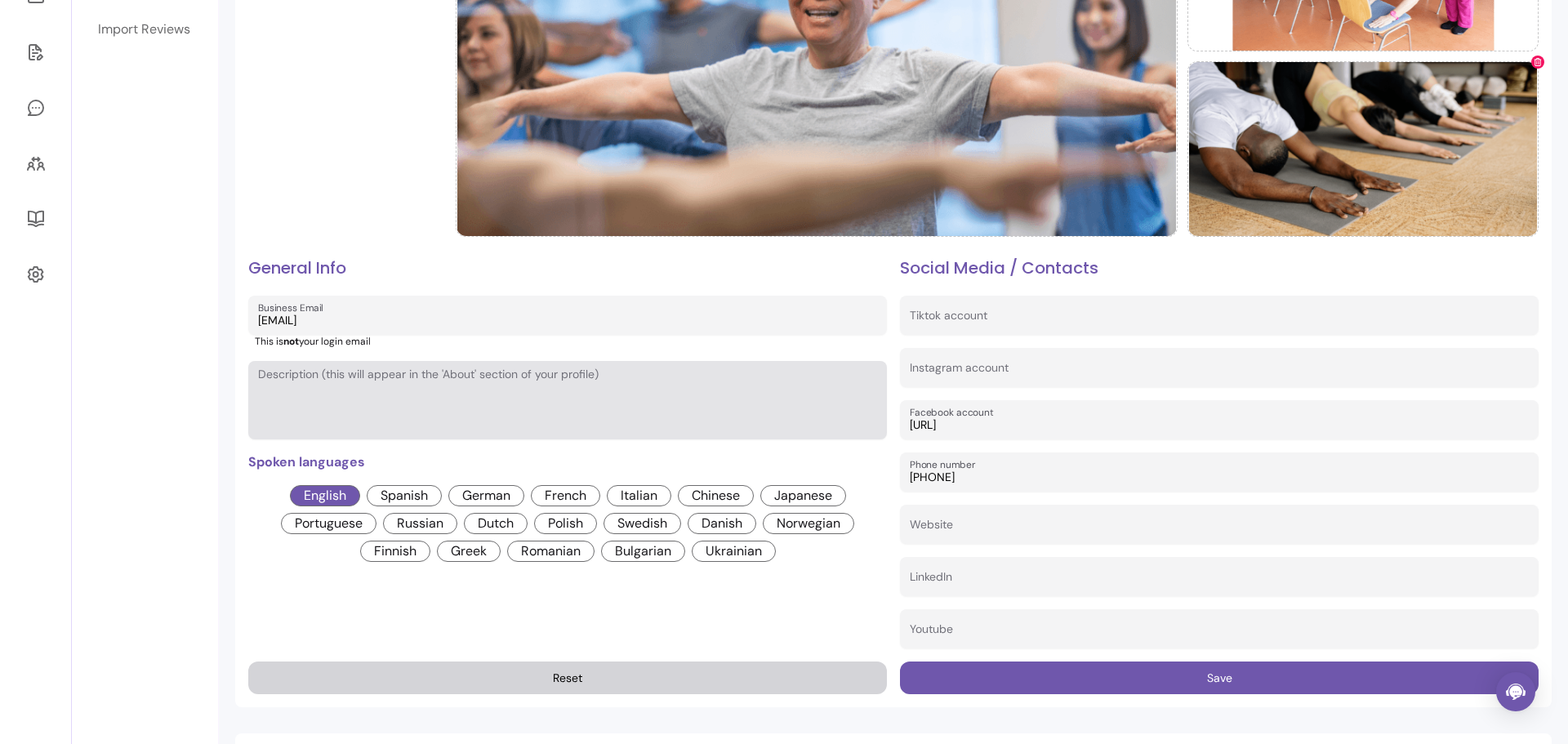 click on "Description (this will appear in the 'About' section of your profile)" at bounding box center (568, 400) 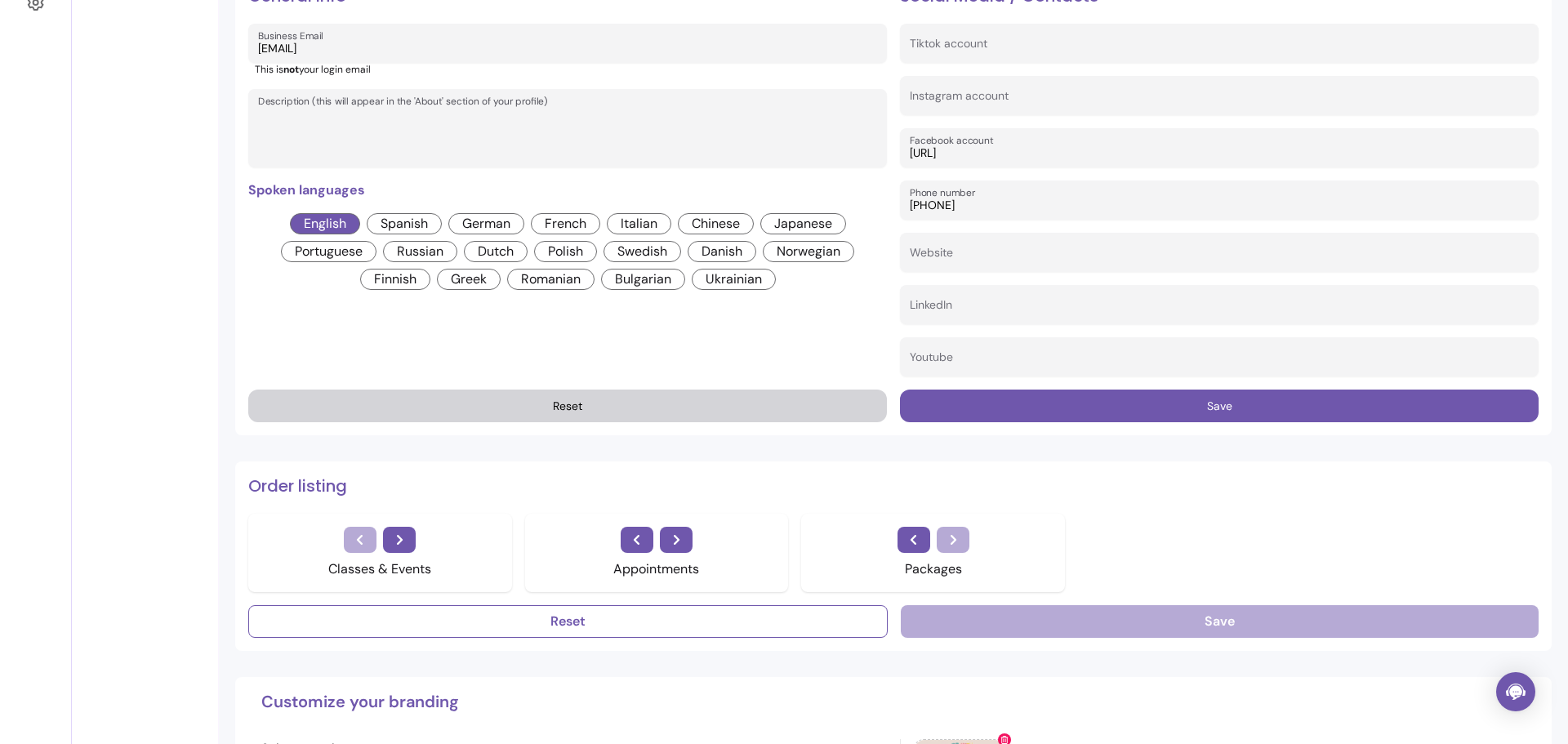 scroll, scrollTop: 653, scrollLeft: 0, axis: vertical 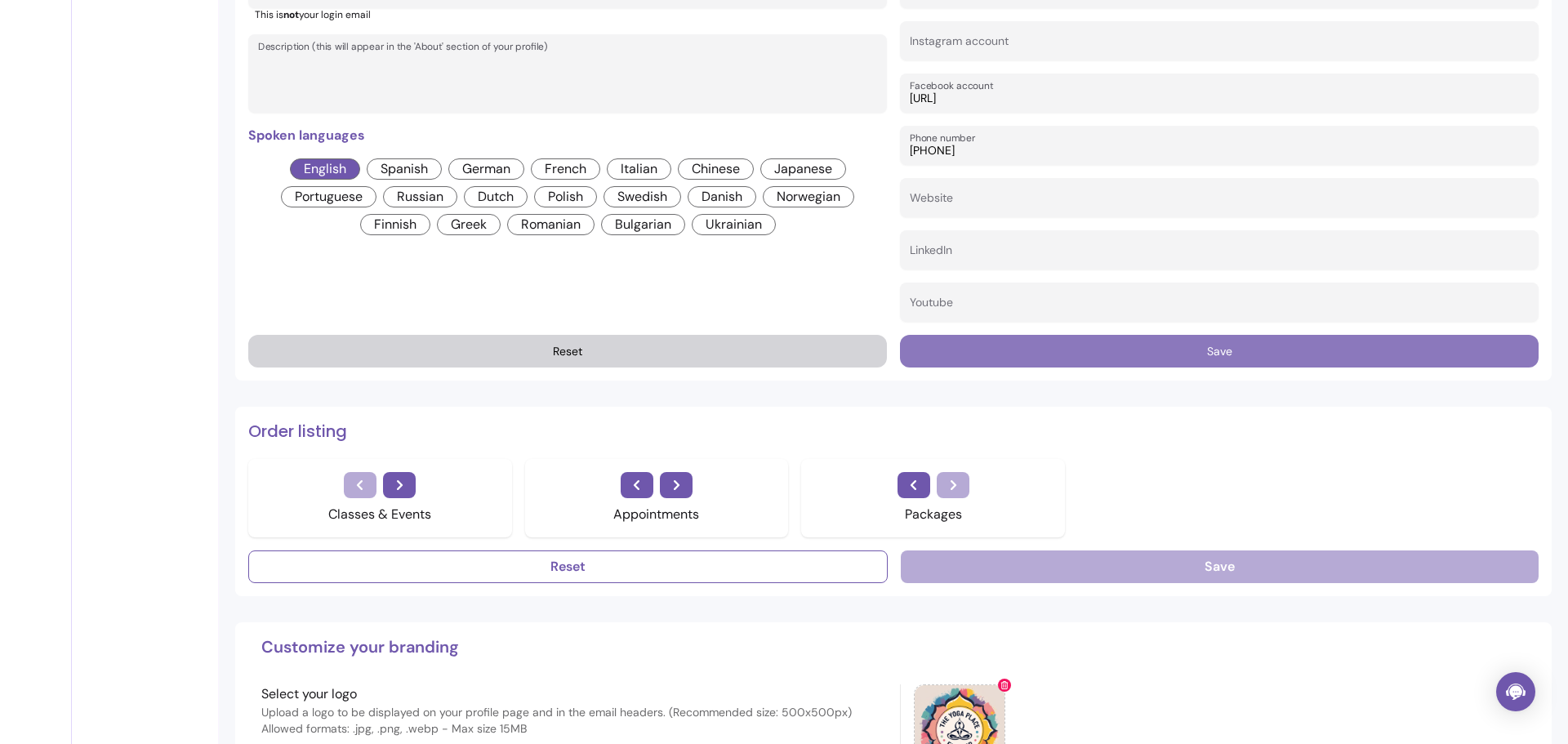 click on "Save" at bounding box center [1219, 351] 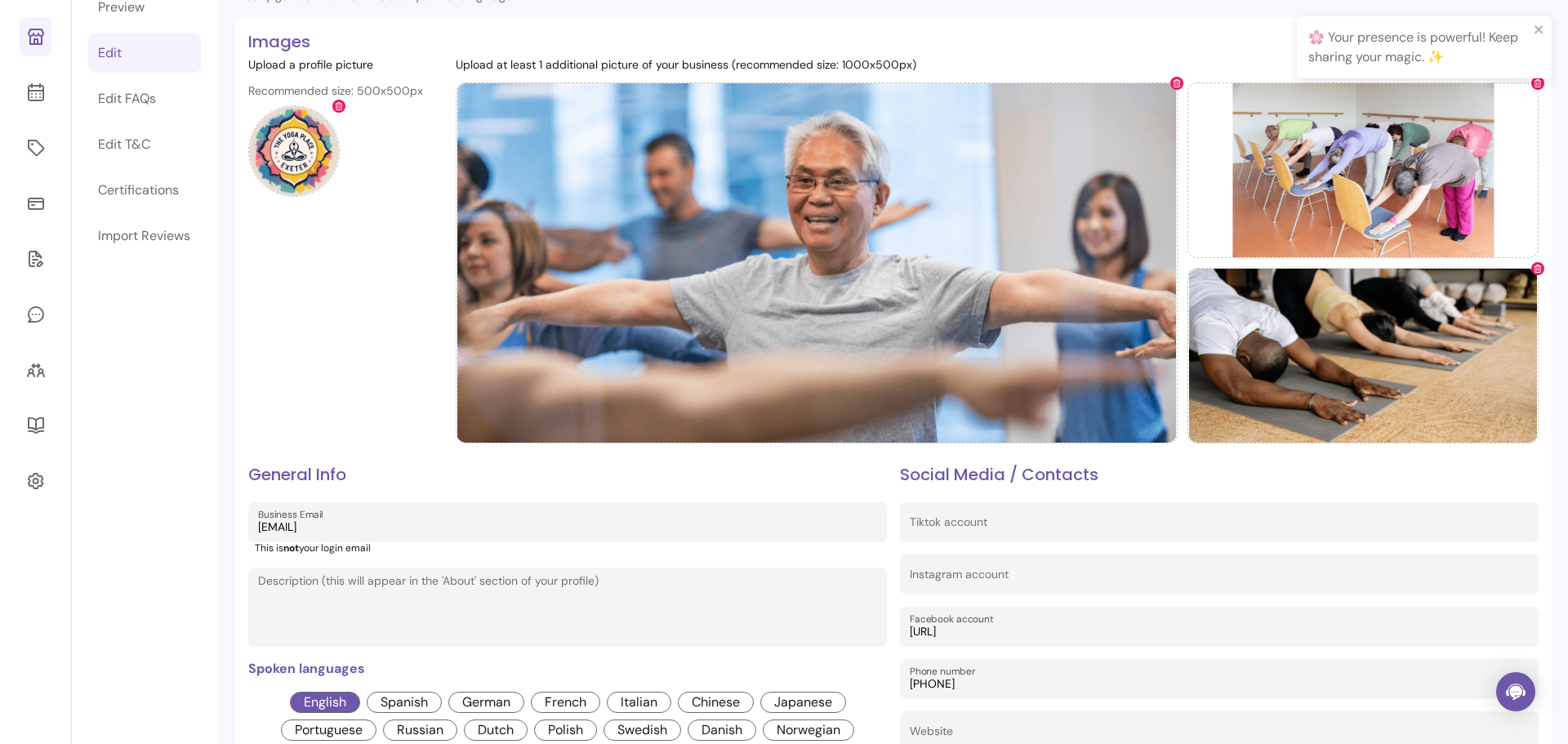 scroll, scrollTop: 0, scrollLeft: 0, axis: both 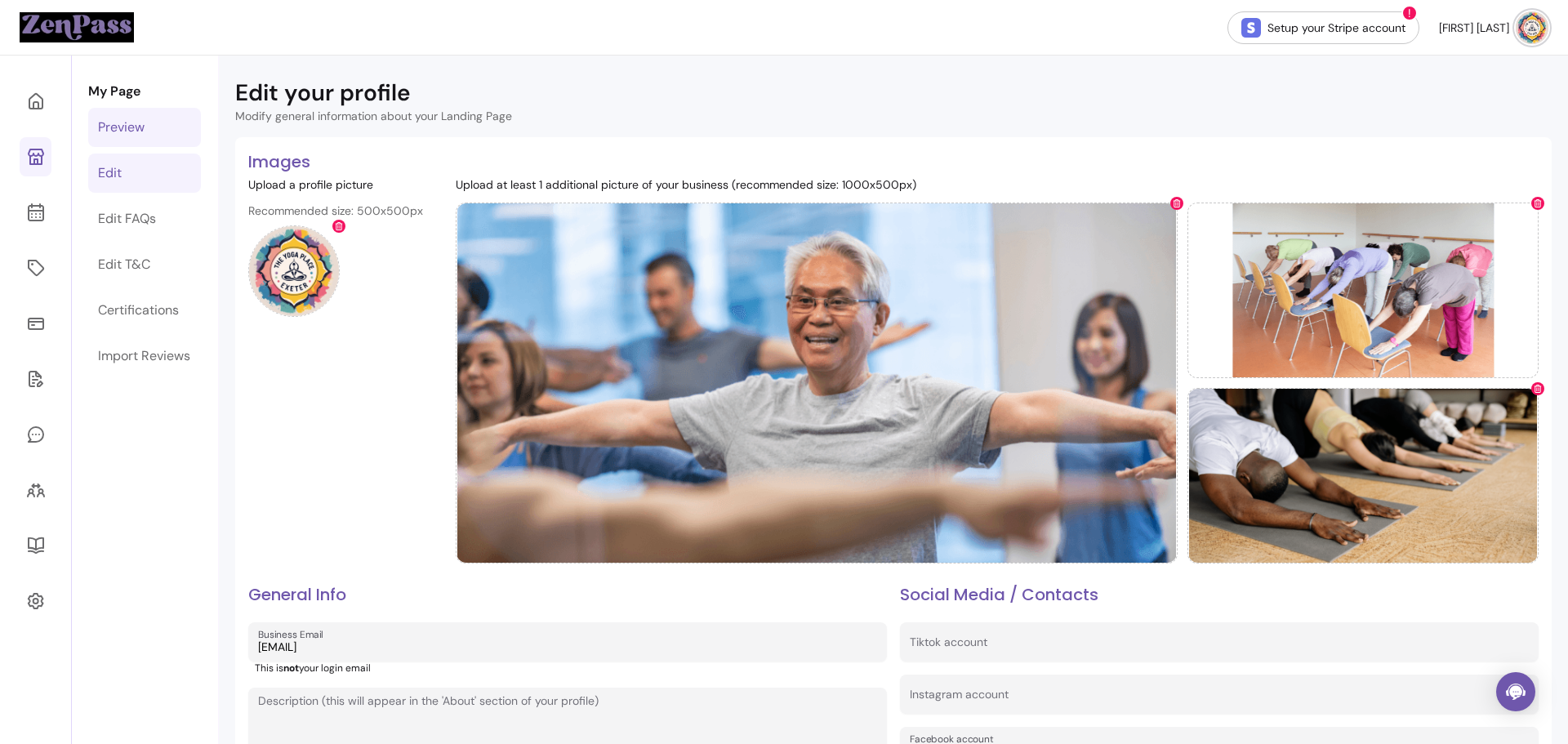 click on "Preview" at bounding box center [145, 127] 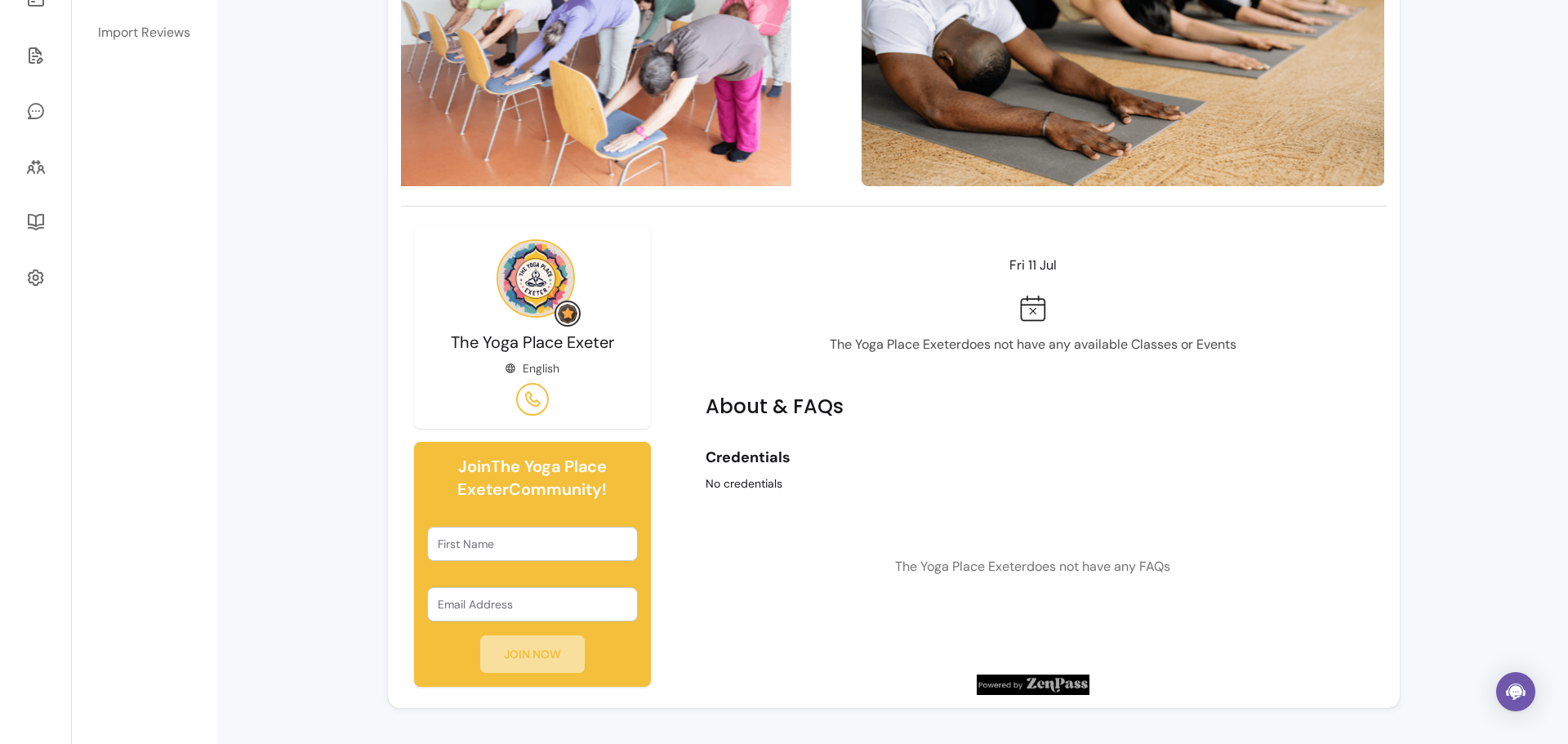 scroll, scrollTop: 0, scrollLeft: 0, axis: both 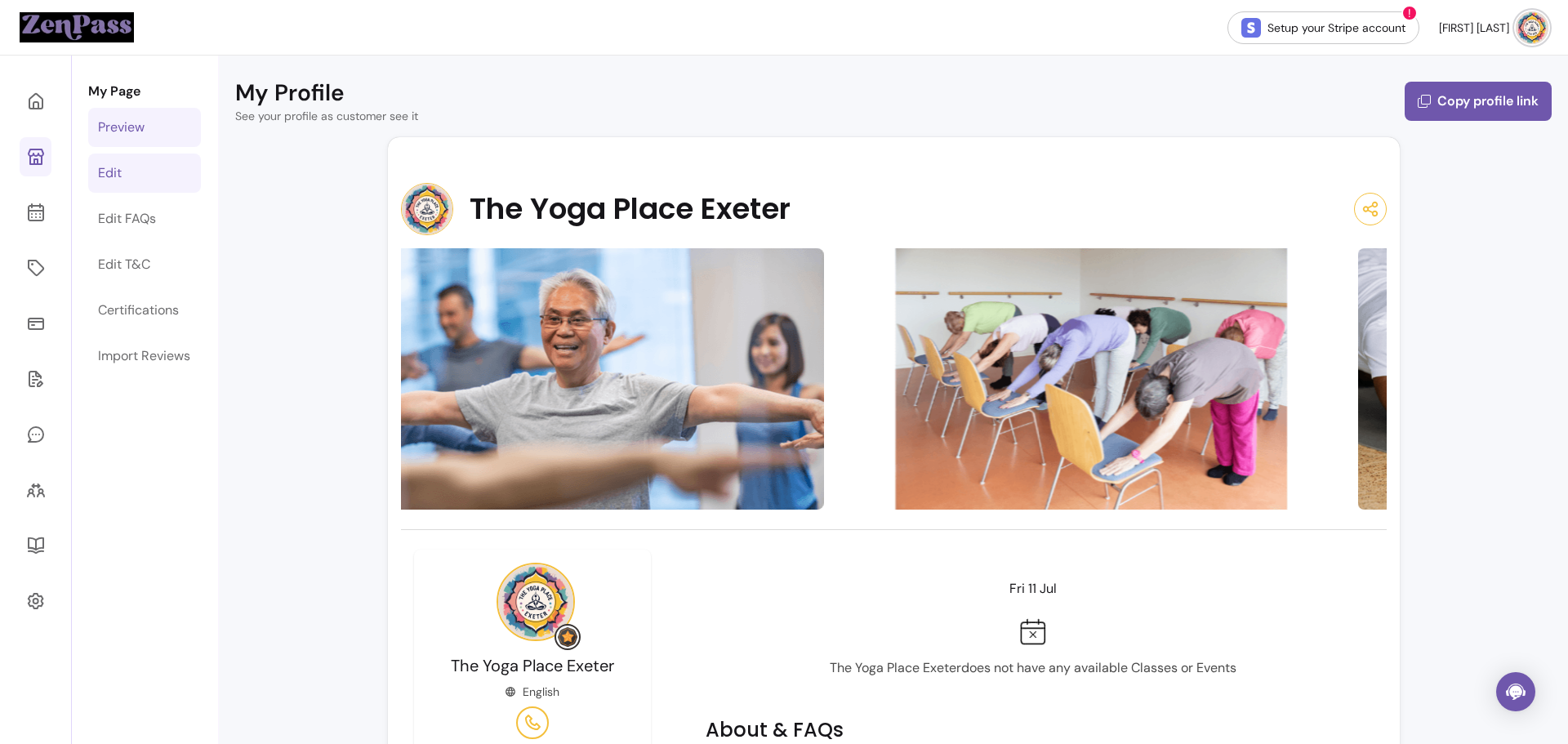 click on "Edit" at bounding box center (109, 173) 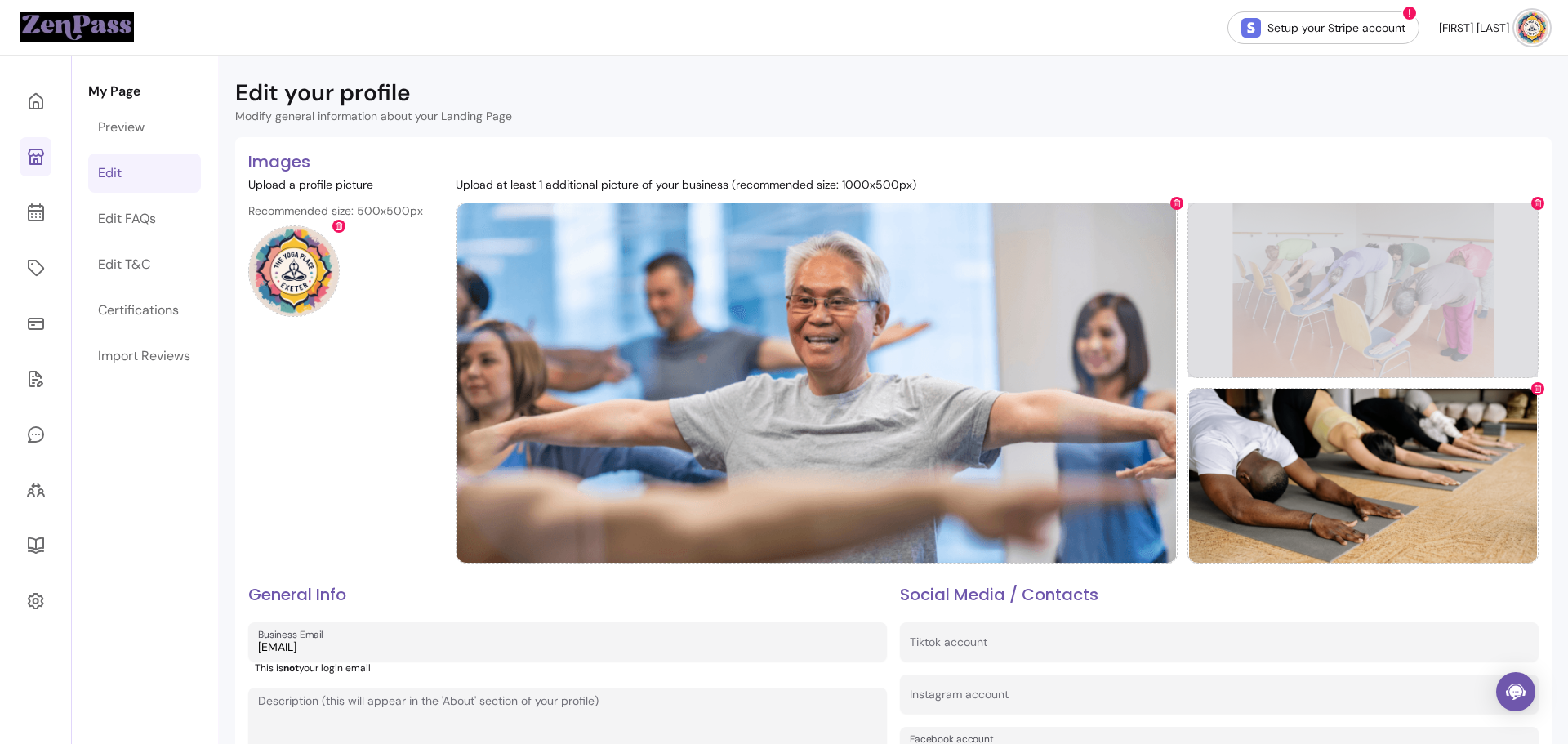 click 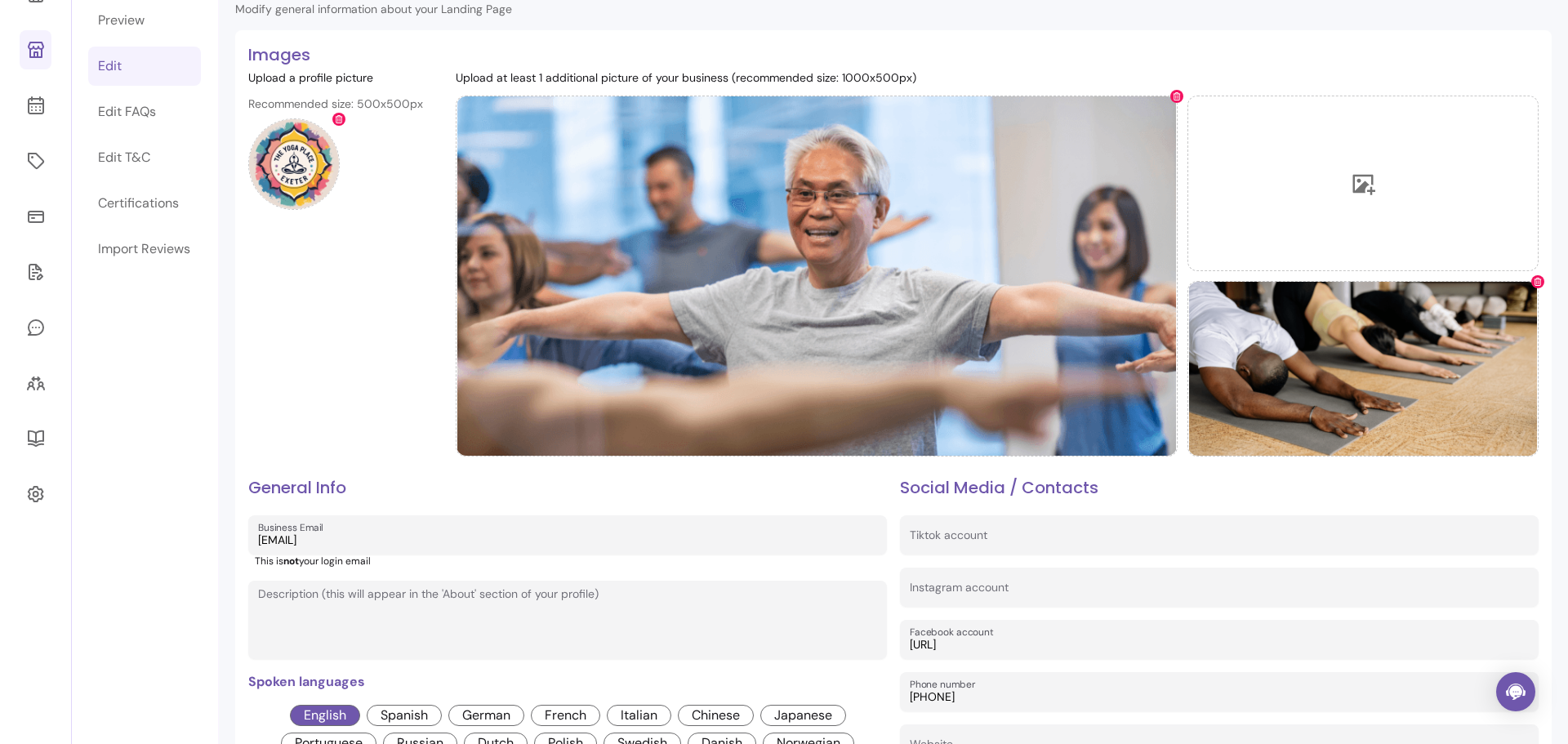 scroll, scrollTop: 0, scrollLeft: 0, axis: both 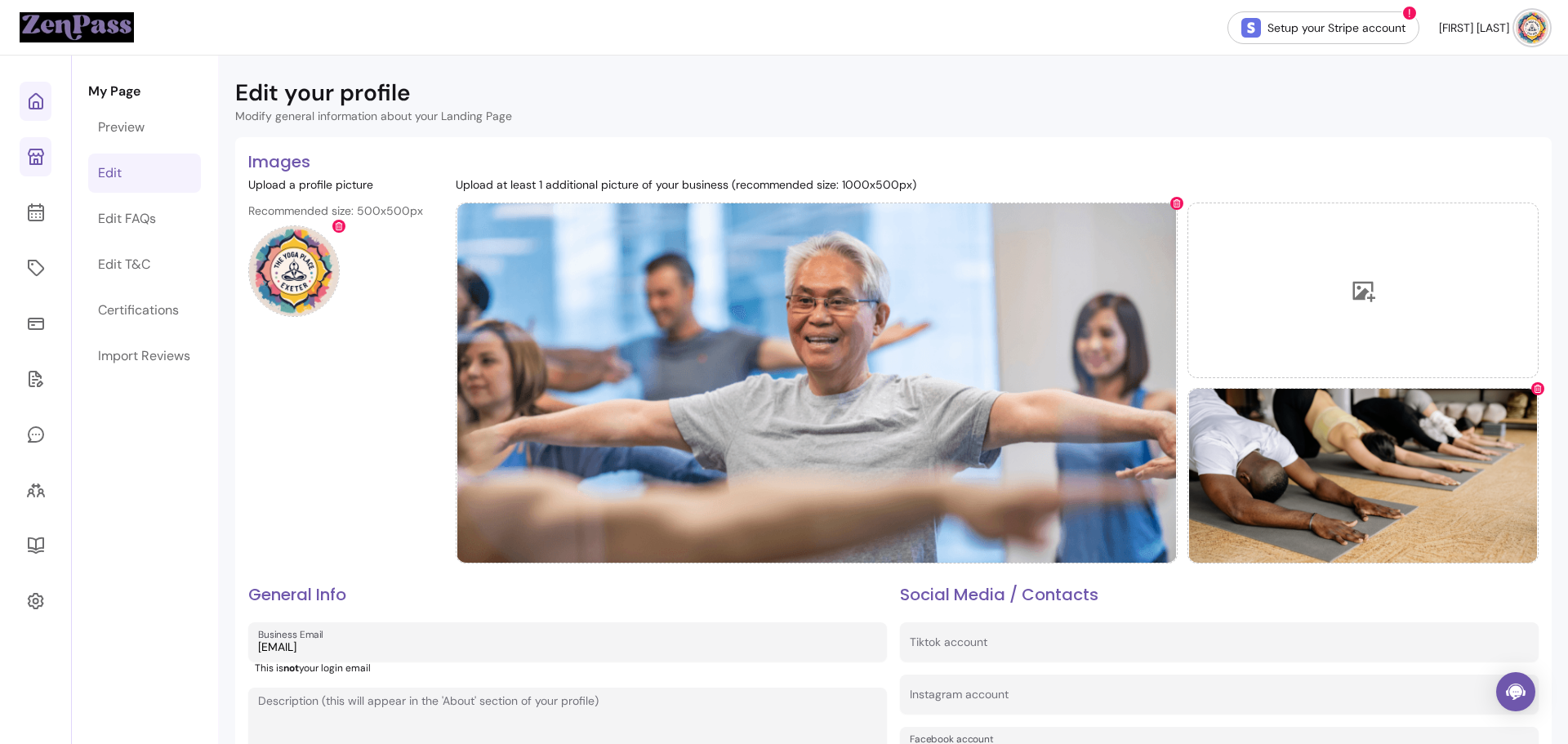 click 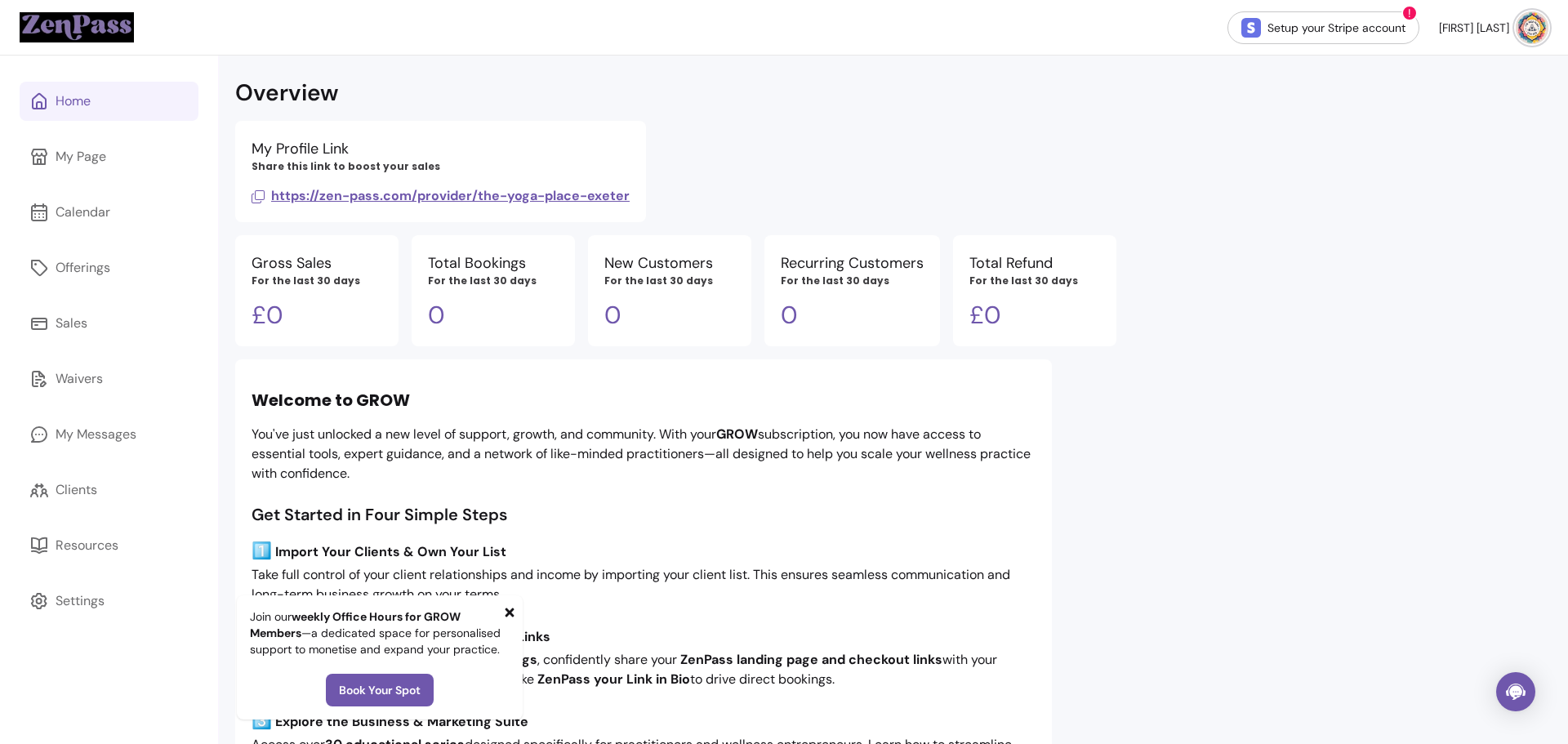 click 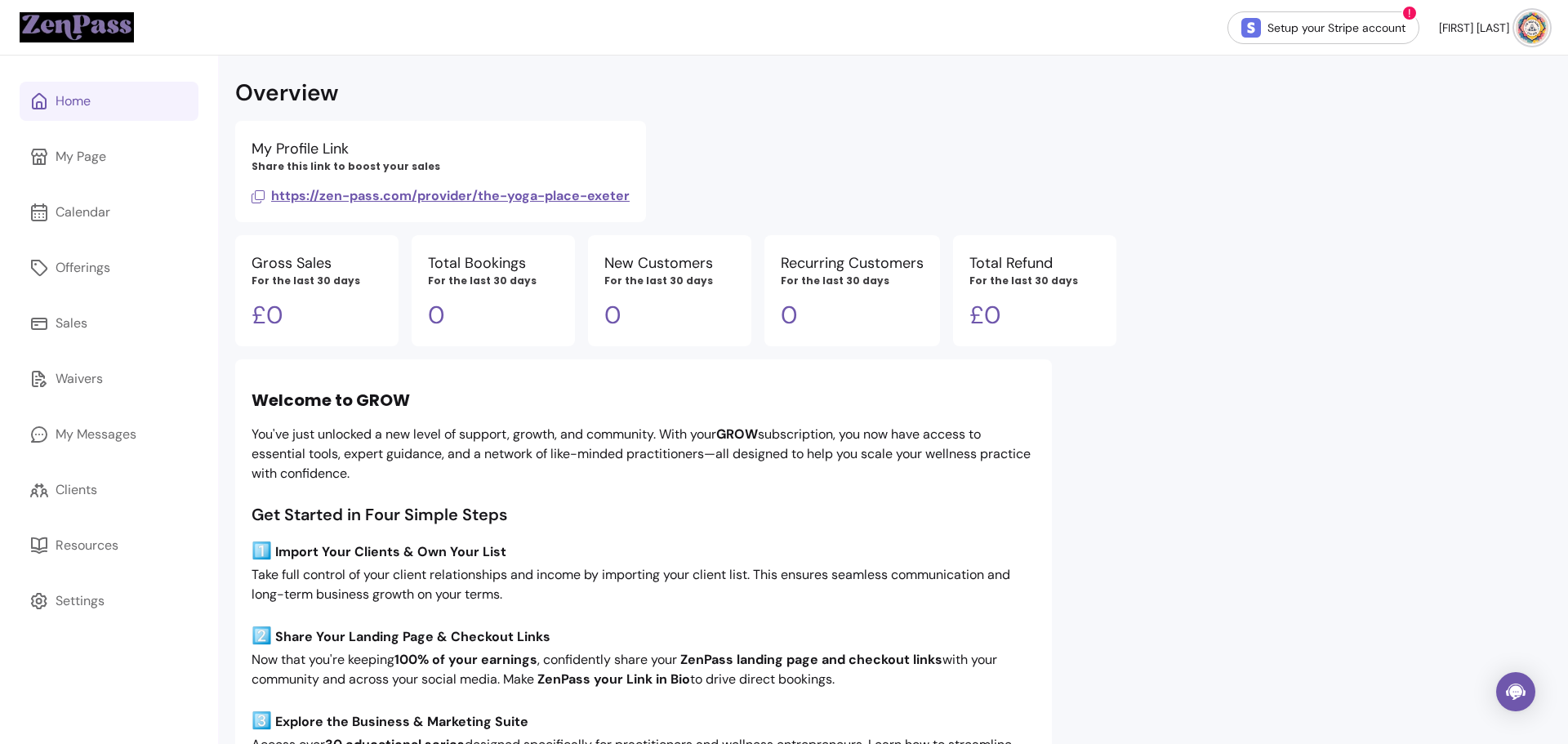 click on "https://zen-pass.com/provider/the-yoga-place-exeter" at bounding box center [440, 195] 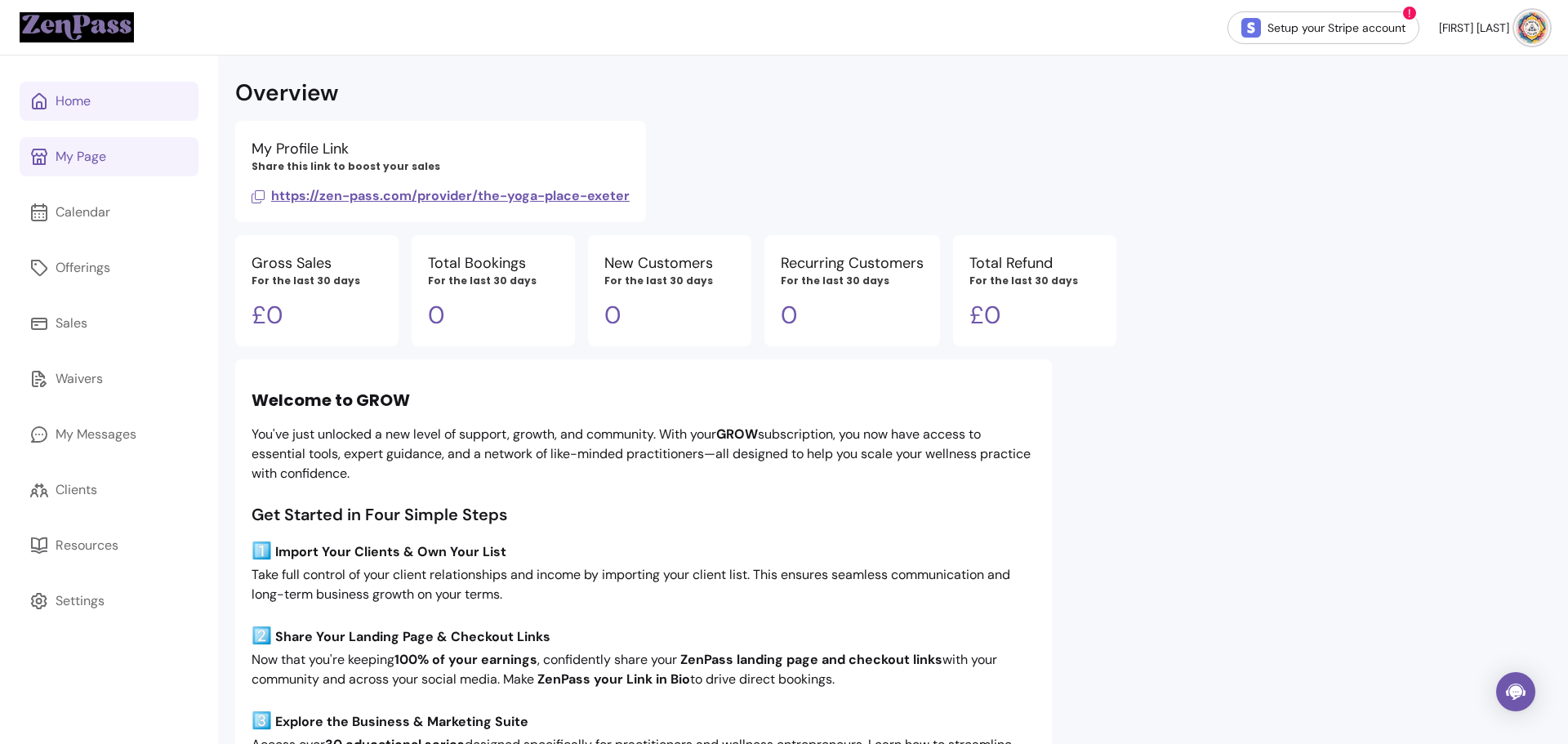 click on "My Page" at bounding box center (81, 157) 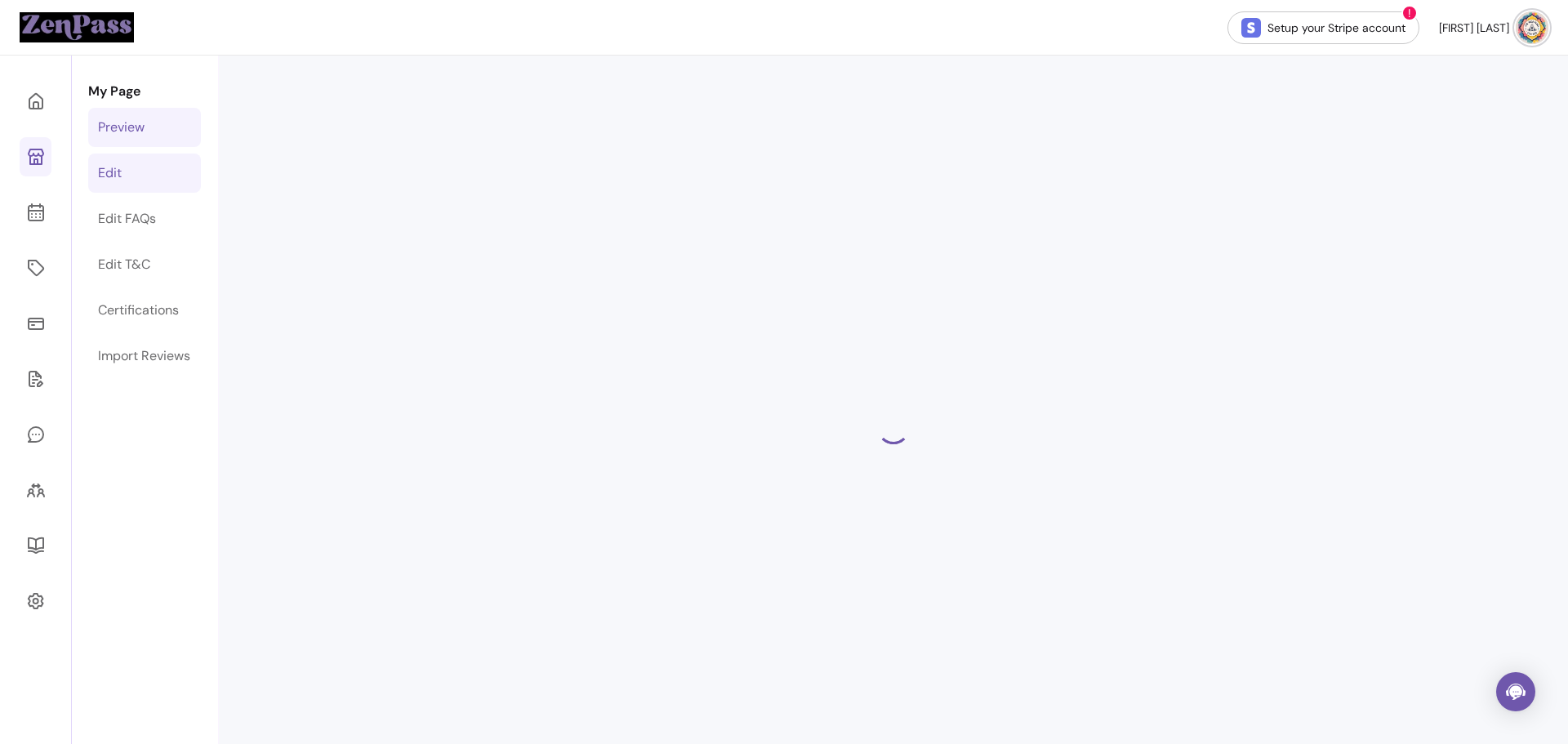 click on "Edit" at bounding box center [109, 173] 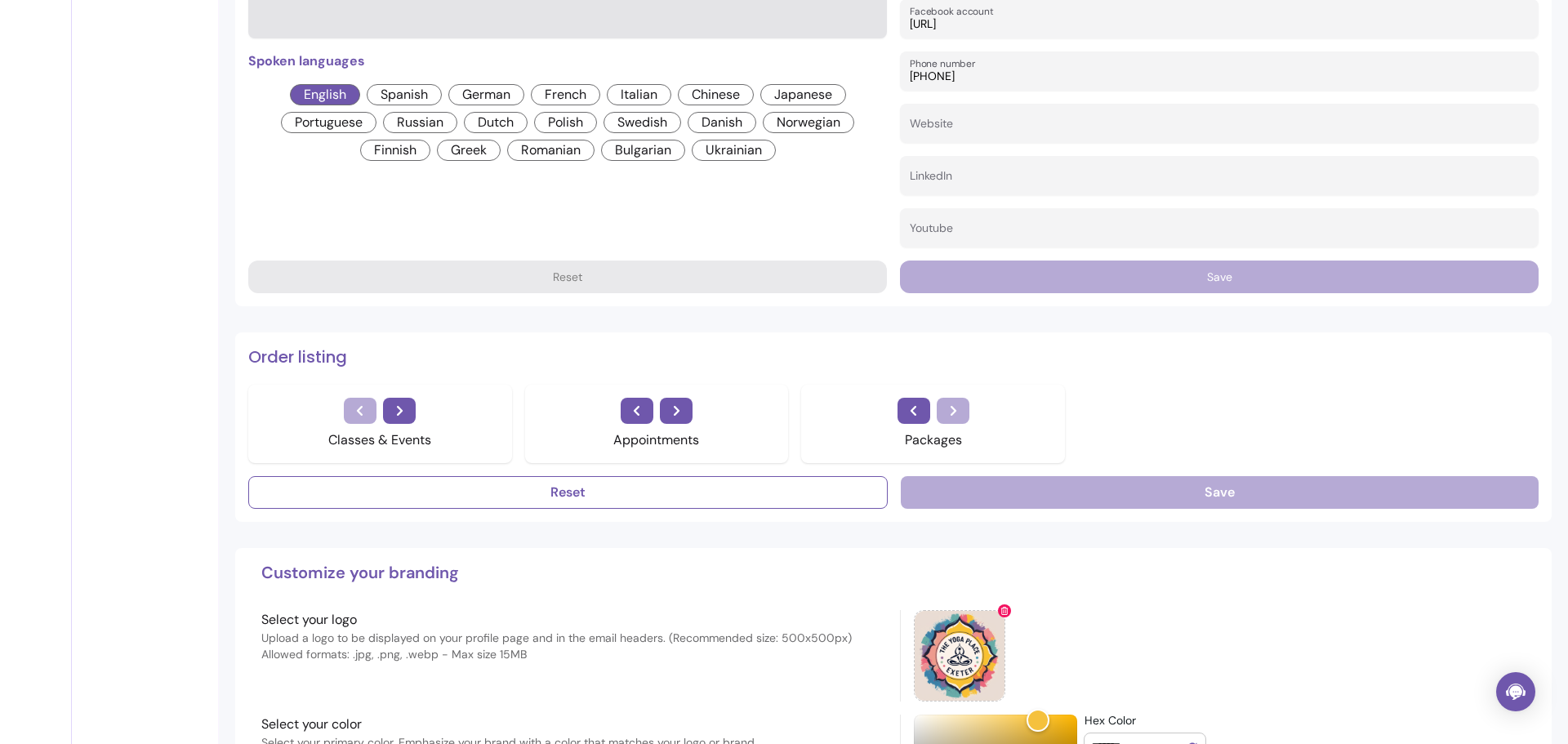 scroll, scrollTop: 735, scrollLeft: 0, axis: vertical 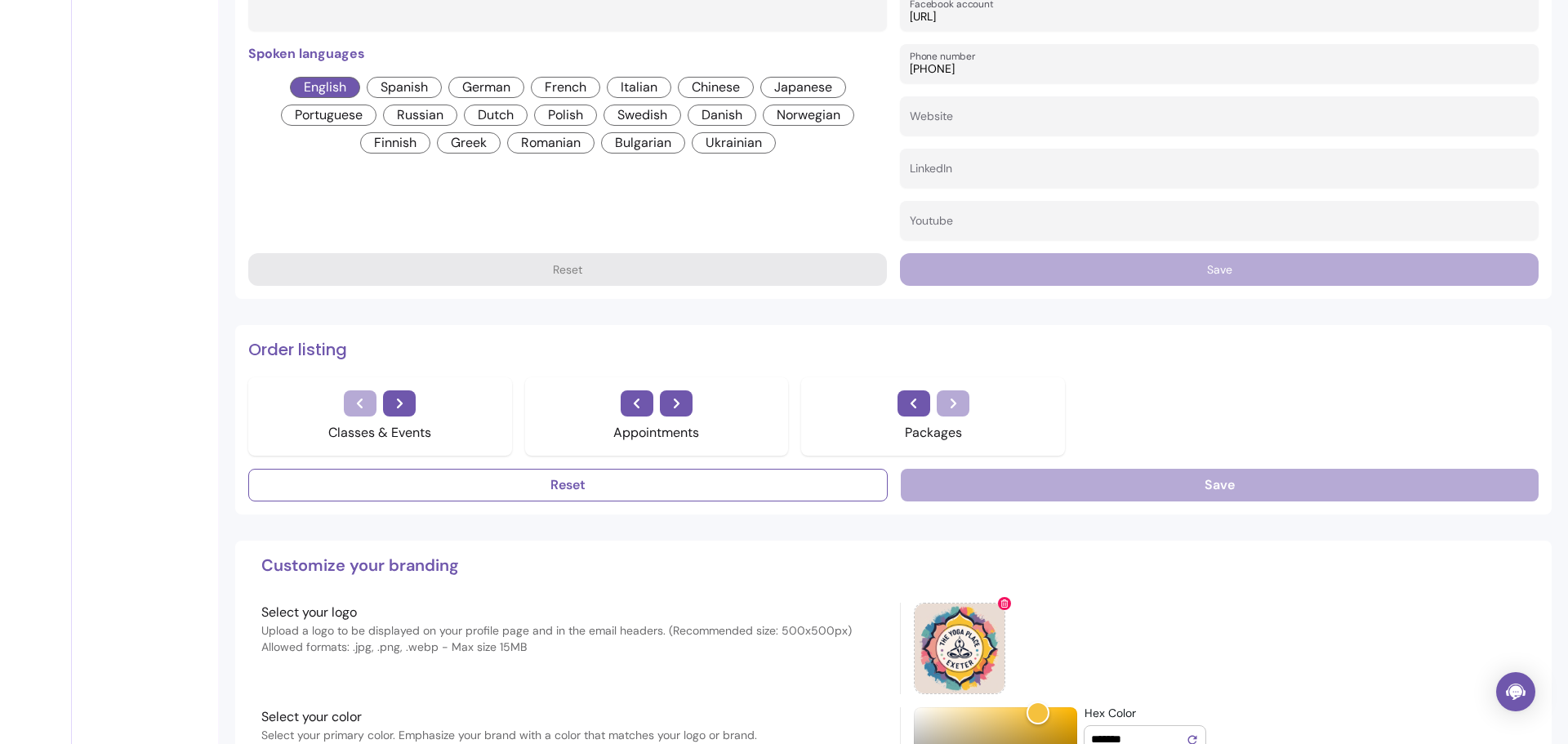 drag, startPoint x: 984, startPoint y: 66, endPoint x: 838, endPoint y: 88, distance: 147.64823 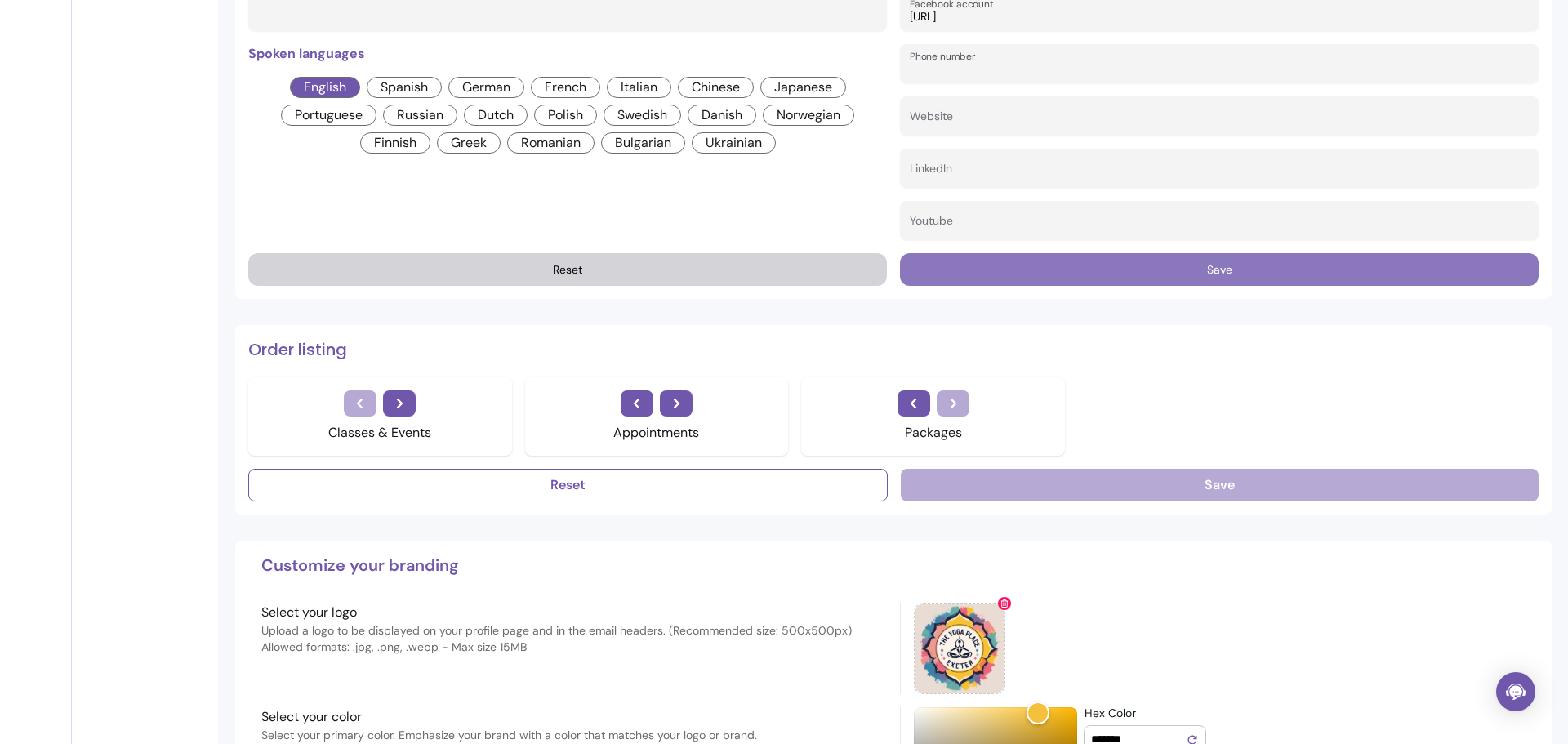 type 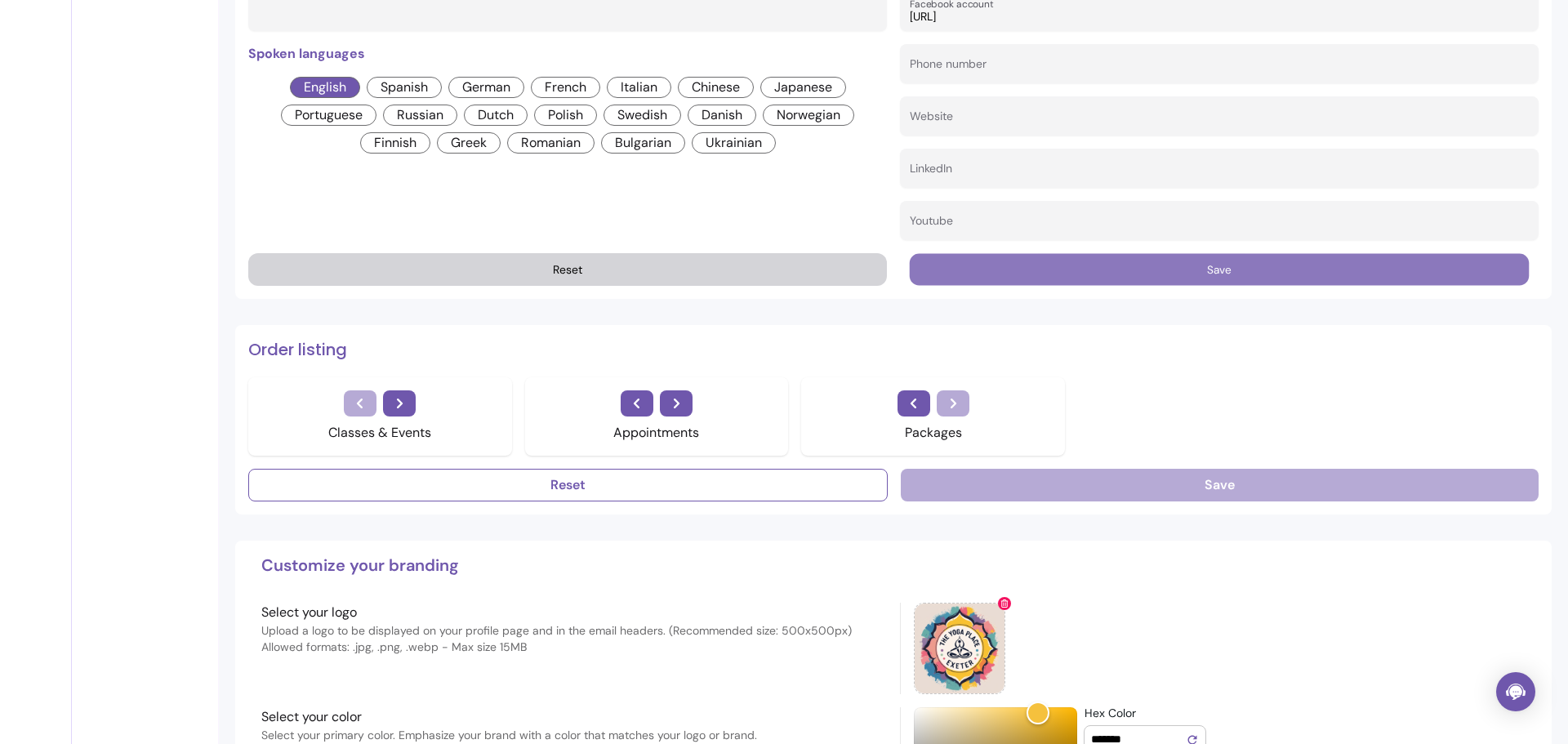 click on "Save" at bounding box center [1219, 270] 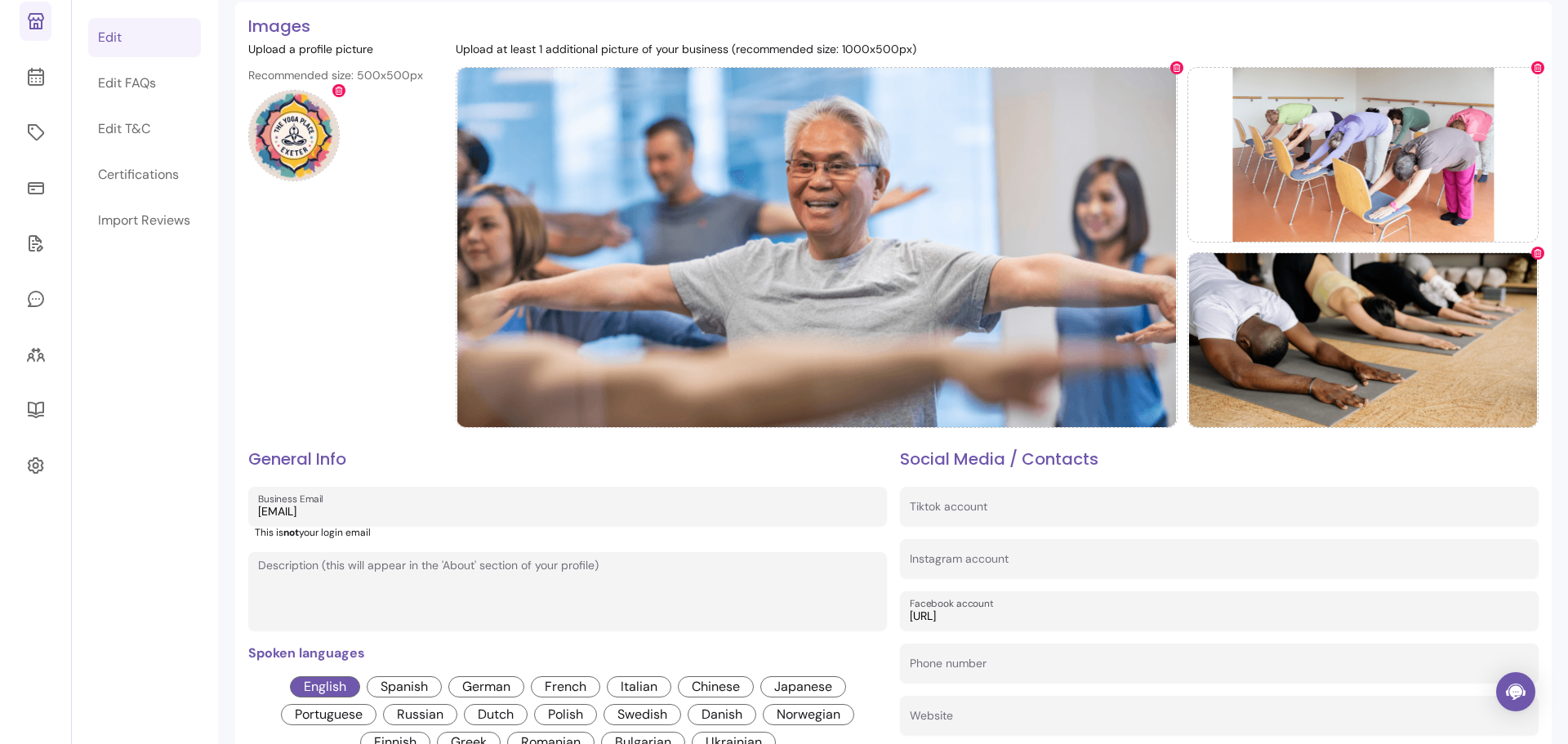 scroll, scrollTop: 0, scrollLeft: 0, axis: both 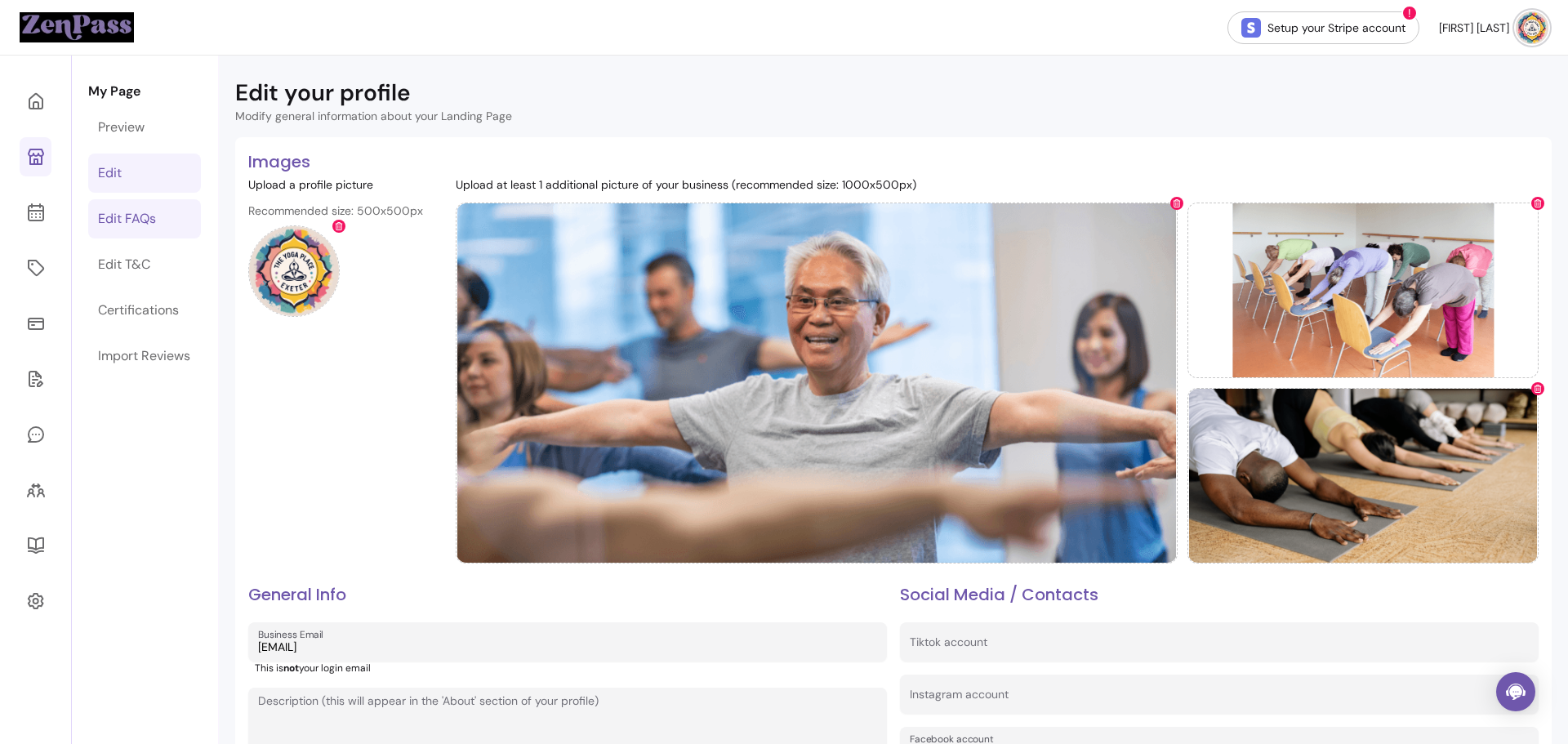 drag, startPoint x: 112, startPoint y: 227, endPoint x: 184, endPoint y: 238, distance: 72.83543 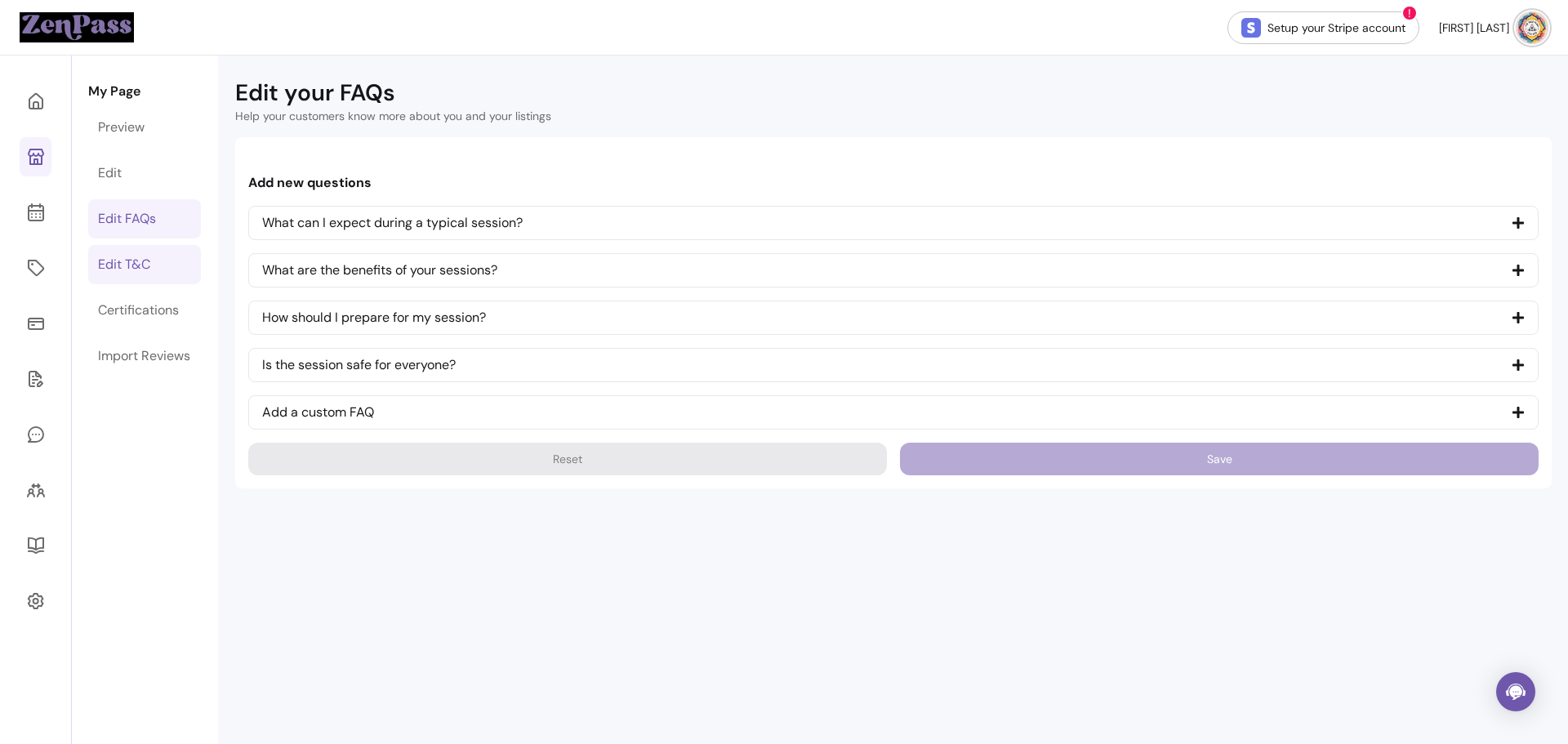 click on "Edit T&C" at bounding box center [124, 265] 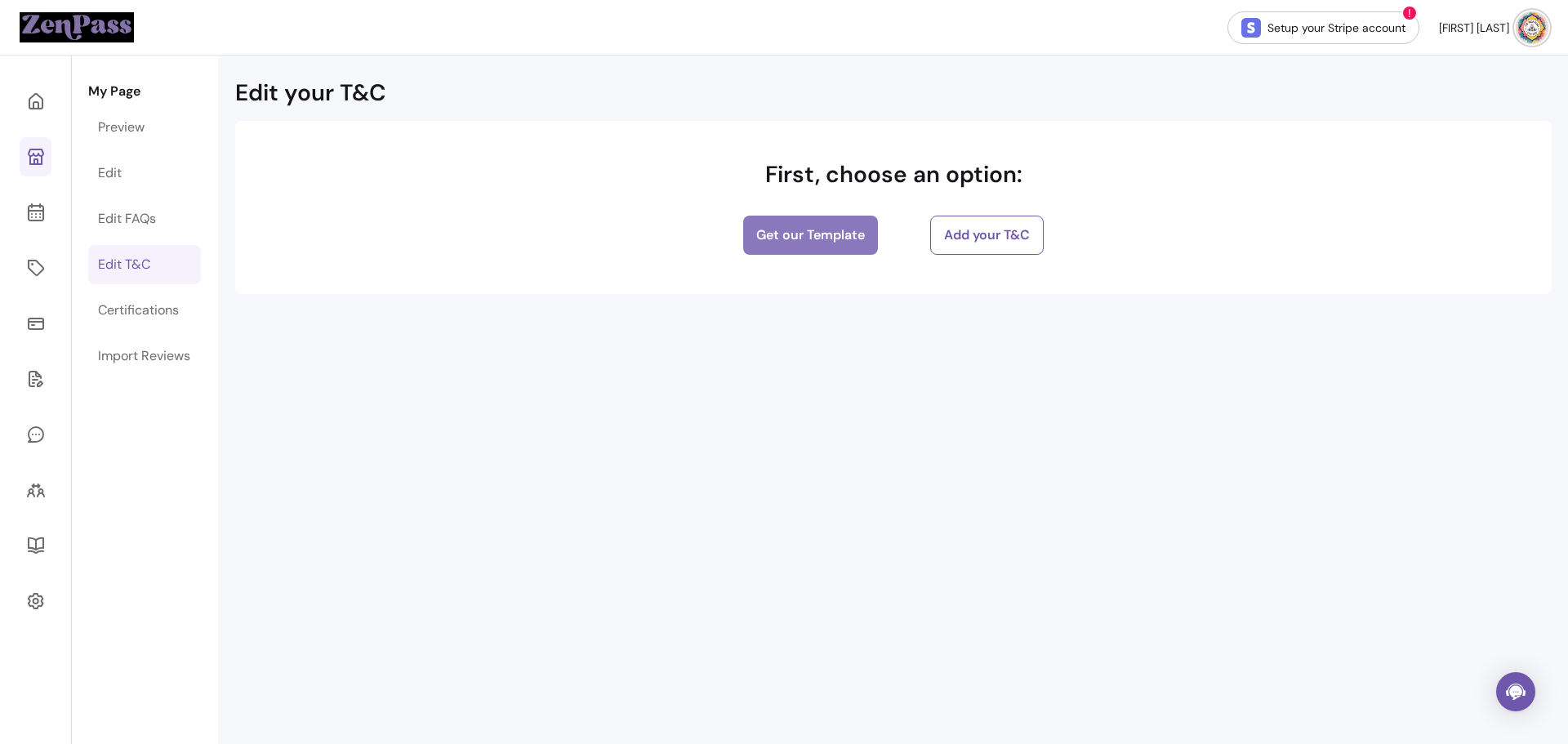 select on "*" 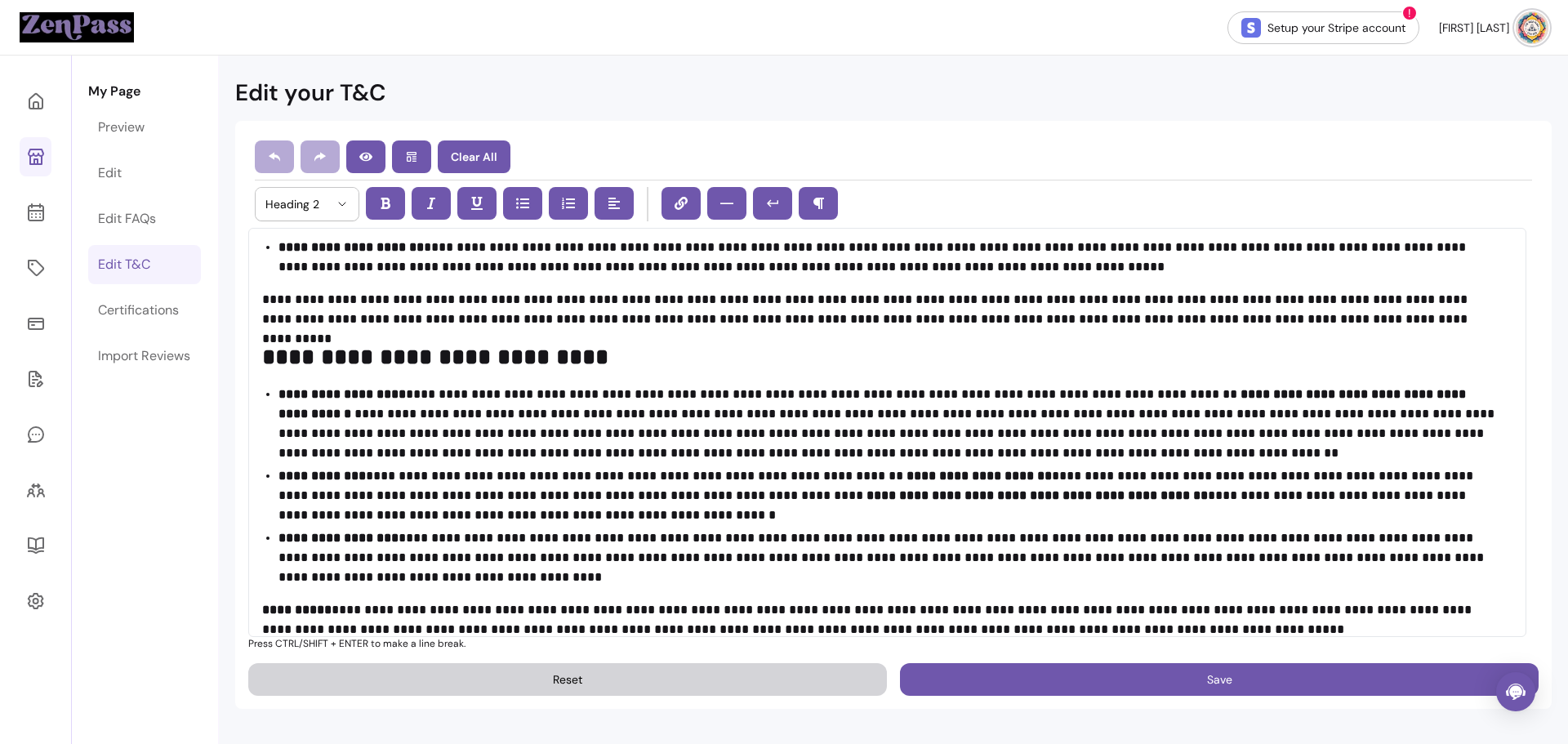 scroll, scrollTop: 1762, scrollLeft: 0, axis: vertical 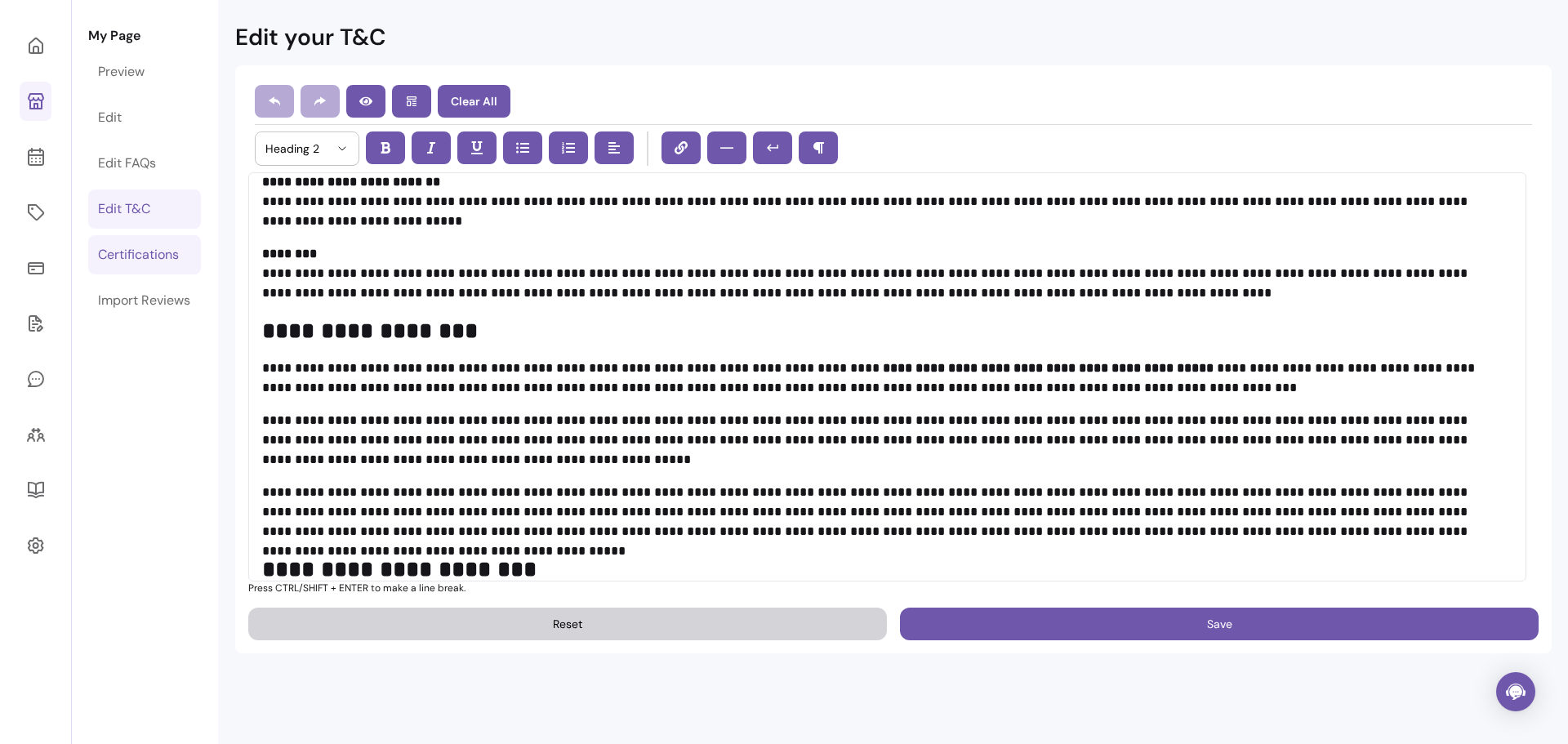 click on "Certifications" at bounding box center [138, 255] 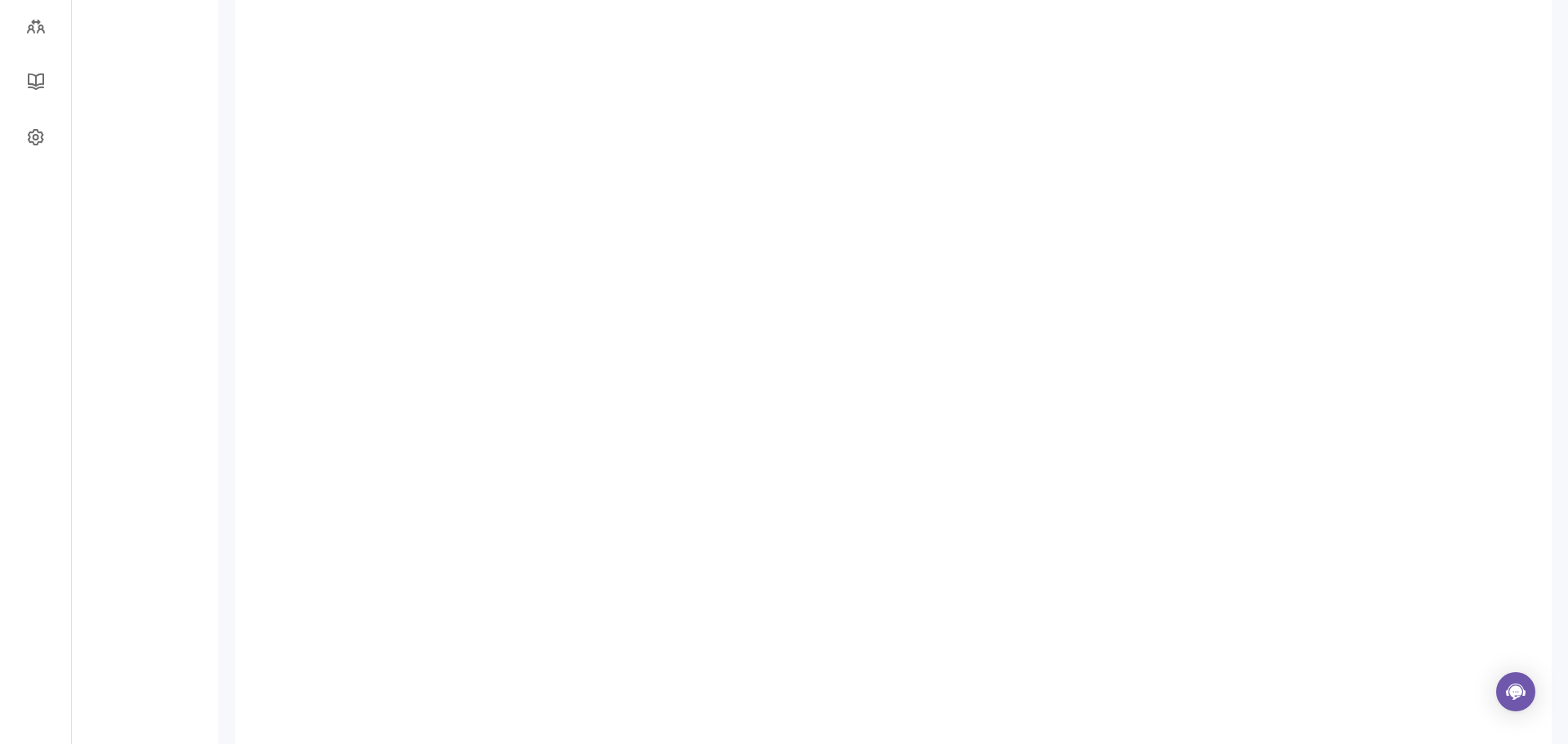 scroll, scrollTop: 0, scrollLeft: 0, axis: both 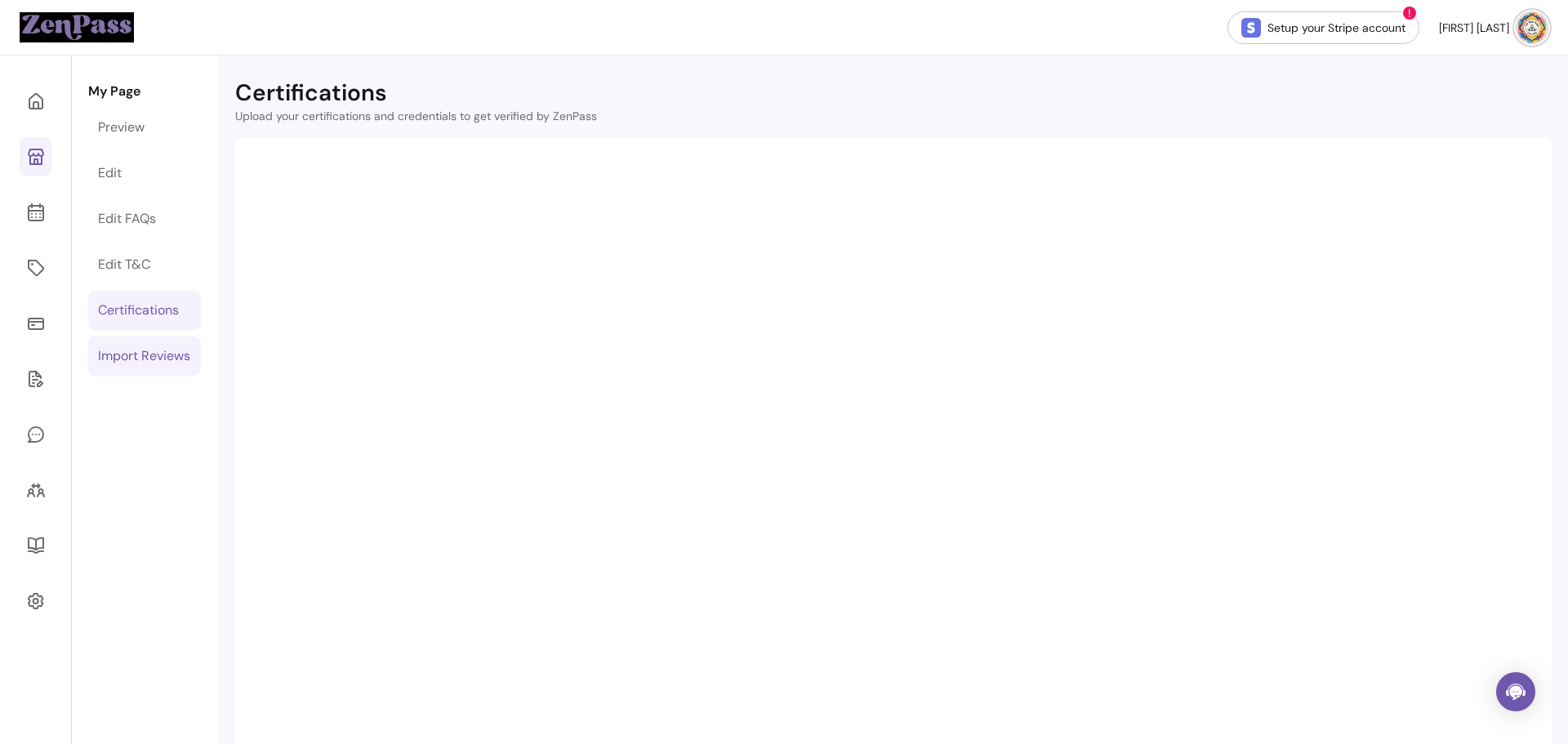 click on "Import Reviews" at bounding box center [144, 356] 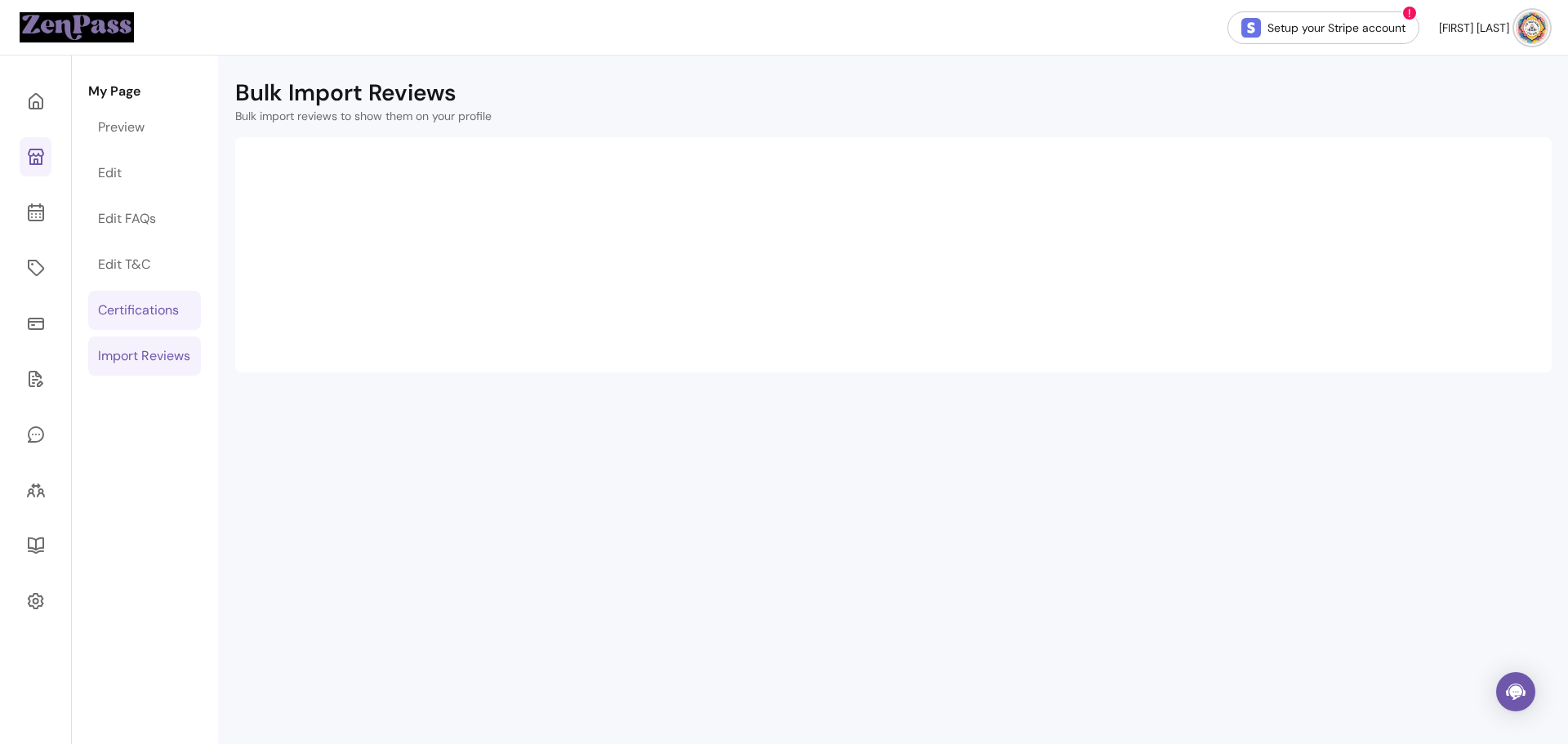 click on "Certifications" at bounding box center [138, 310] 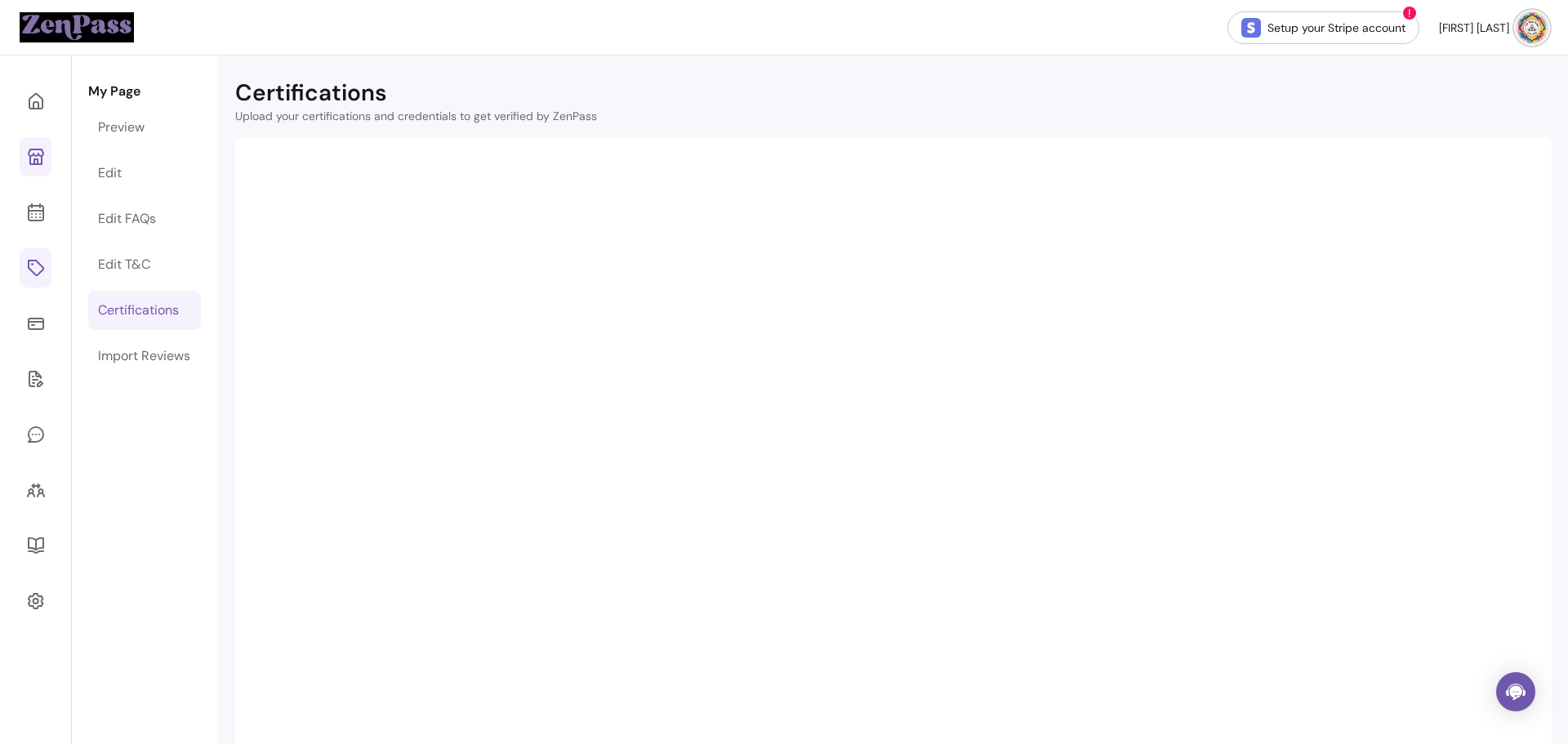 click 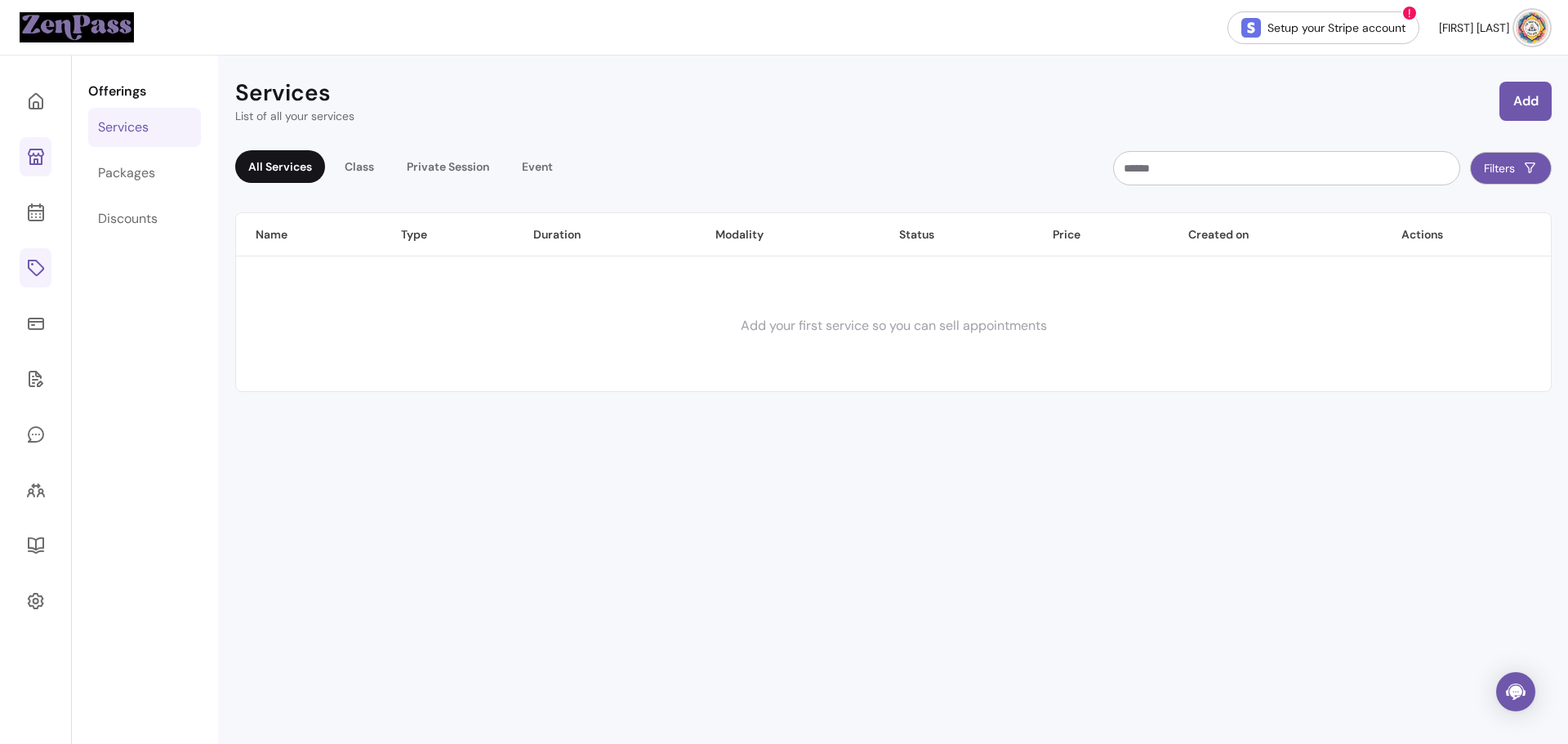 click 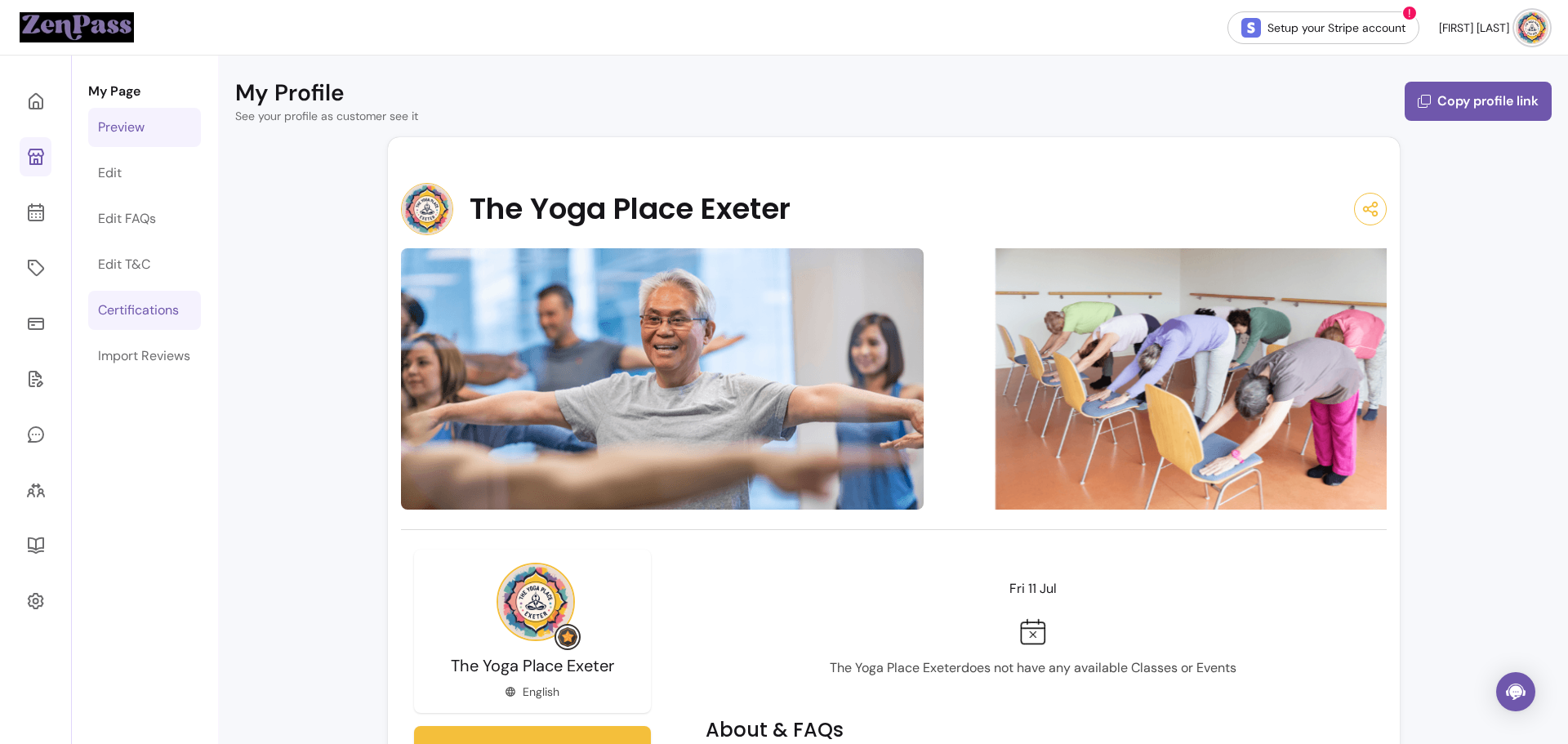 click on "Certifications" at bounding box center (138, 310) 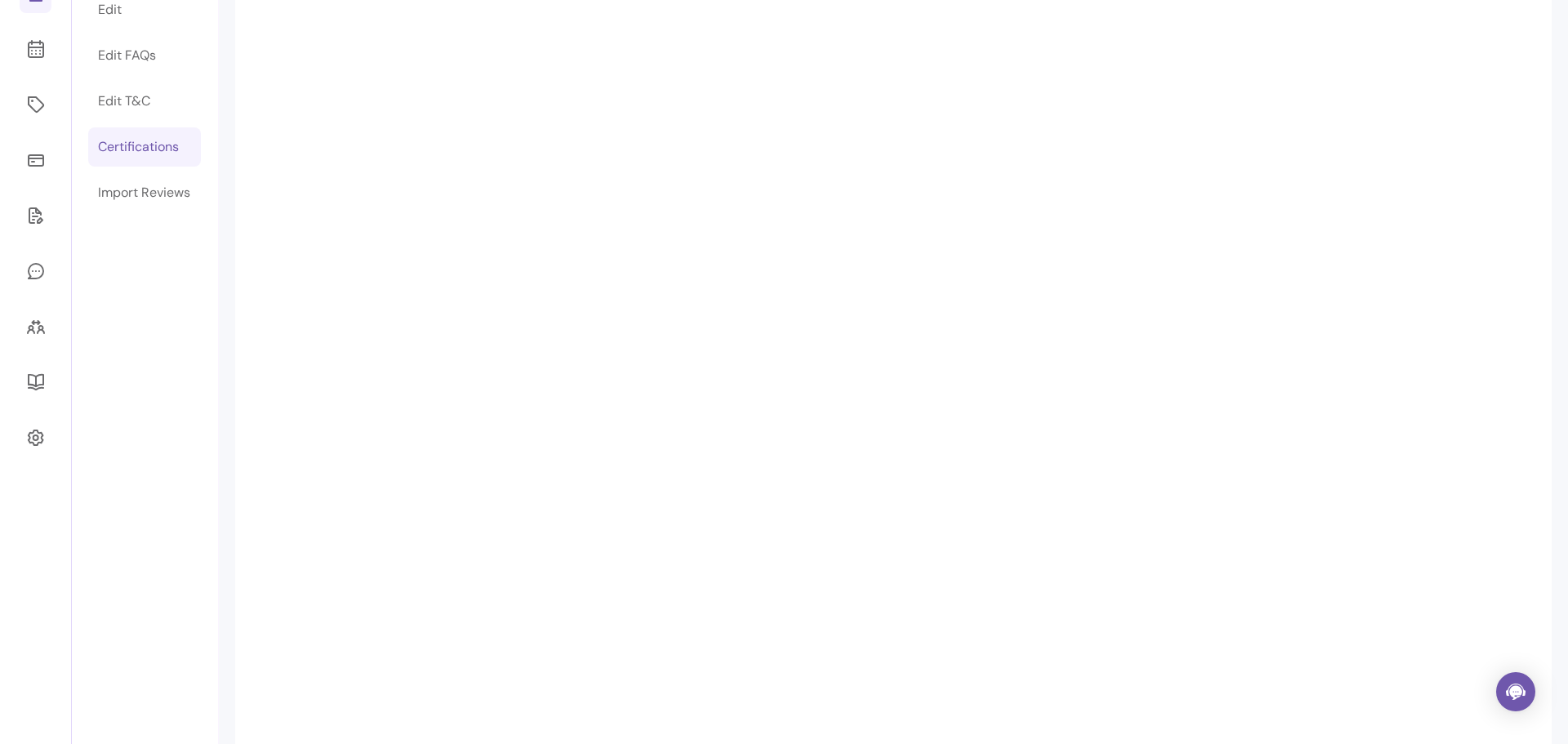 scroll, scrollTop: 0, scrollLeft: 0, axis: both 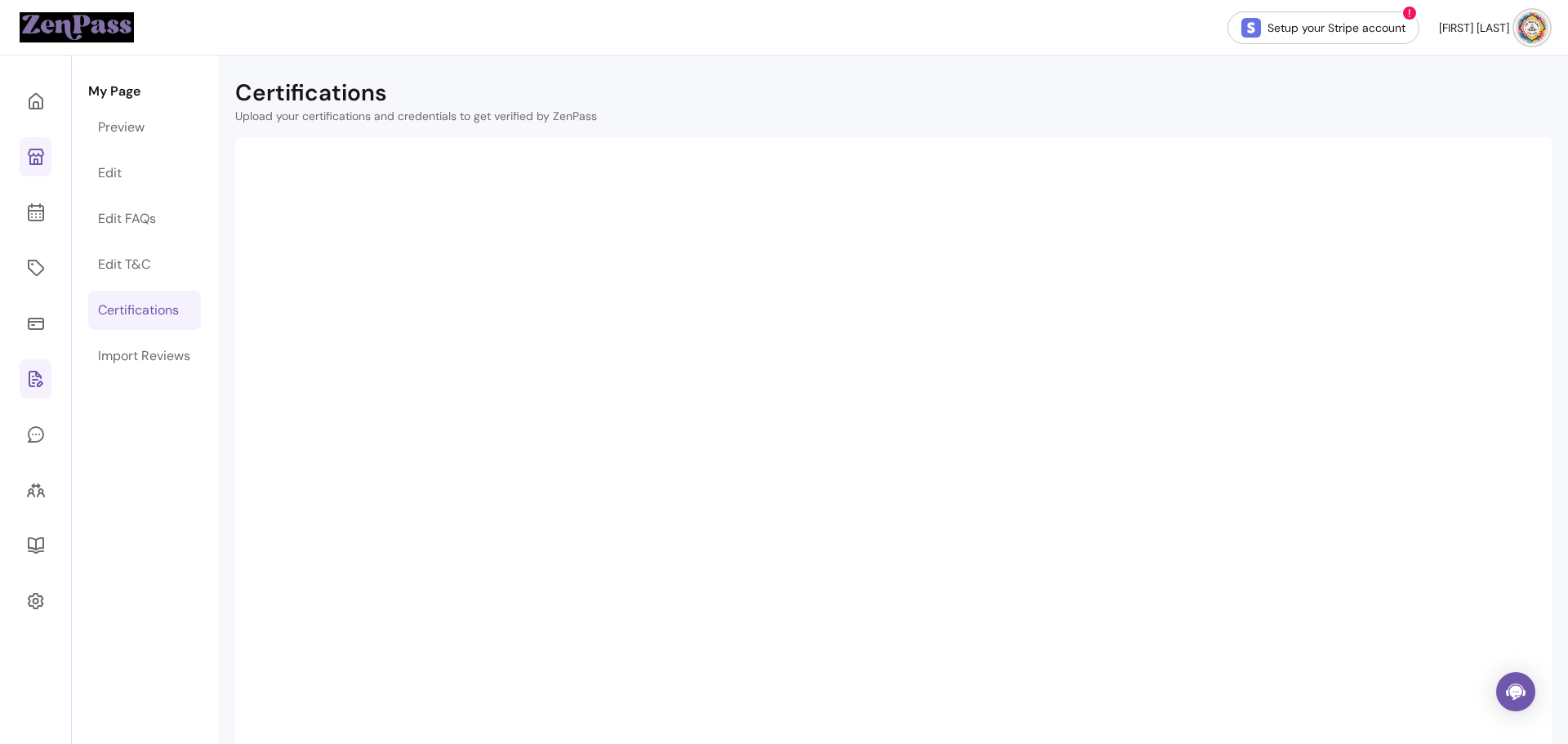 click 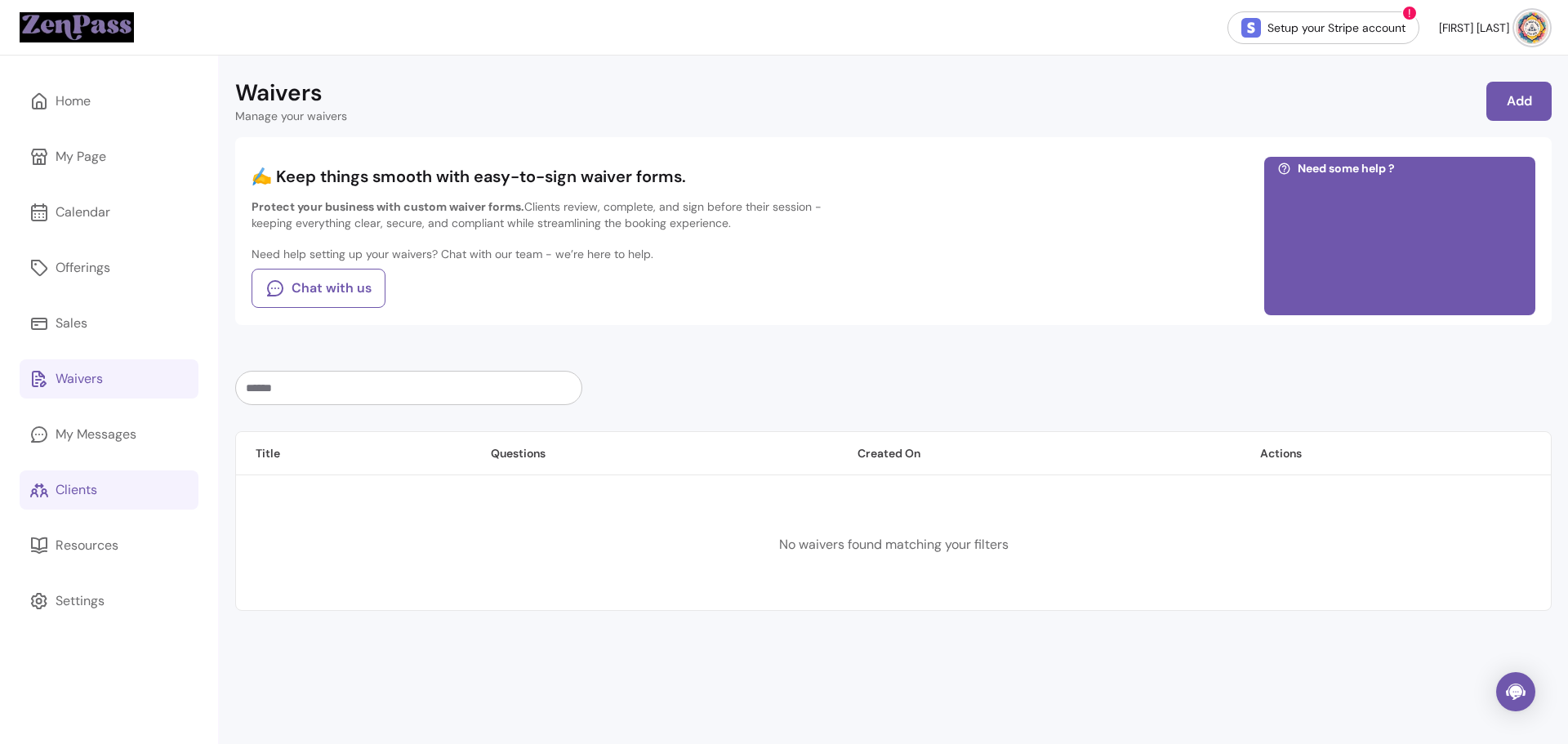 click on "Clients" at bounding box center (76, 490) 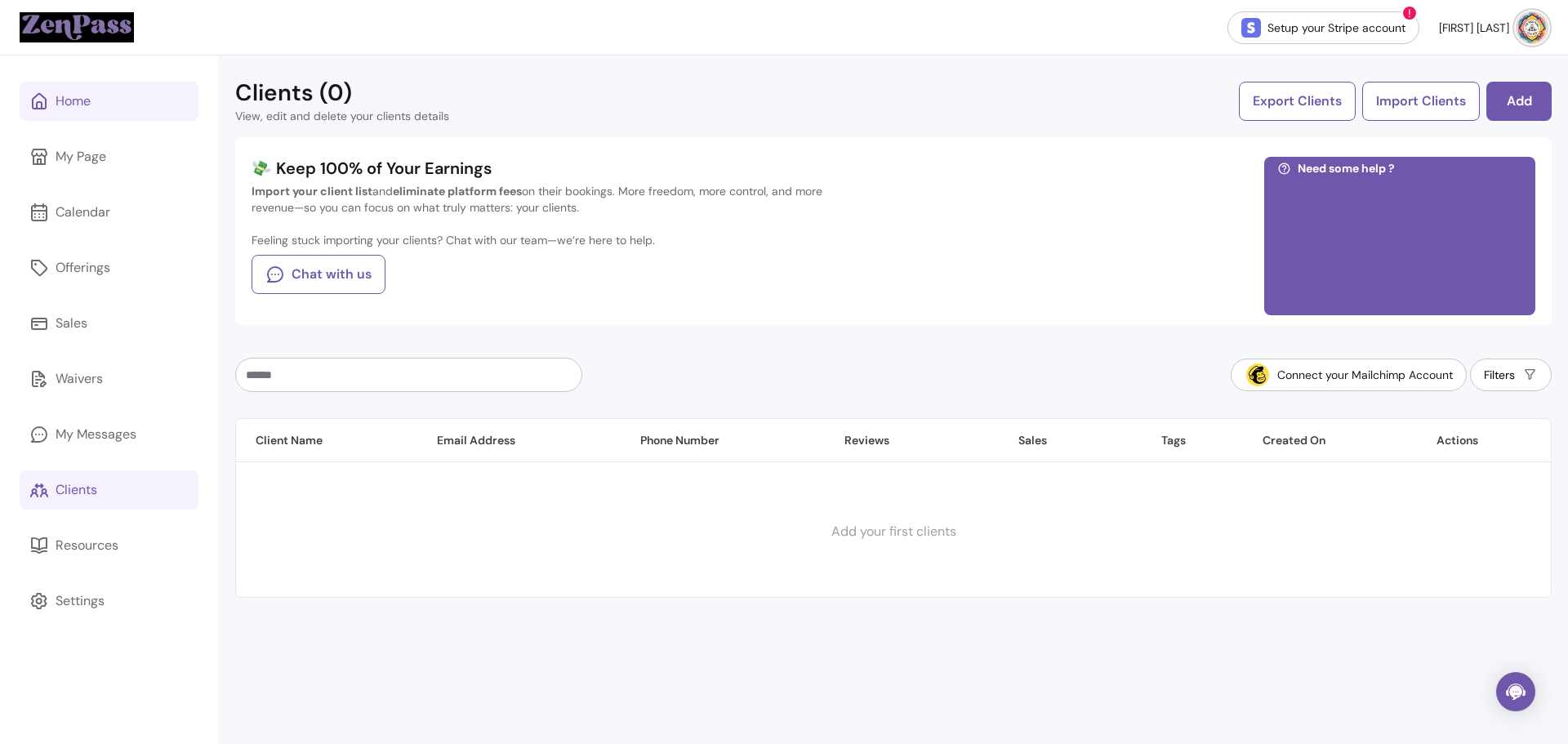 click on "Home" at bounding box center (73, 101) 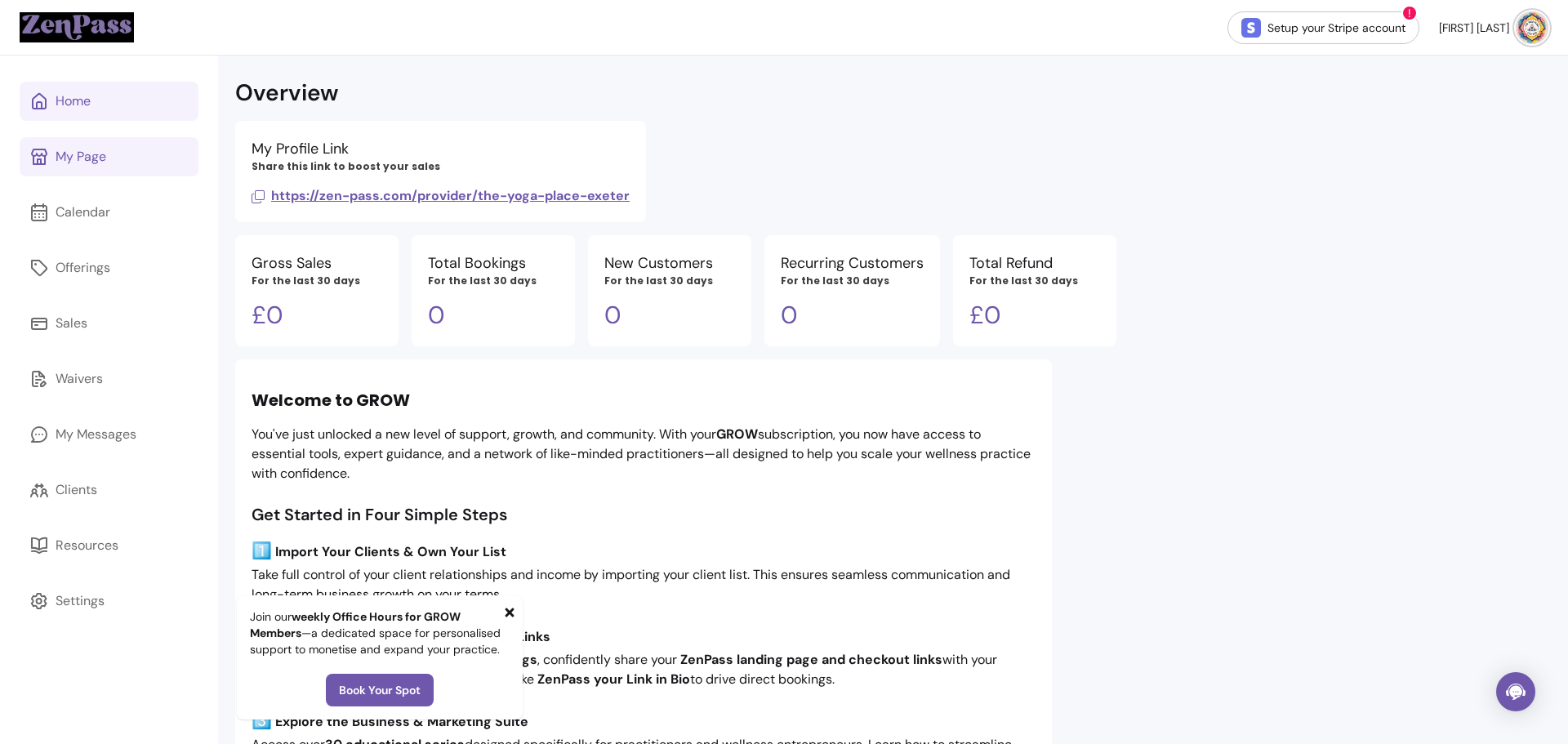 click on "My Page" at bounding box center (81, 157) 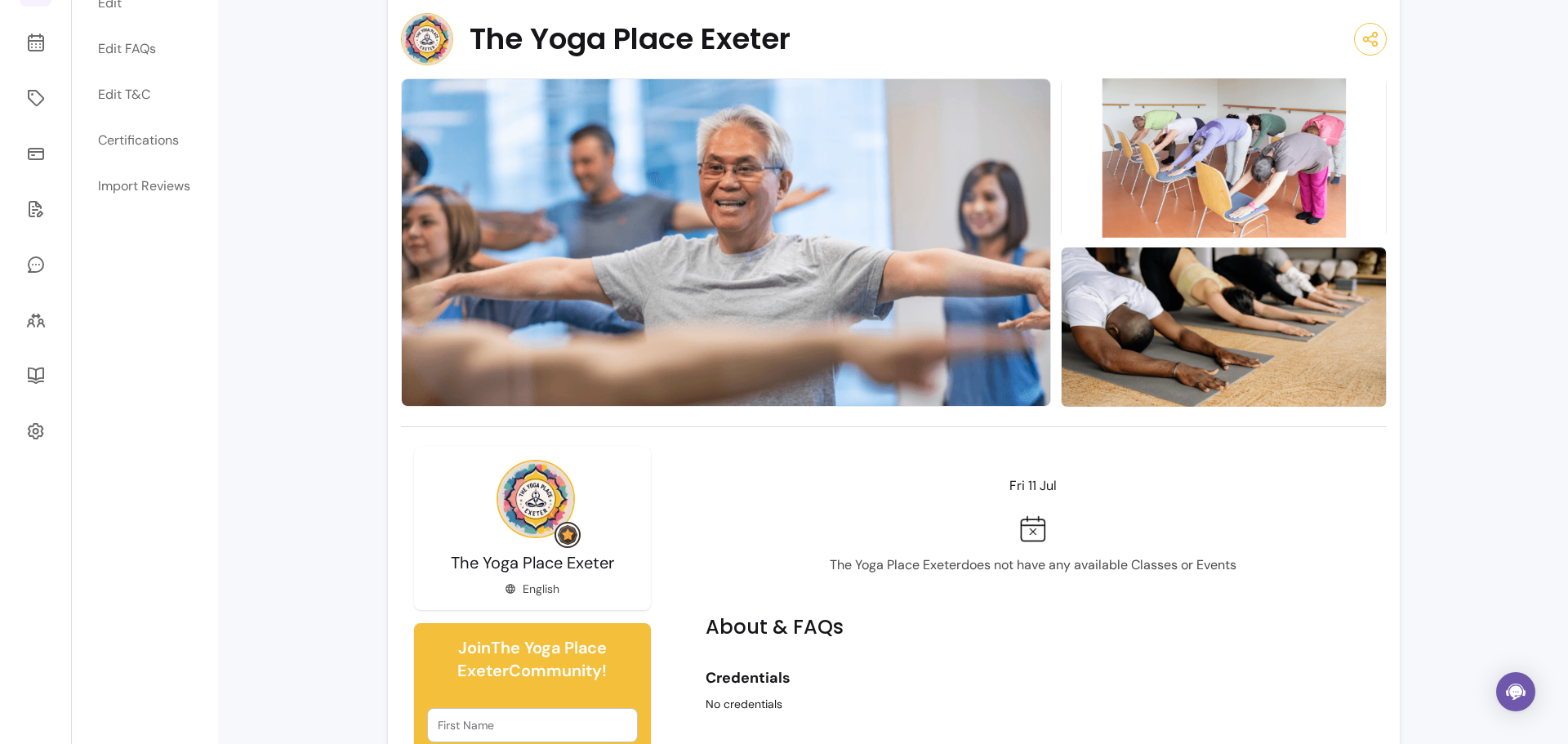 scroll, scrollTop: 0, scrollLeft: 0, axis: both 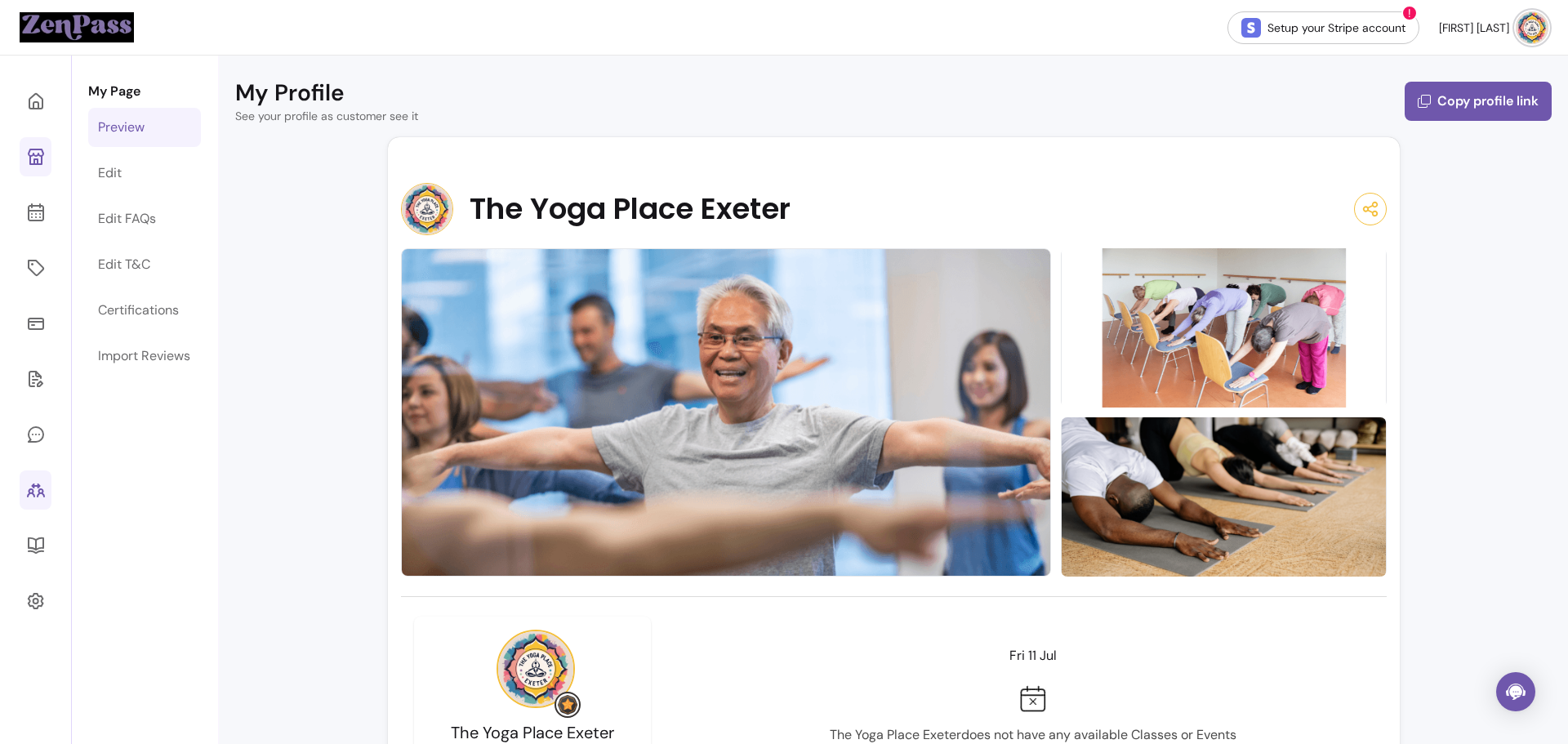 click 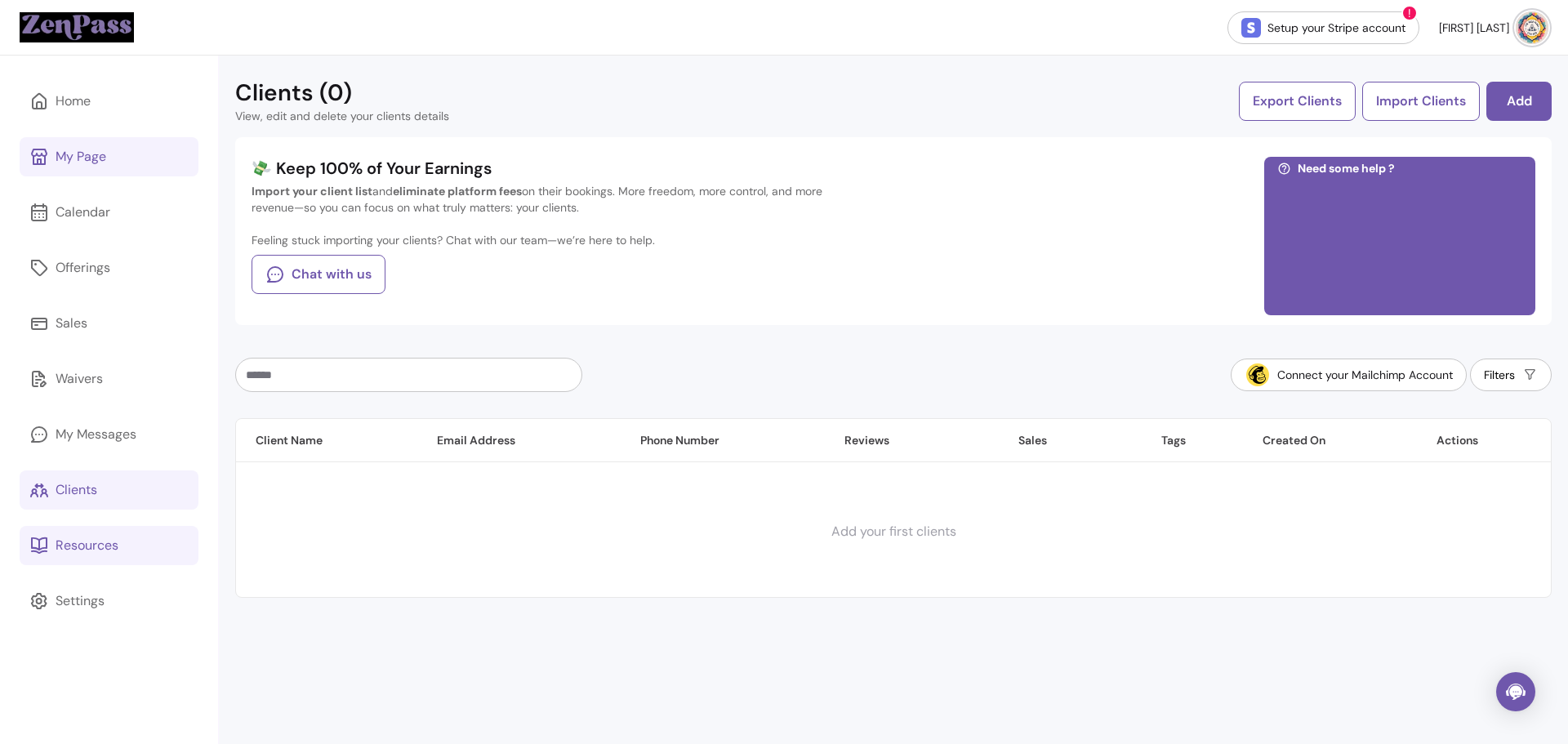 click on "Resources" at bounding box center (87, 546) 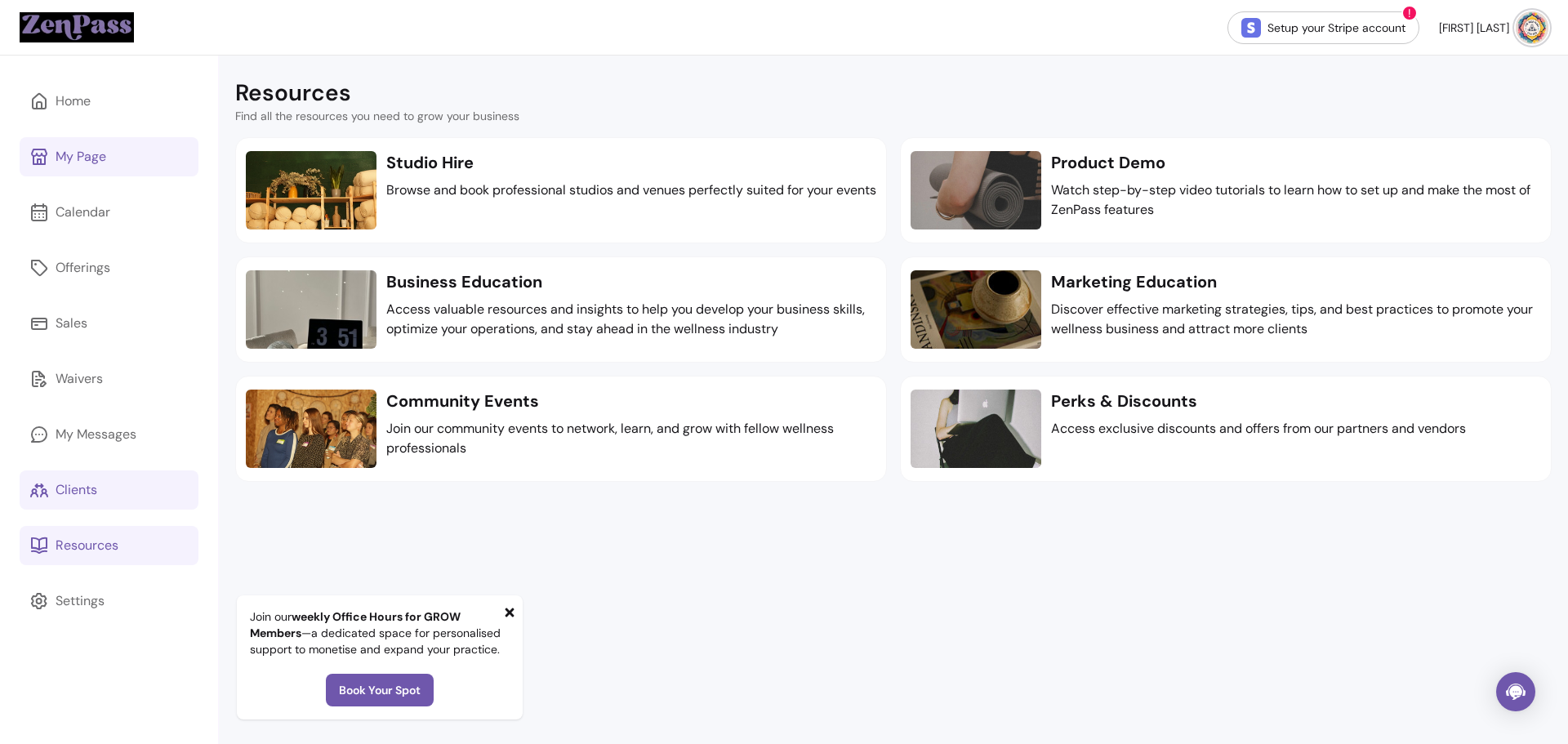 click on "Clients" at bounding box center (76, 490) 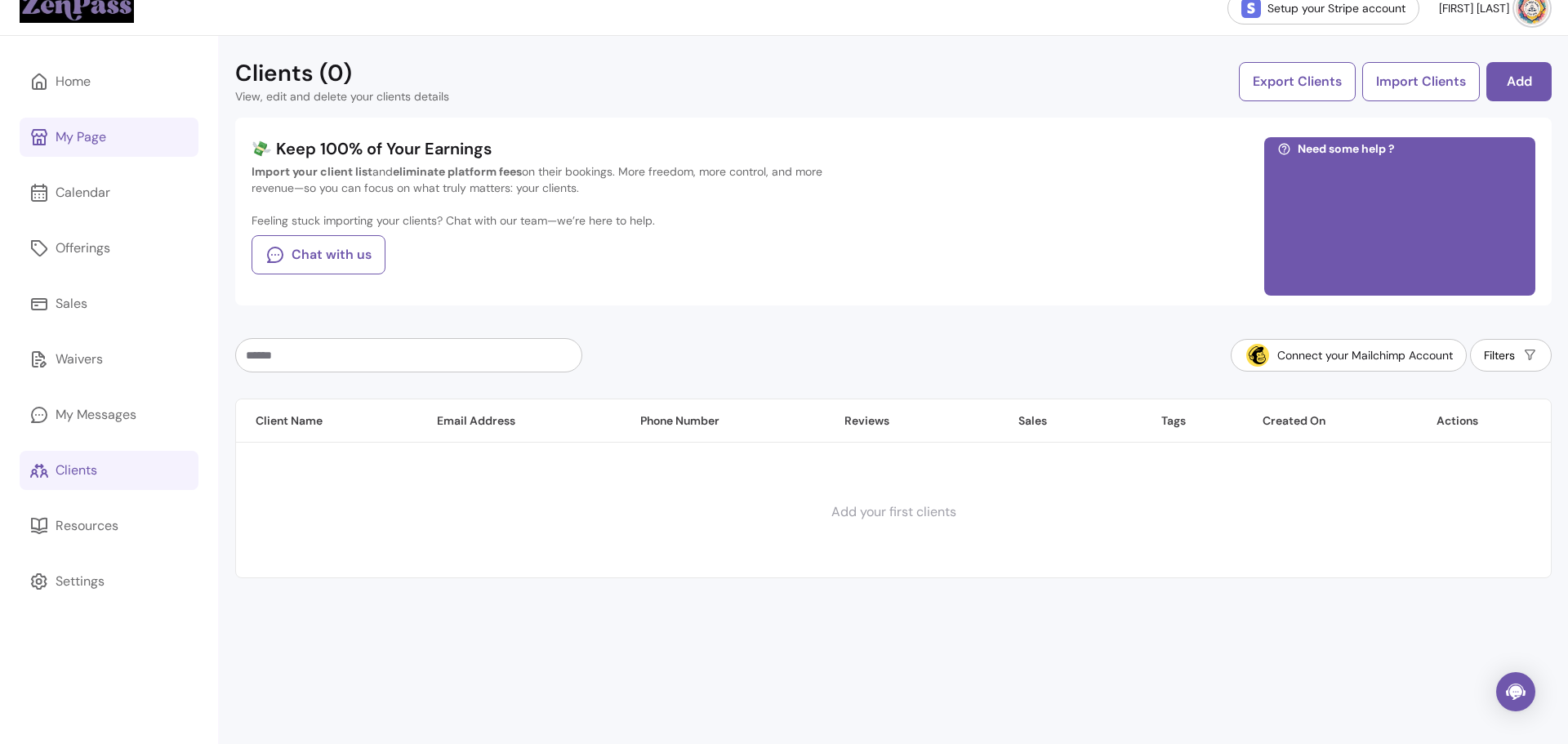 scroll, scrollTop: 0, scrollLeft: 0, axis: both 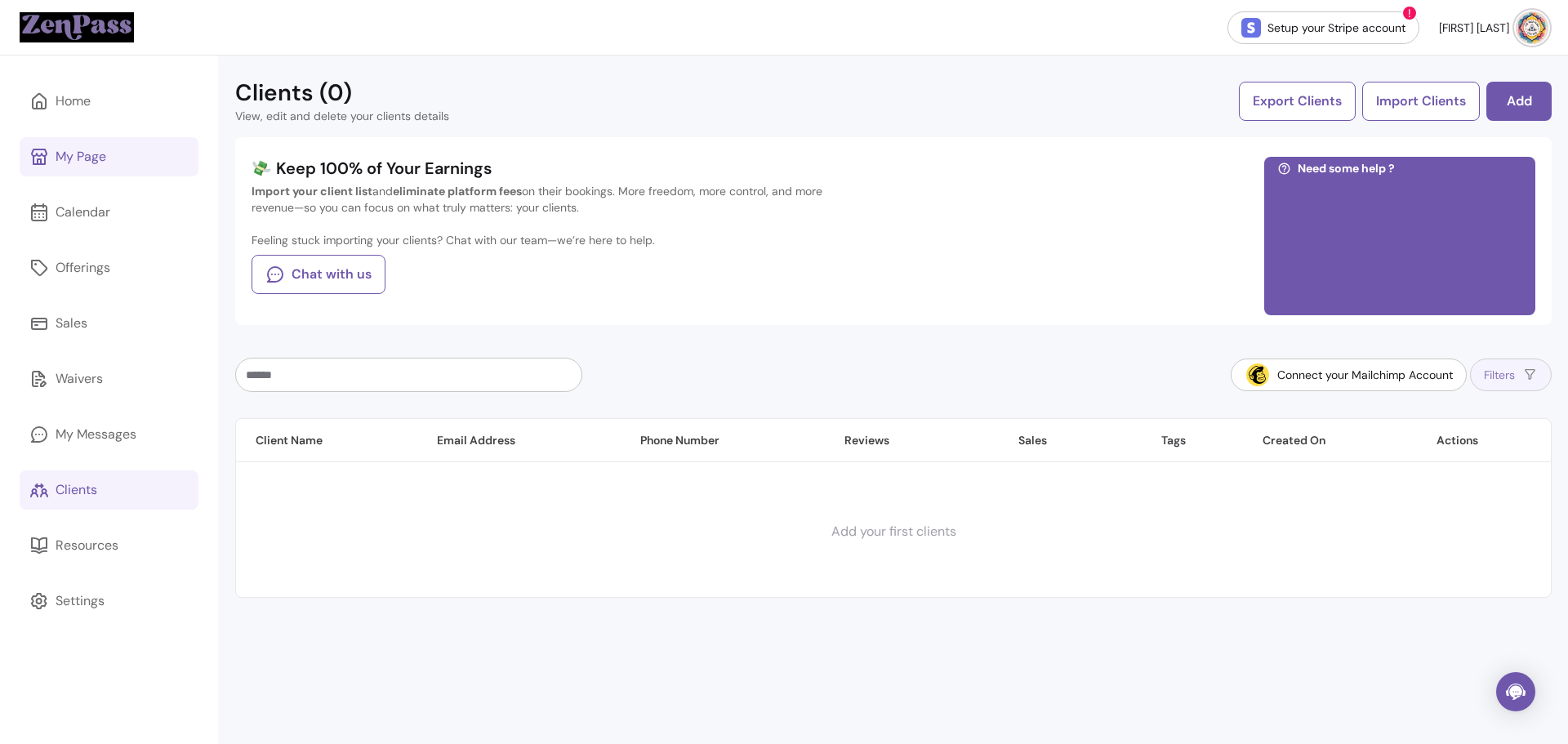 click on "Filters" at bounding box center [1511, 375] 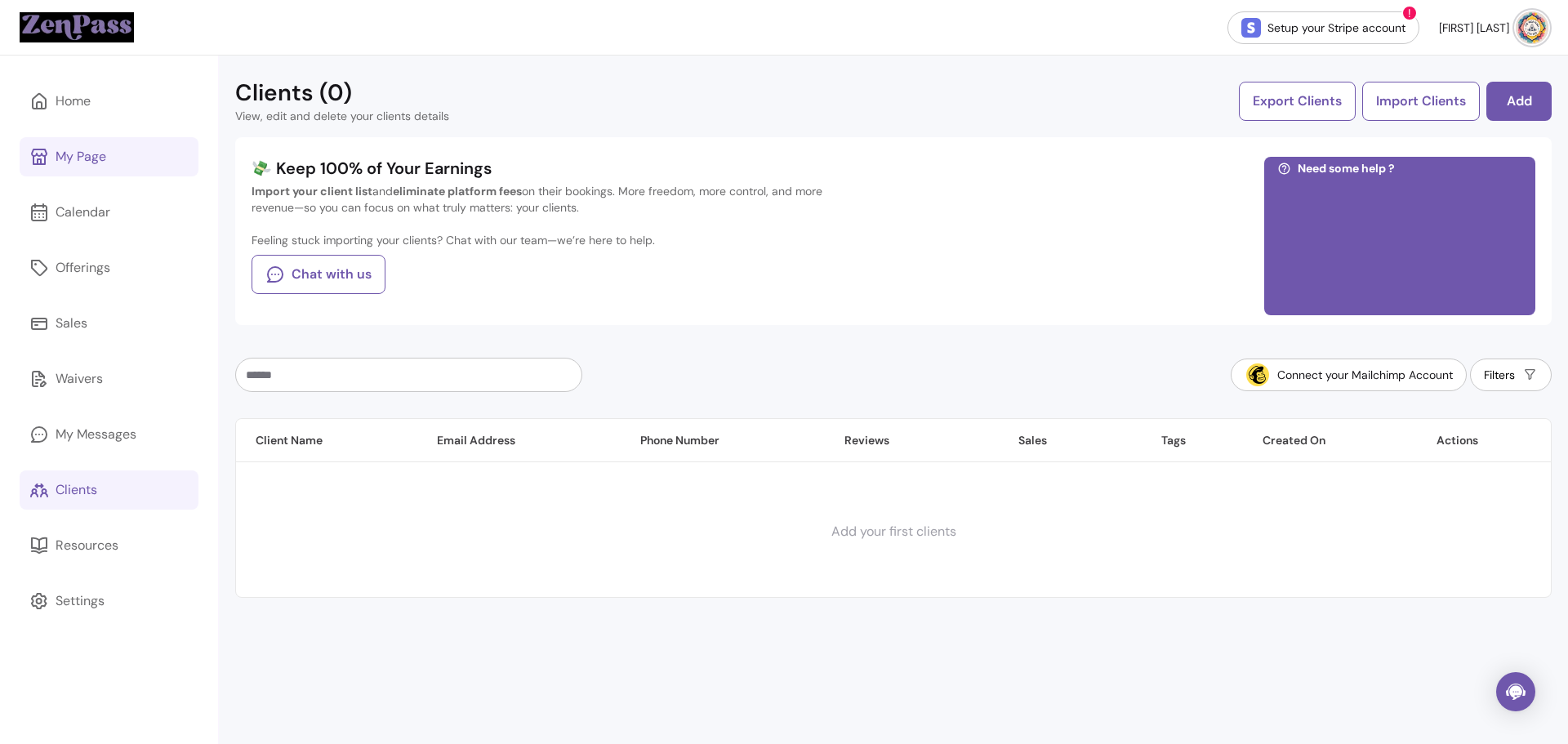 click on "Add your first clients" at bounding box center [893, 532] 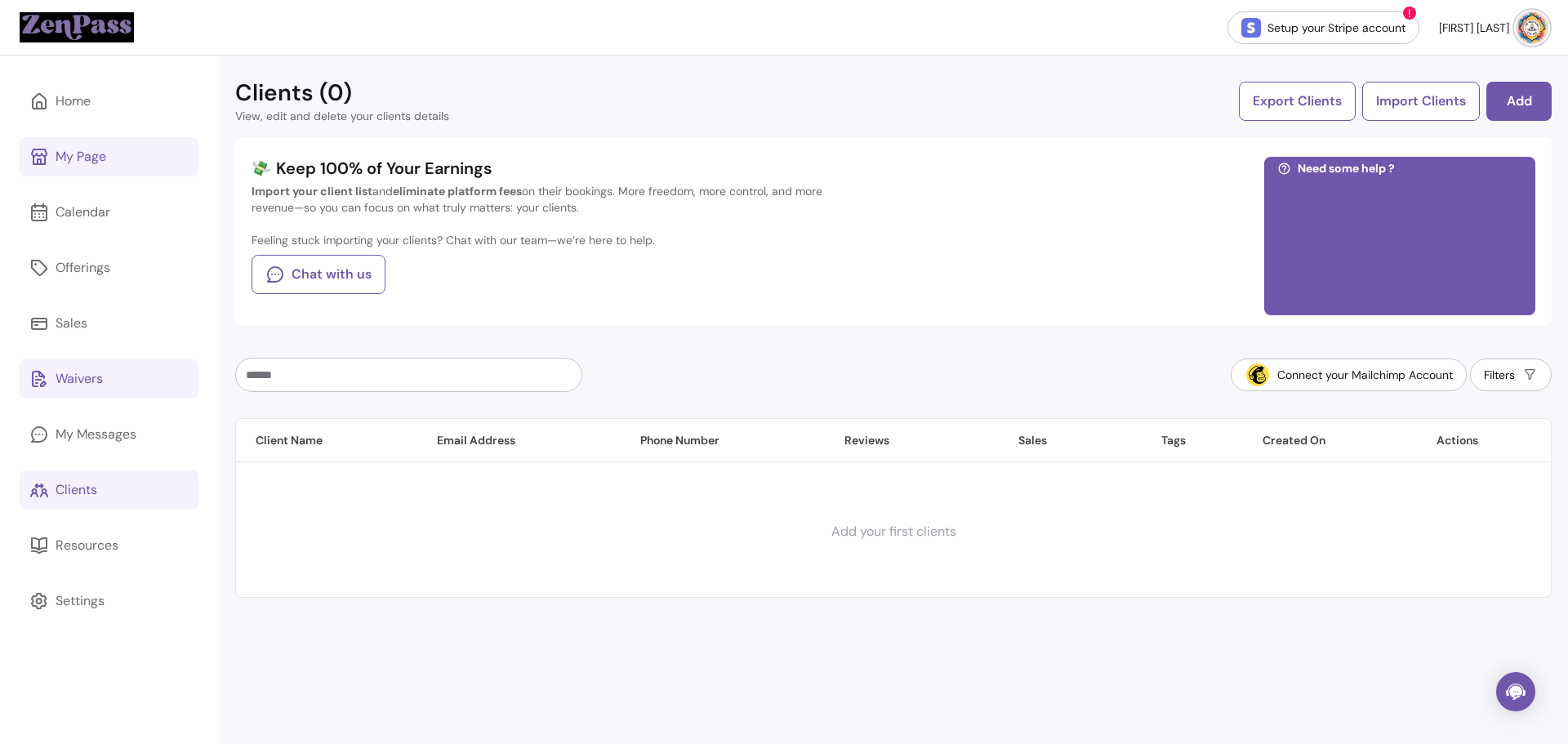 click on "Waivers" at bounding box center [79, 379] 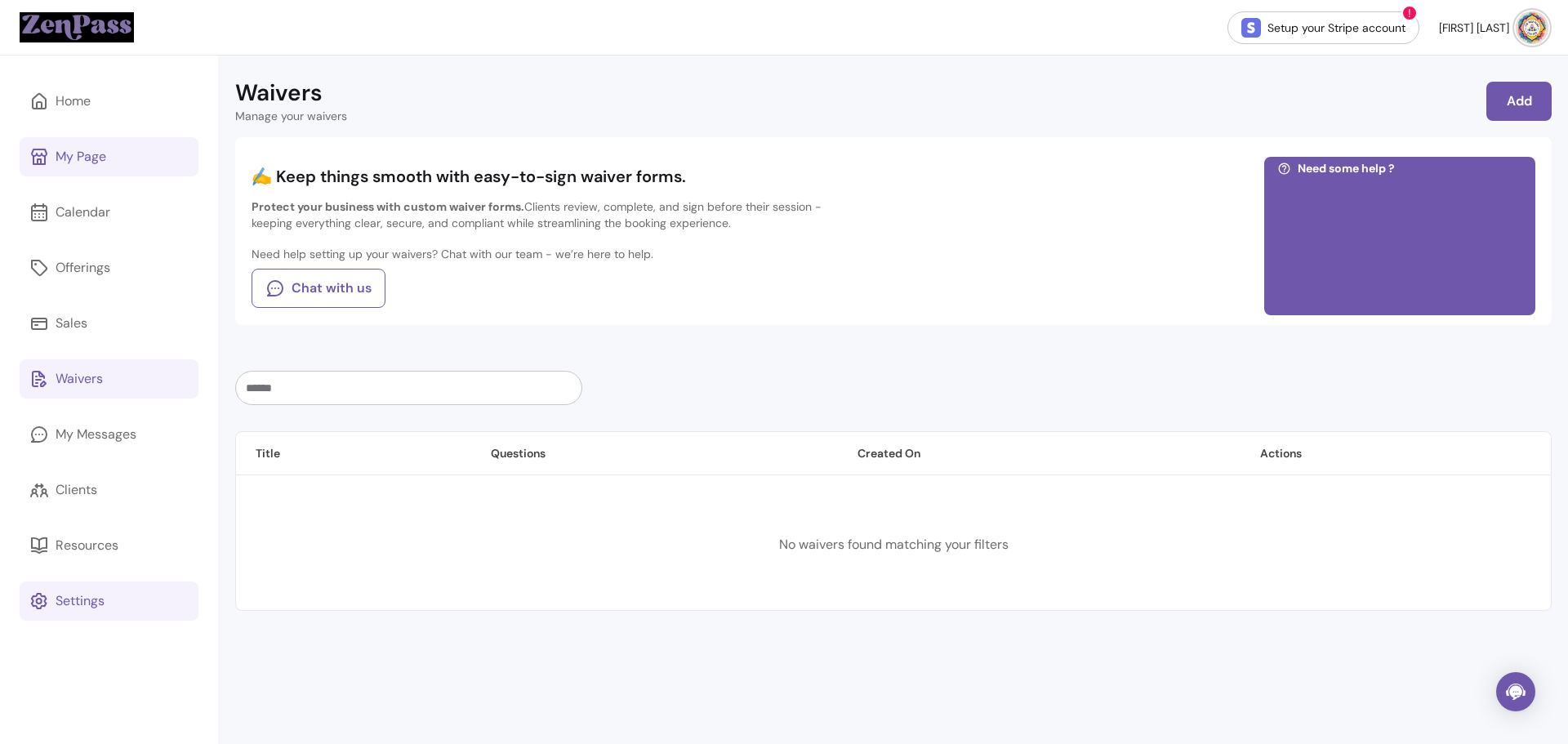 click on "Settings" at bounding box center [80, 601] 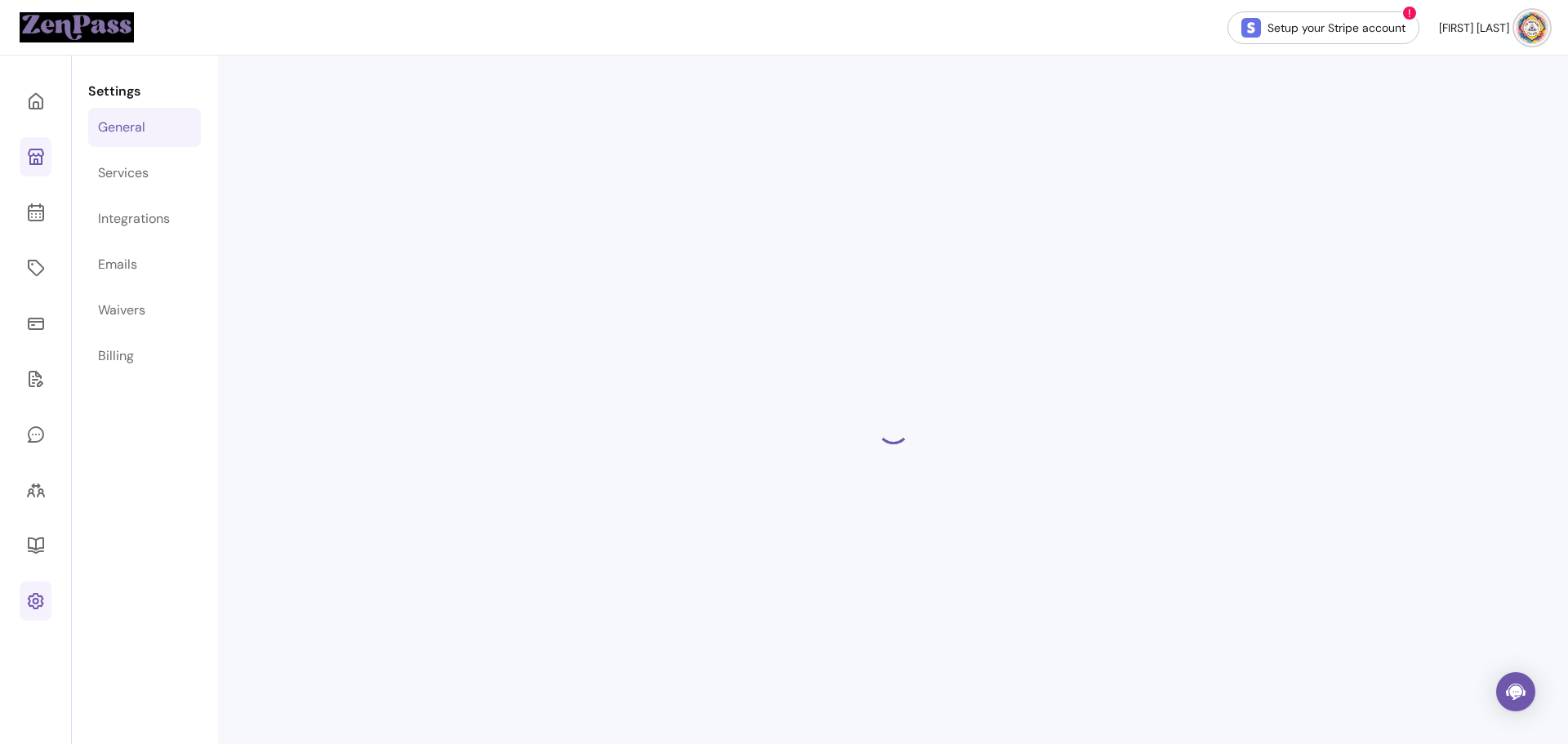 select on "**********" 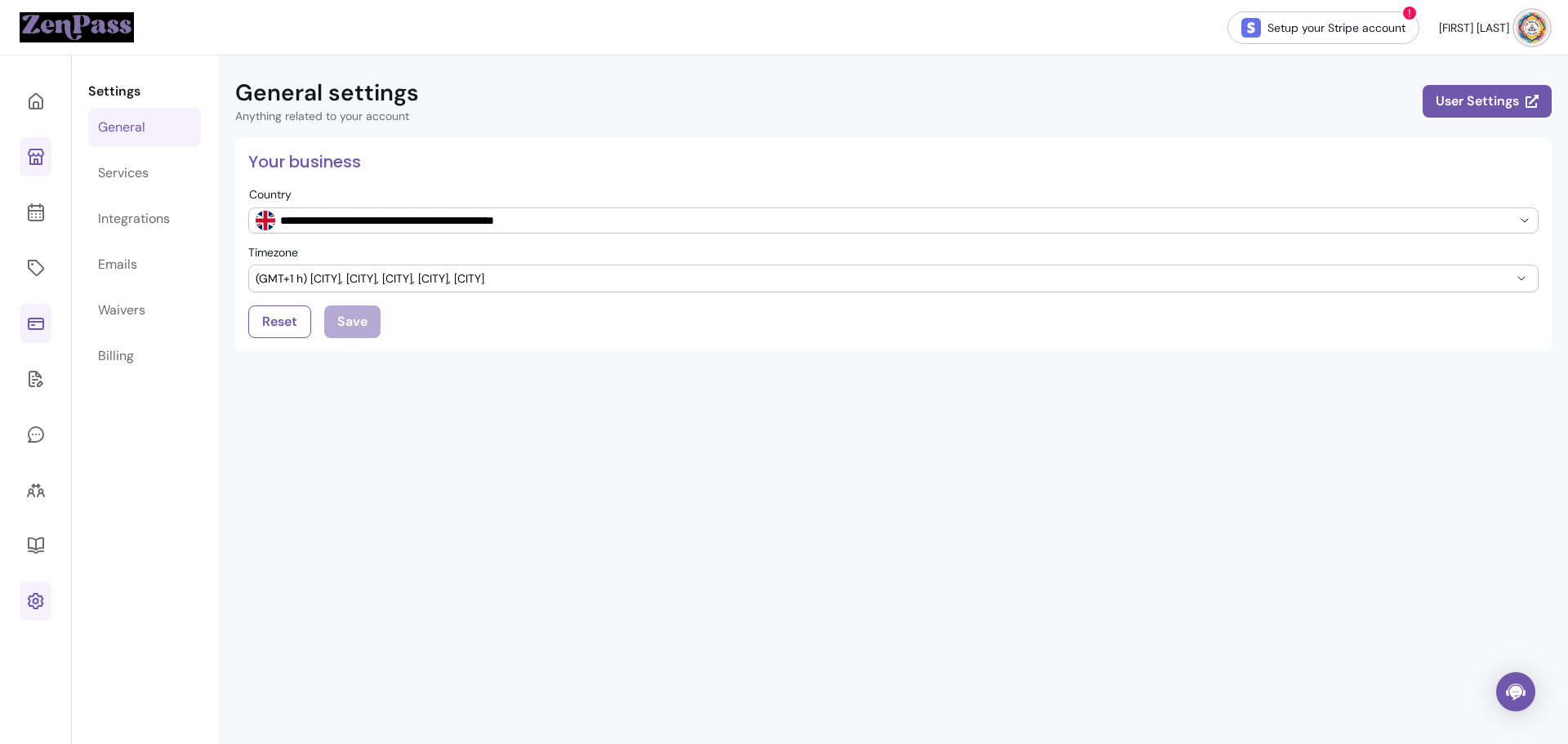click 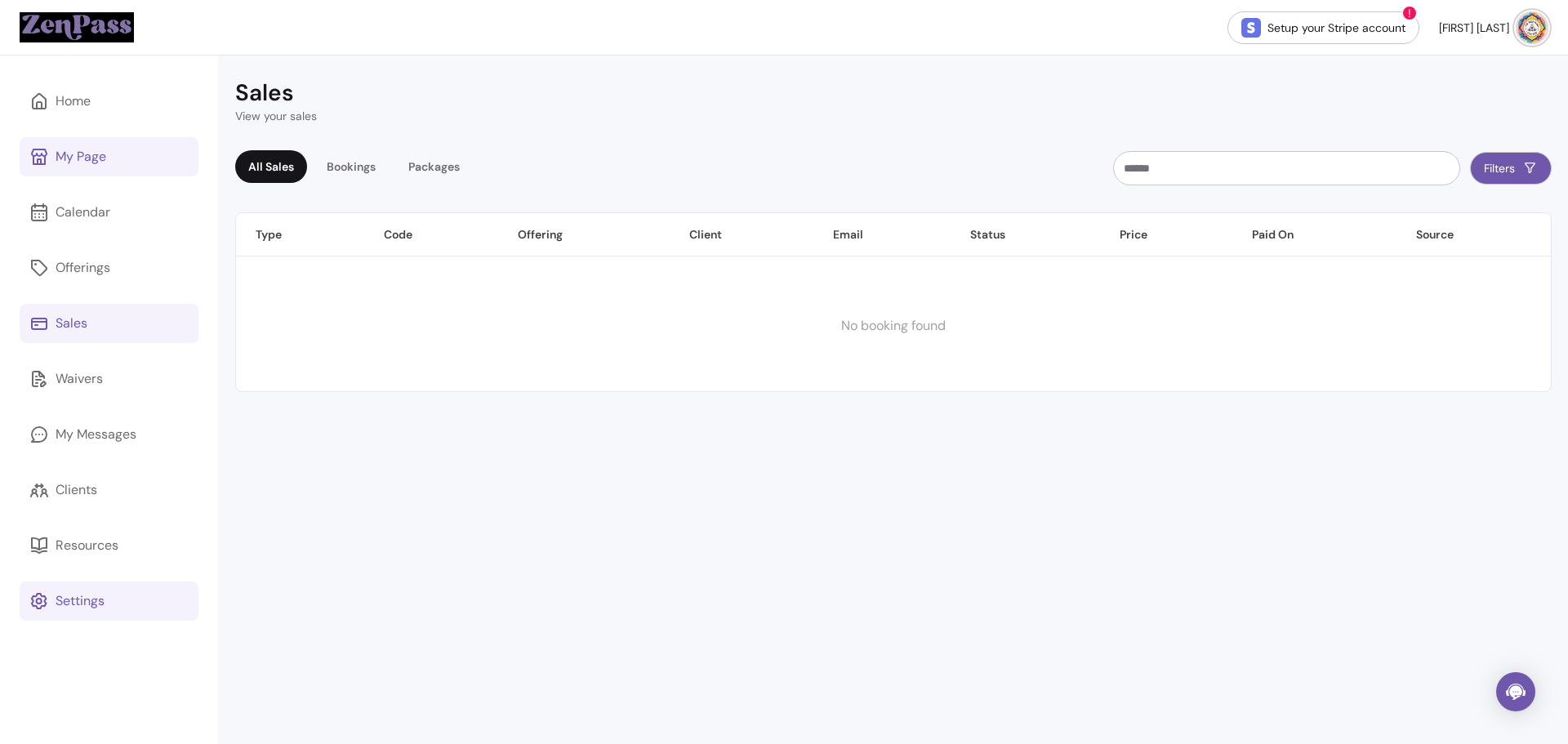 click 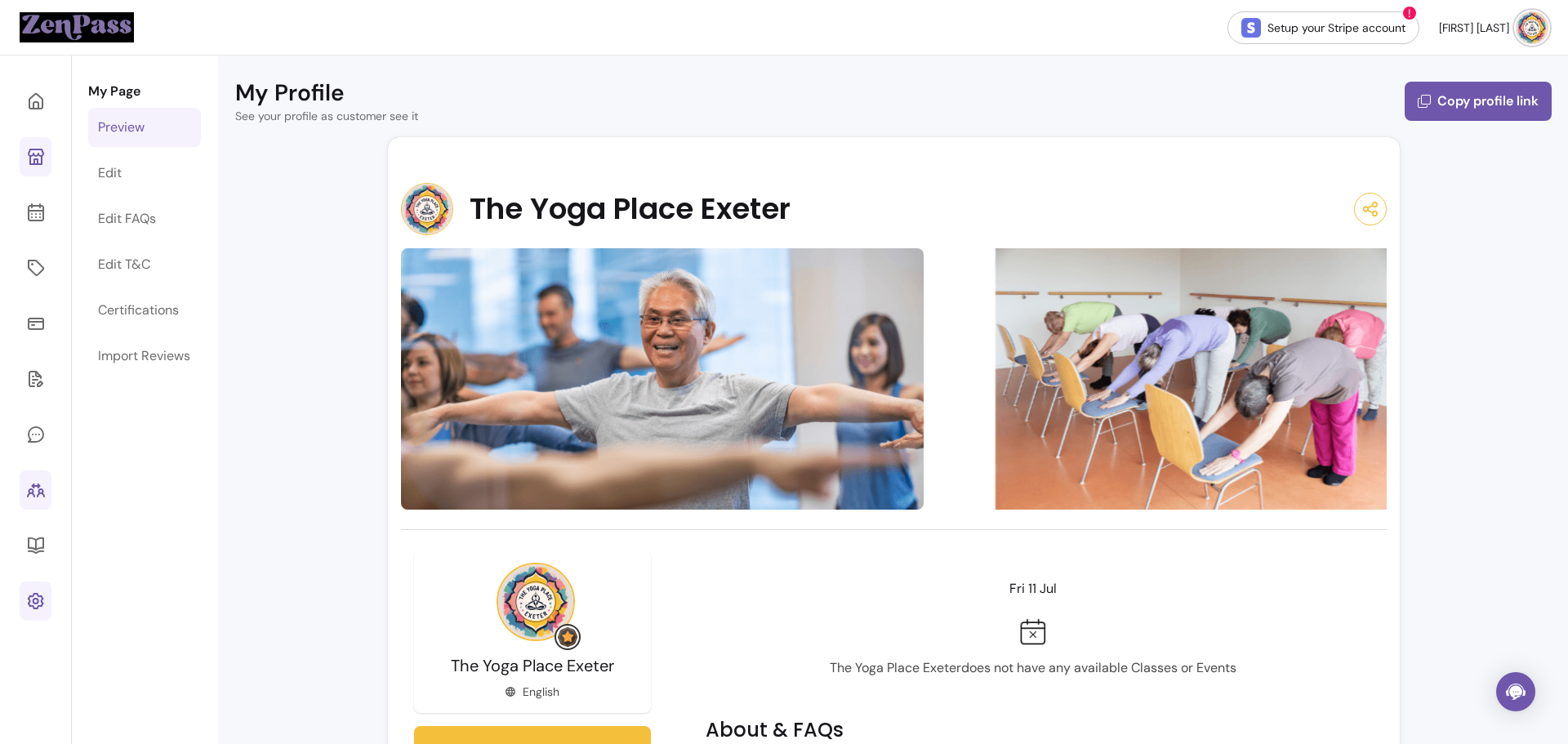 click 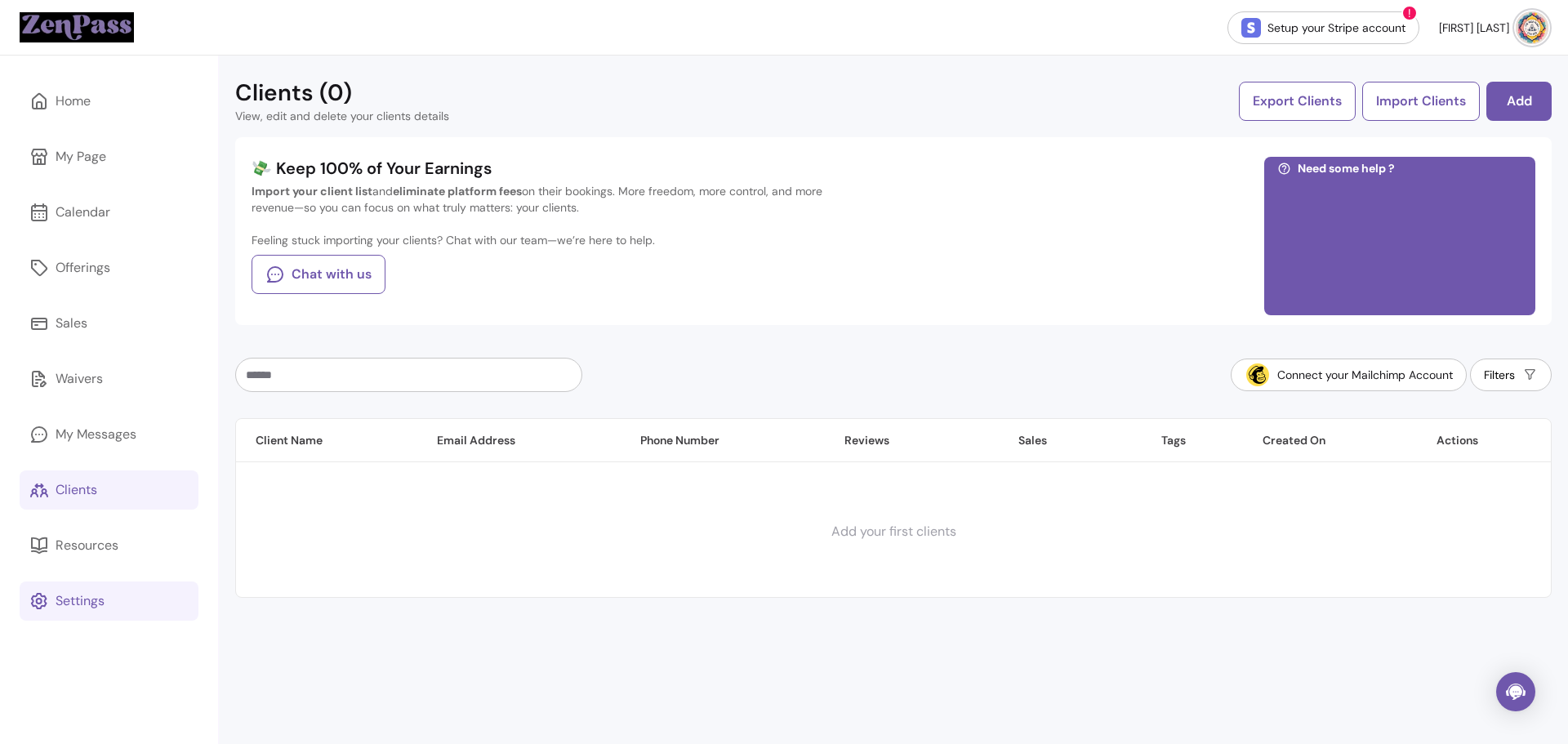 drag, startPoint x: 376, startPoint y: 481, endPoint x: 402, endPoint y: 541, distance: 65.39113 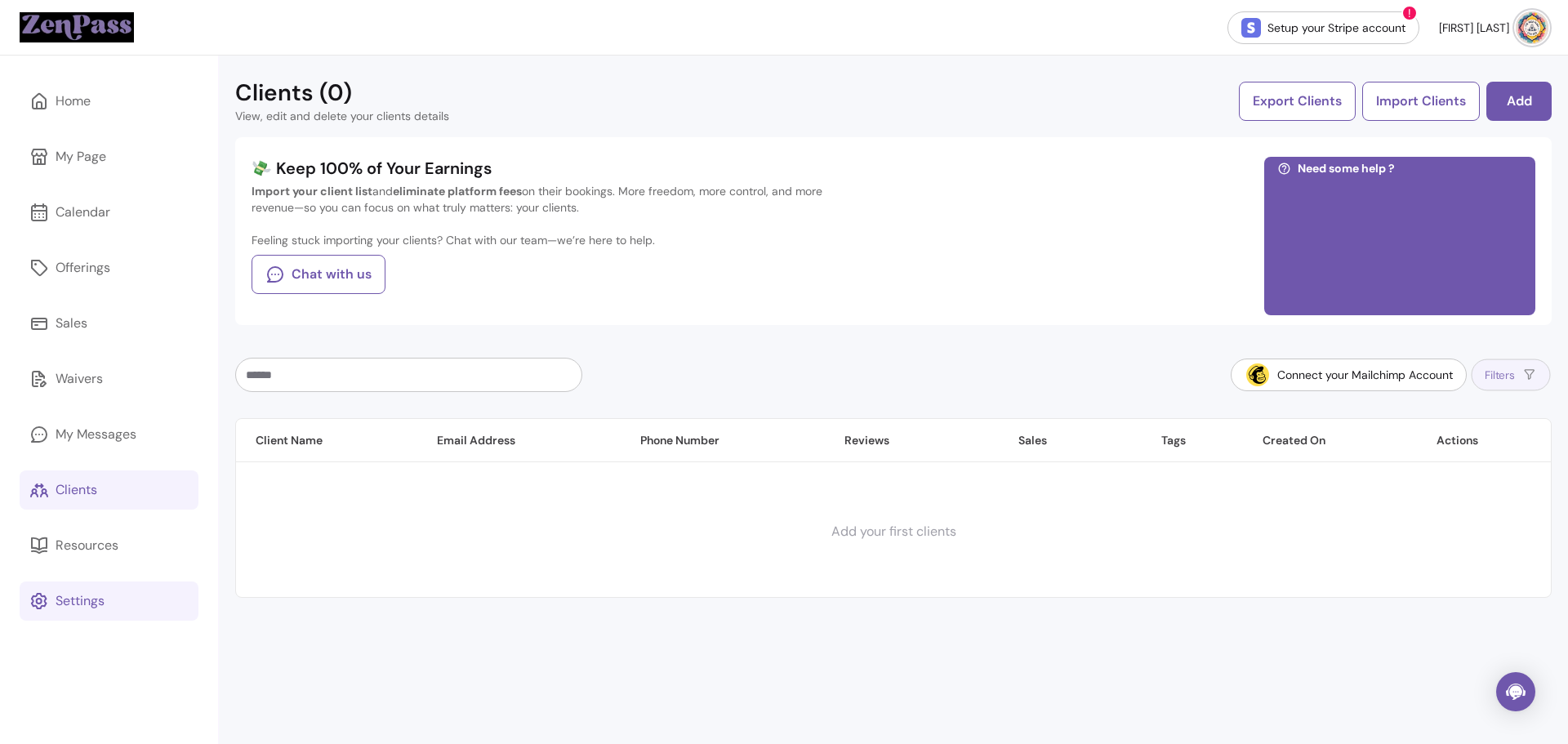 click on "Filters" at bounding box center (1511, 375) 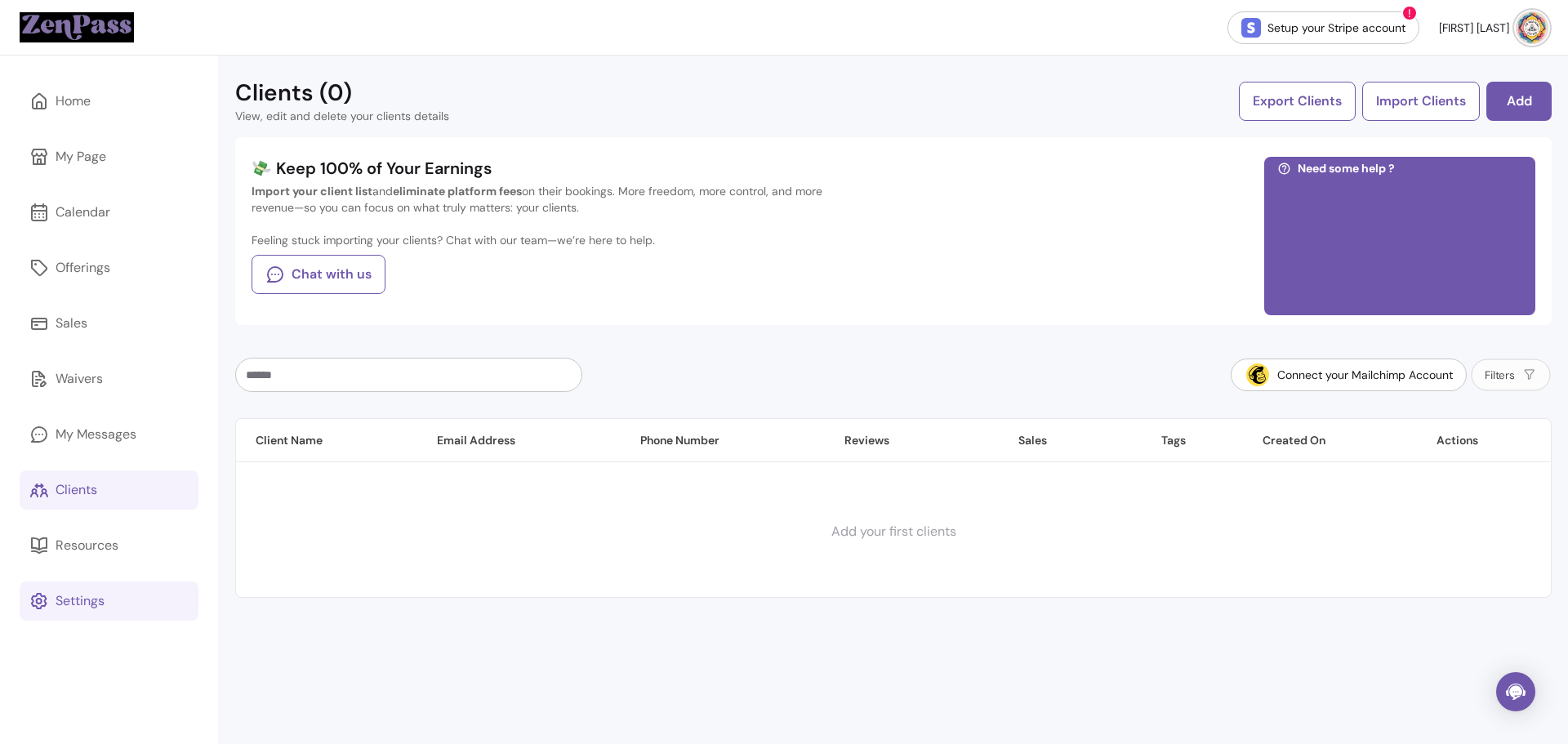 click on "Connect your Mailchimp Account Filters" at bounding box center (893, 375) 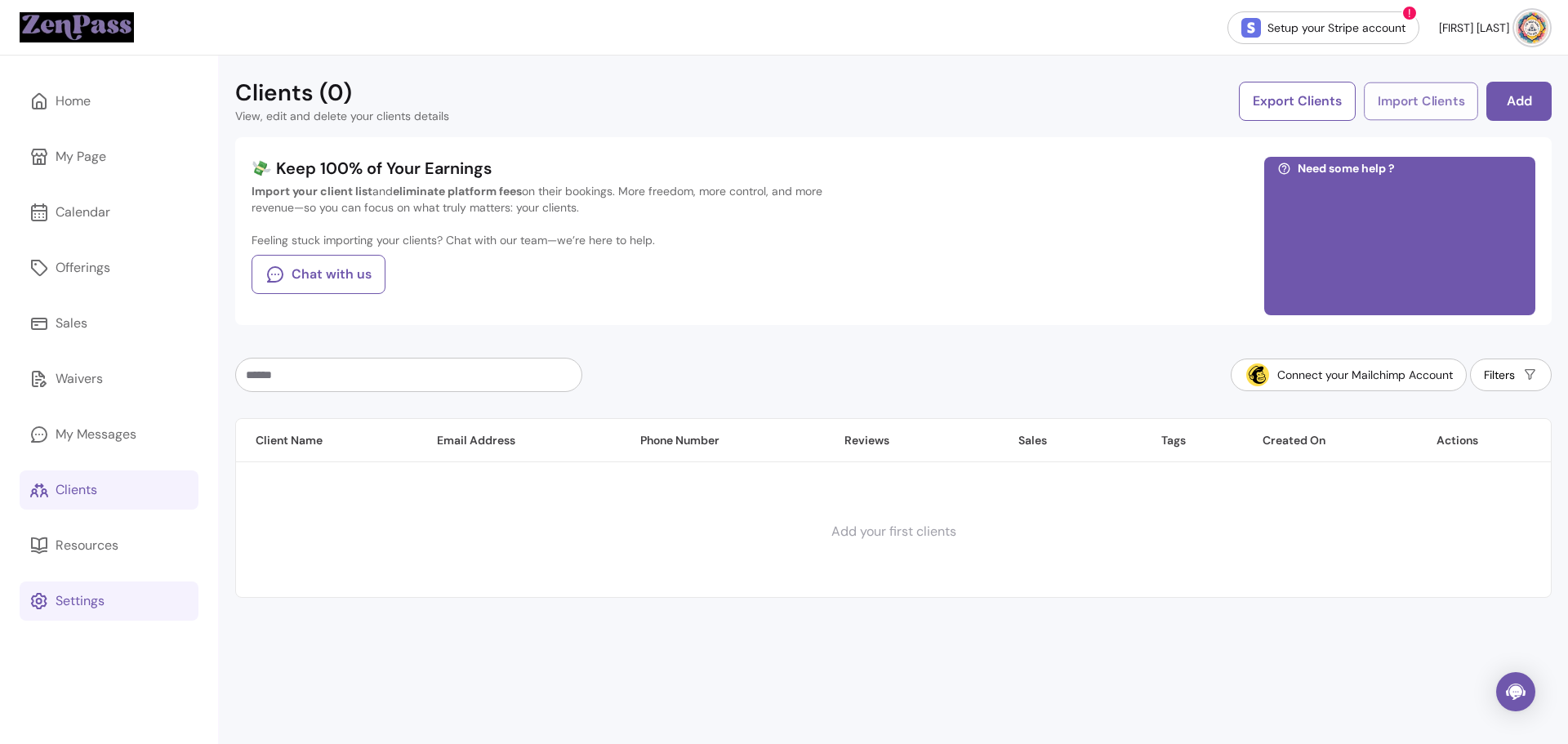 click on "Import Clients" at bounding box center [1421, 101] 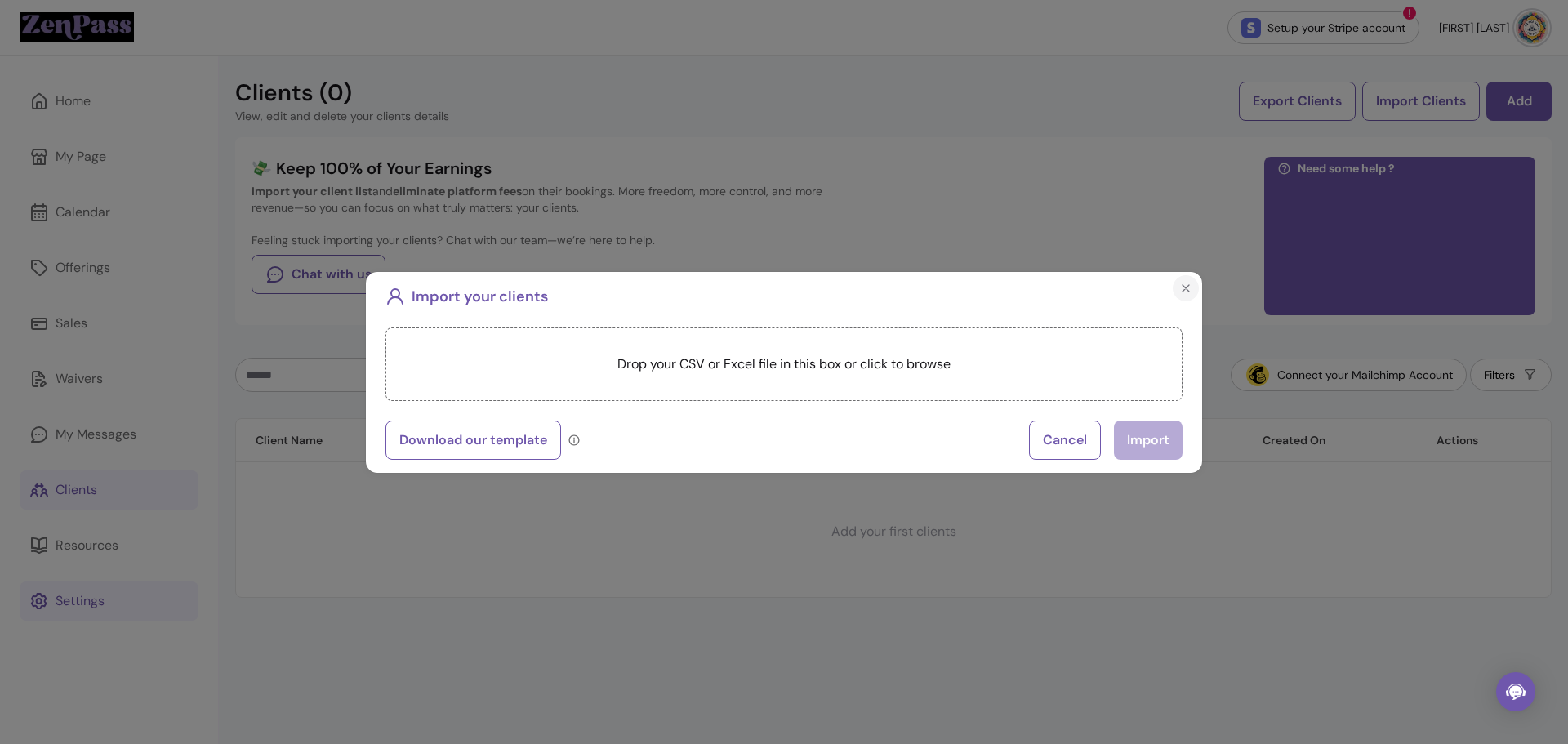 click 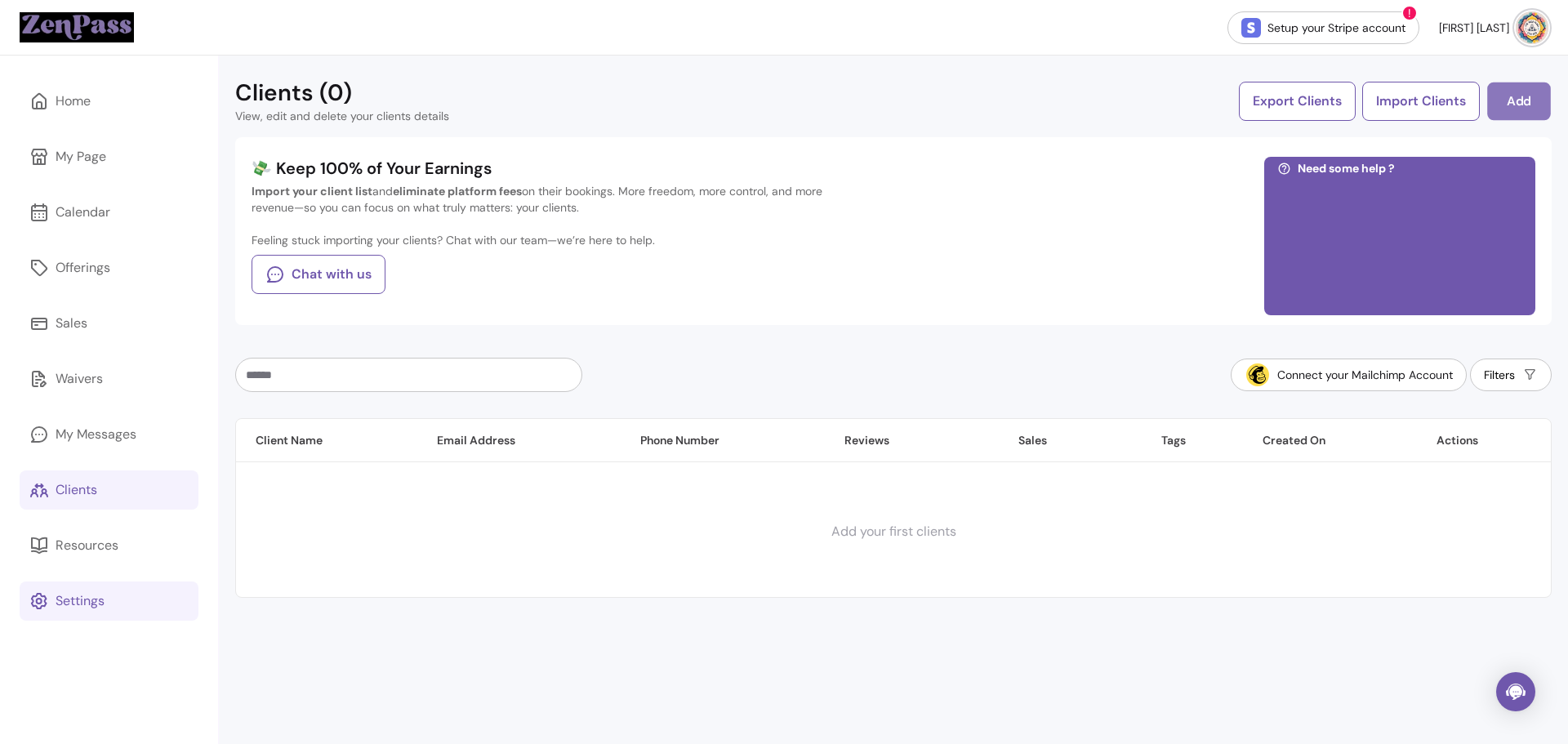 click on "Add" at bounding box center [1519, 101] 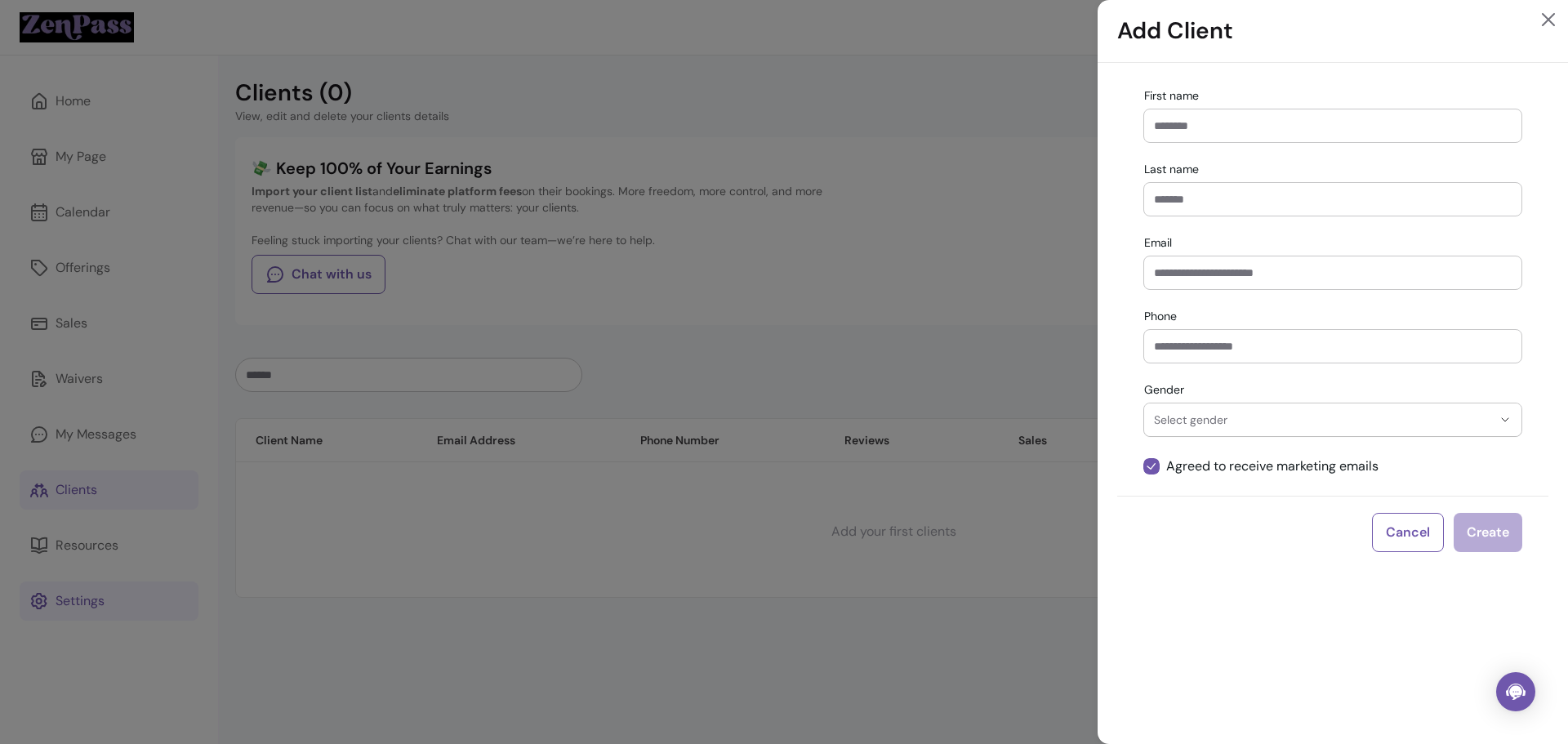 click on "First name" at bounding box center (1333, 126) 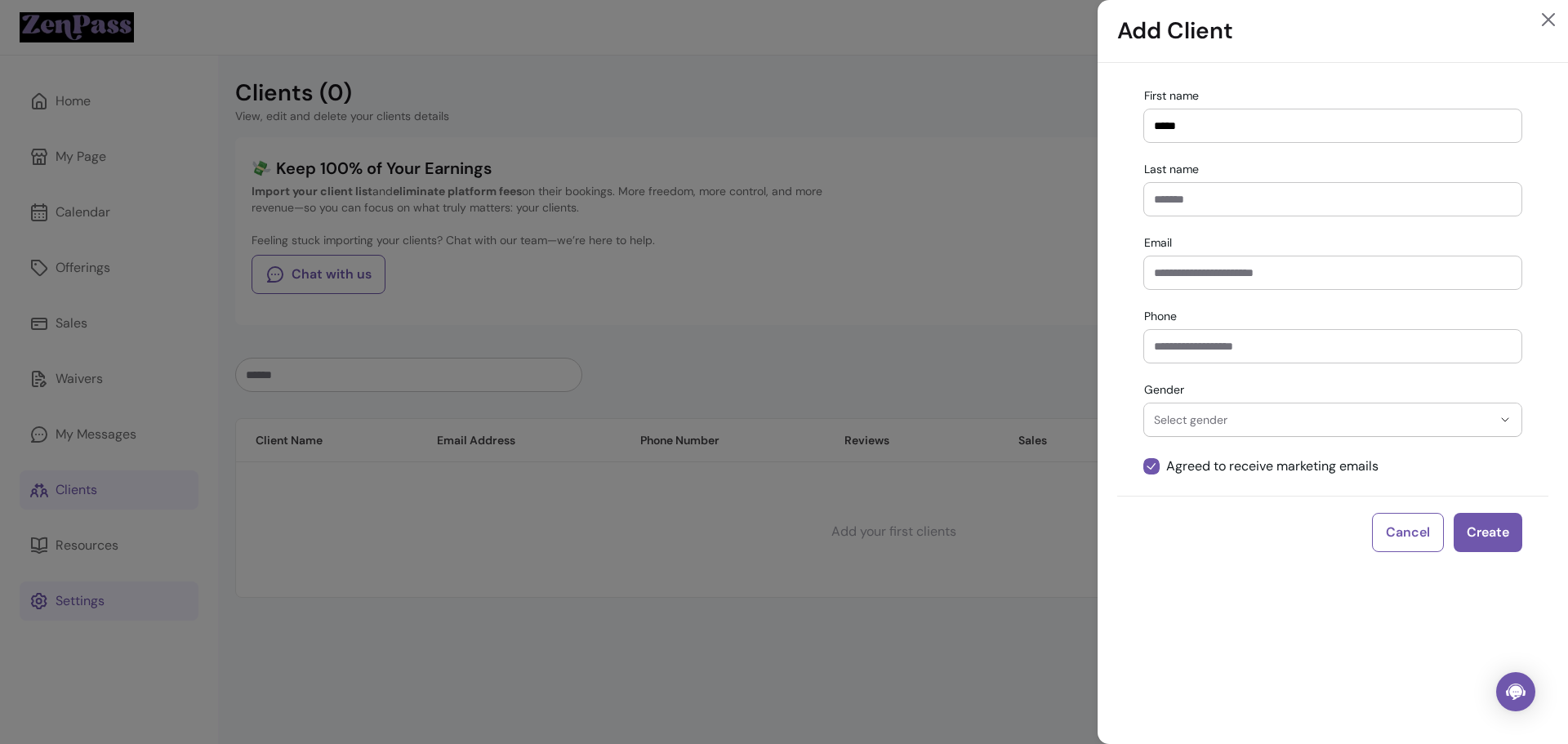 type on "*****" 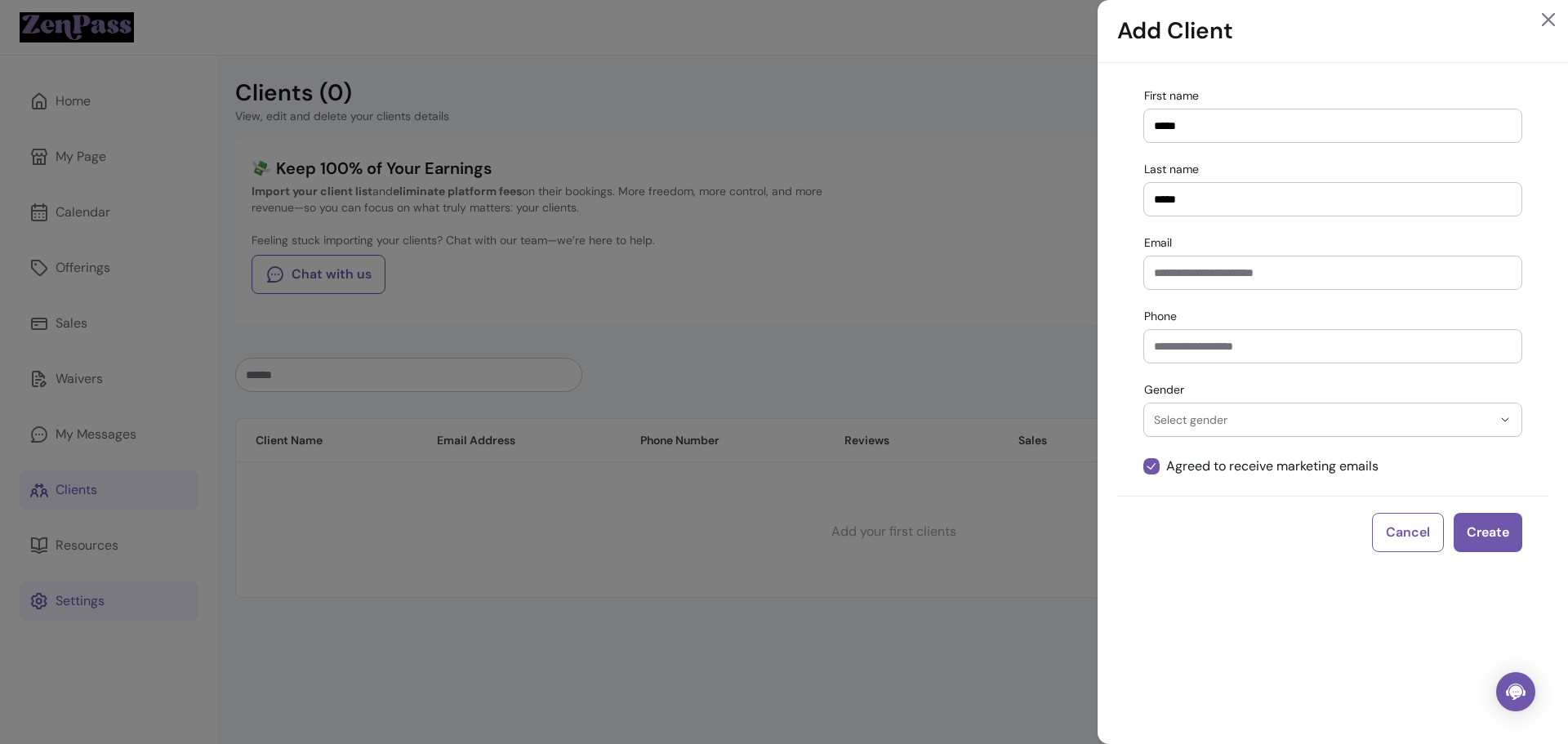 type on "*****" 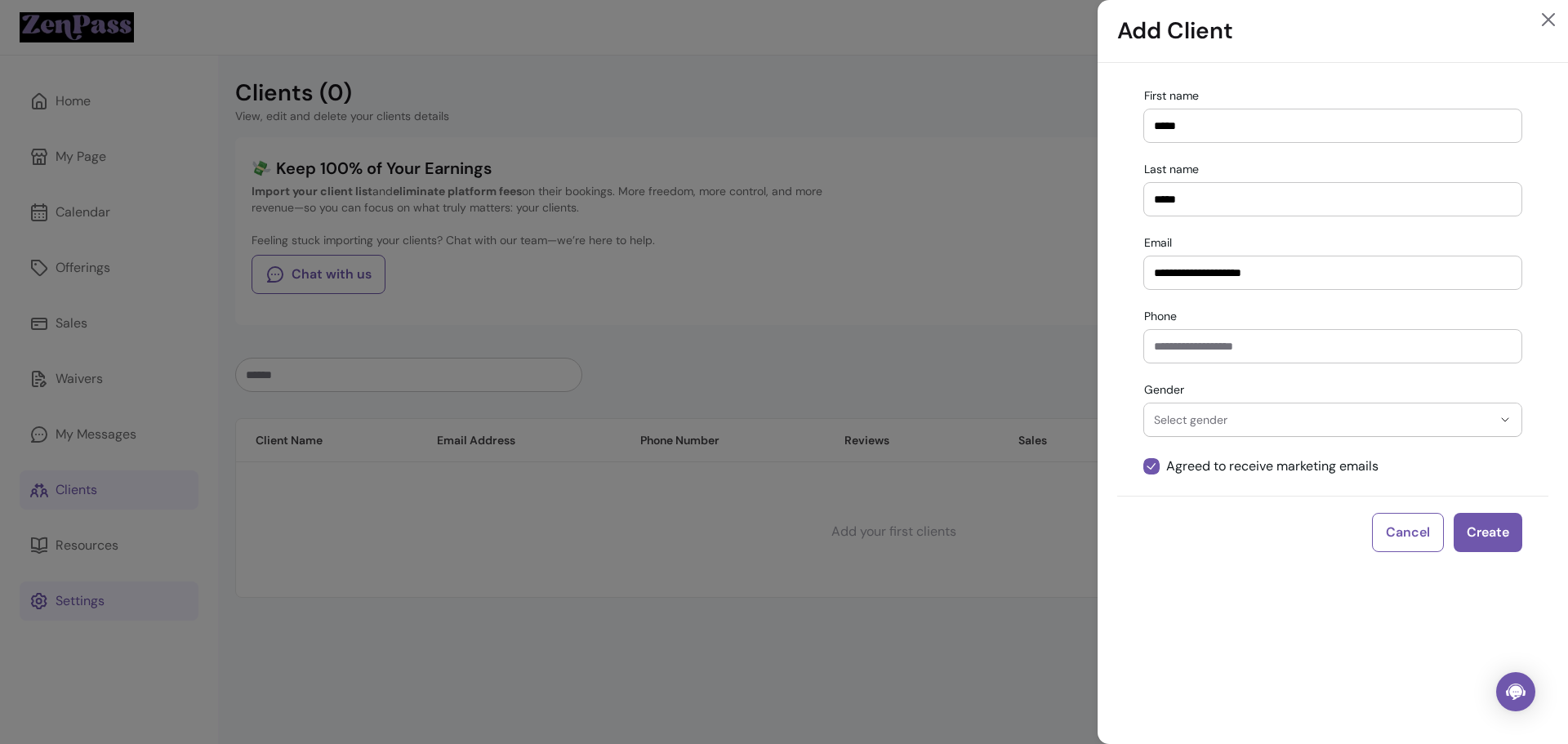 type on "**********" 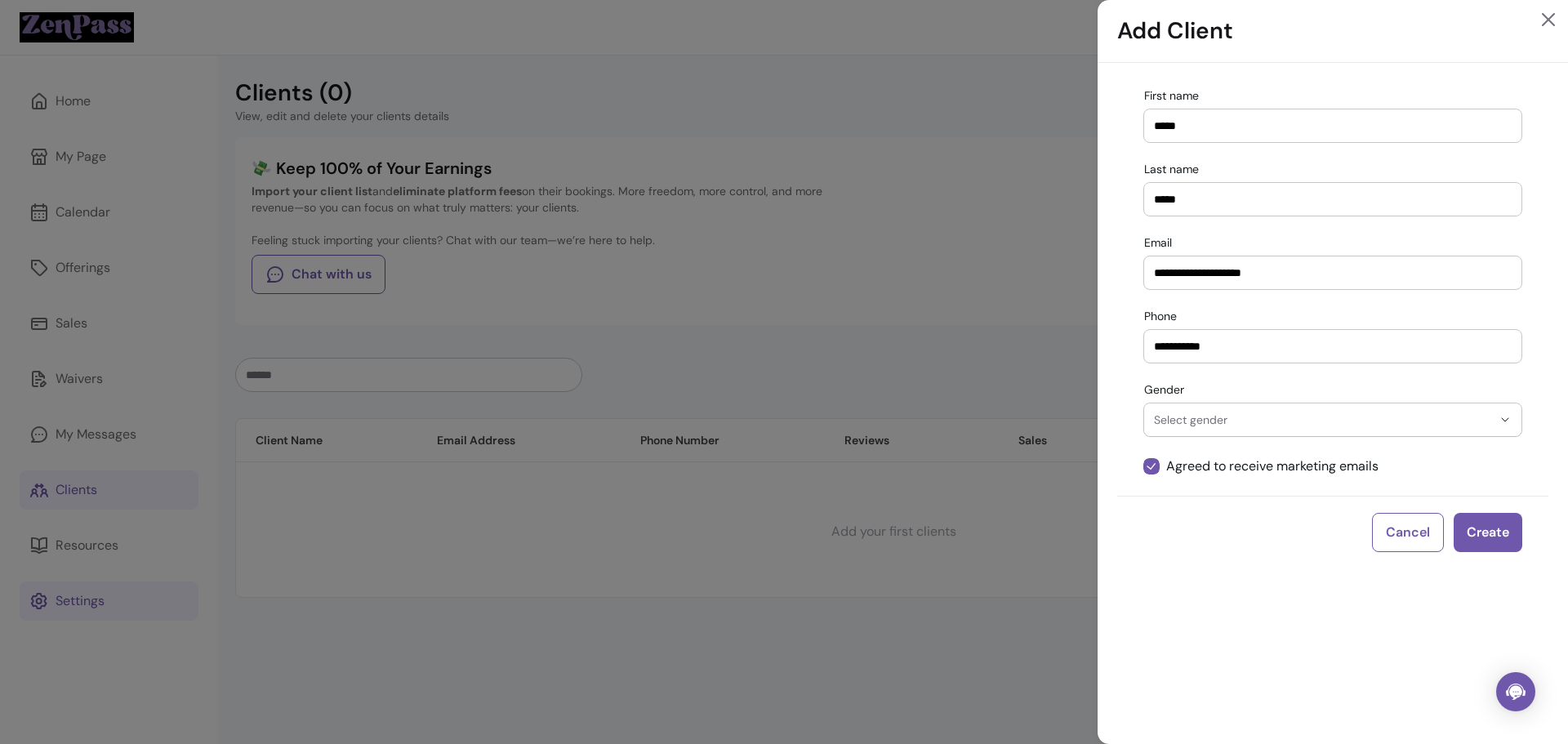 type on "**********" 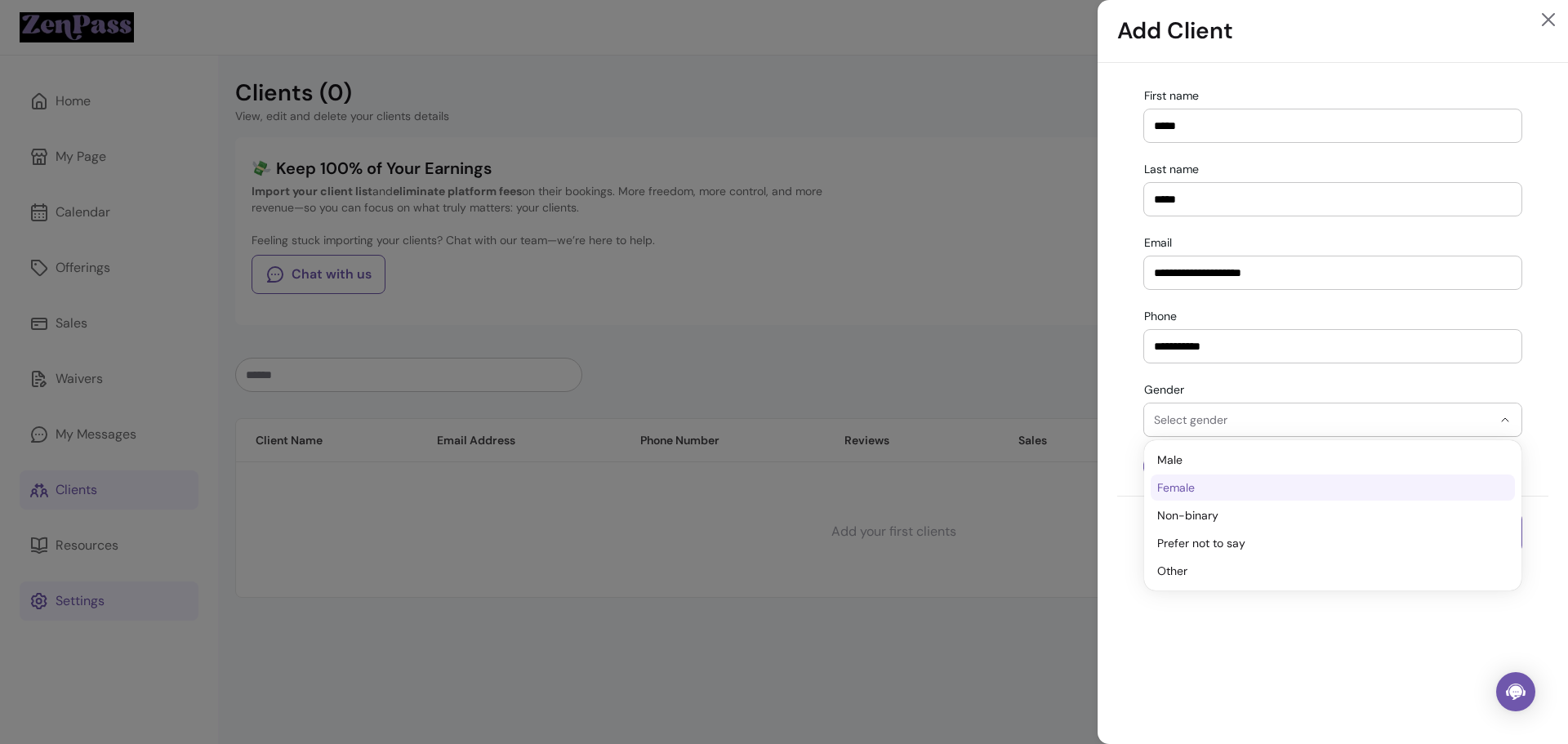 click on "Female" at bounding box center [1333, 488] 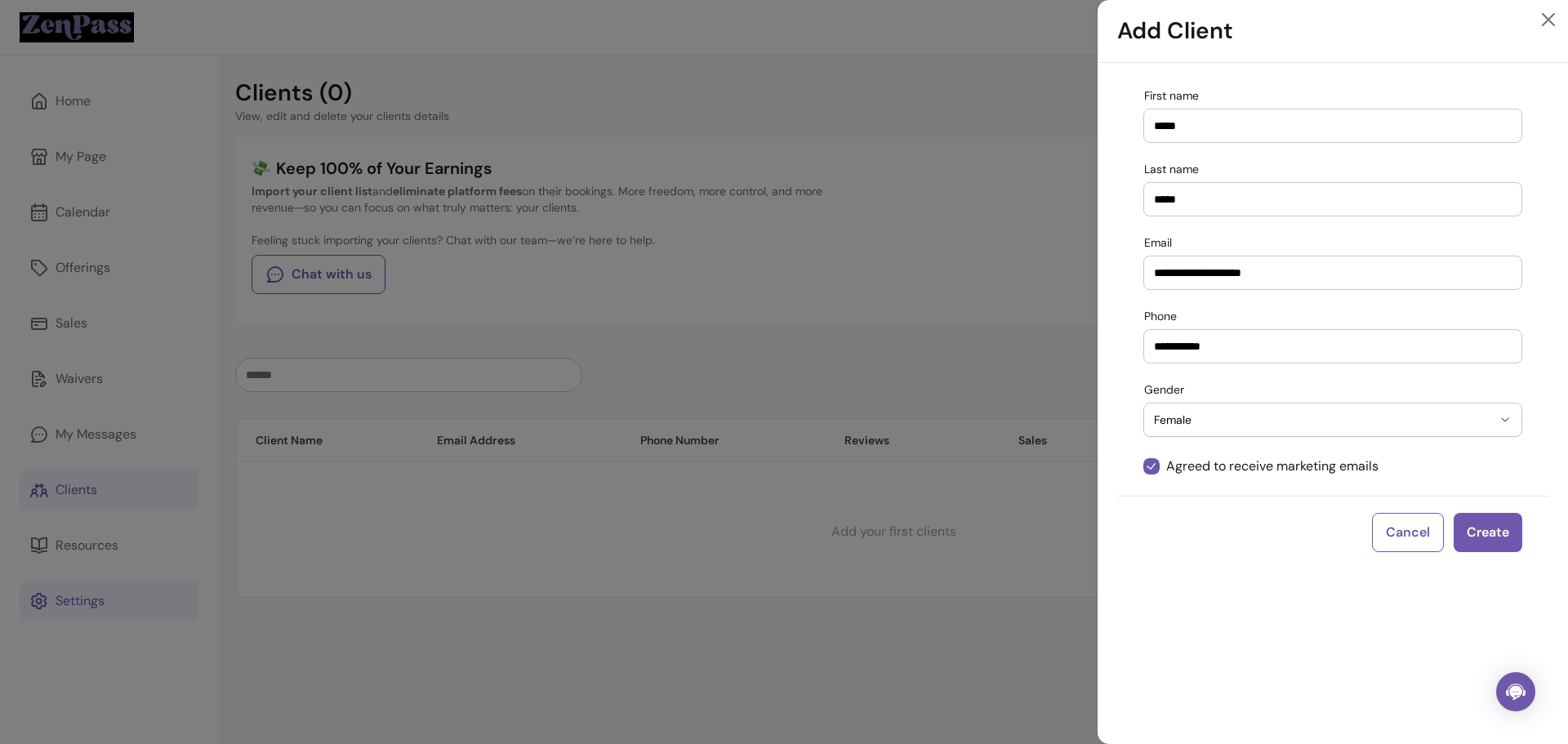 select on "******" 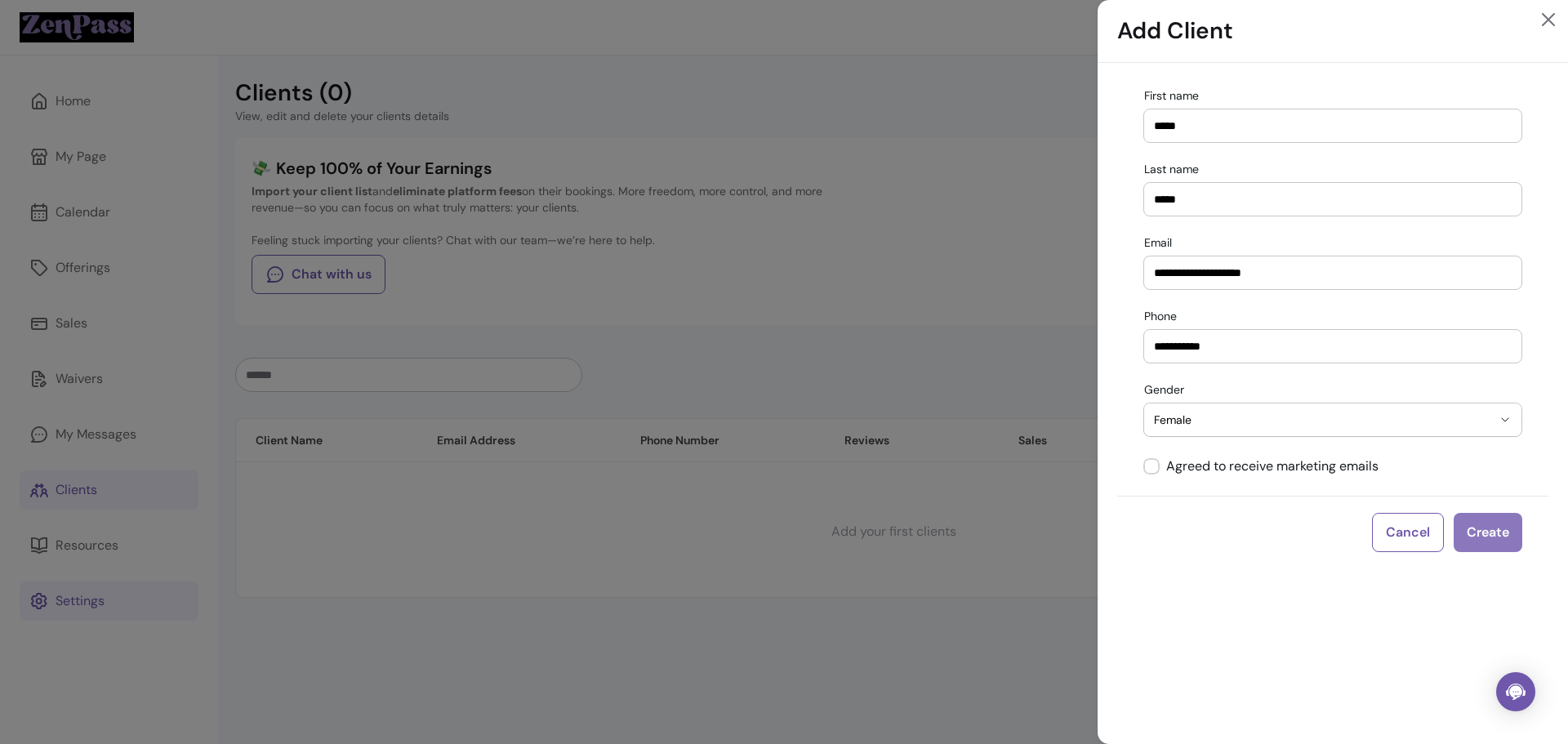 click on "Create" at bounding box center (1488, 532) 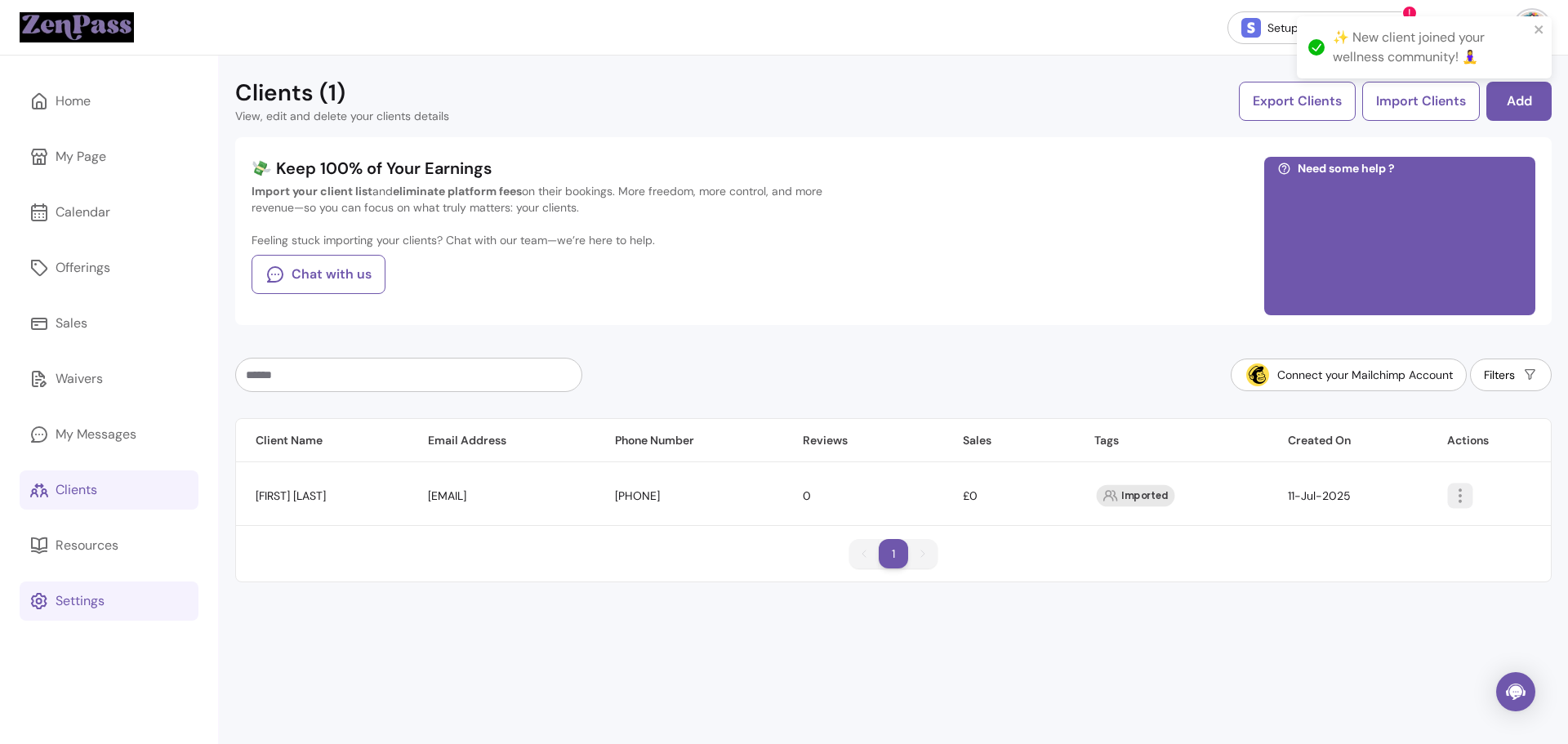 click 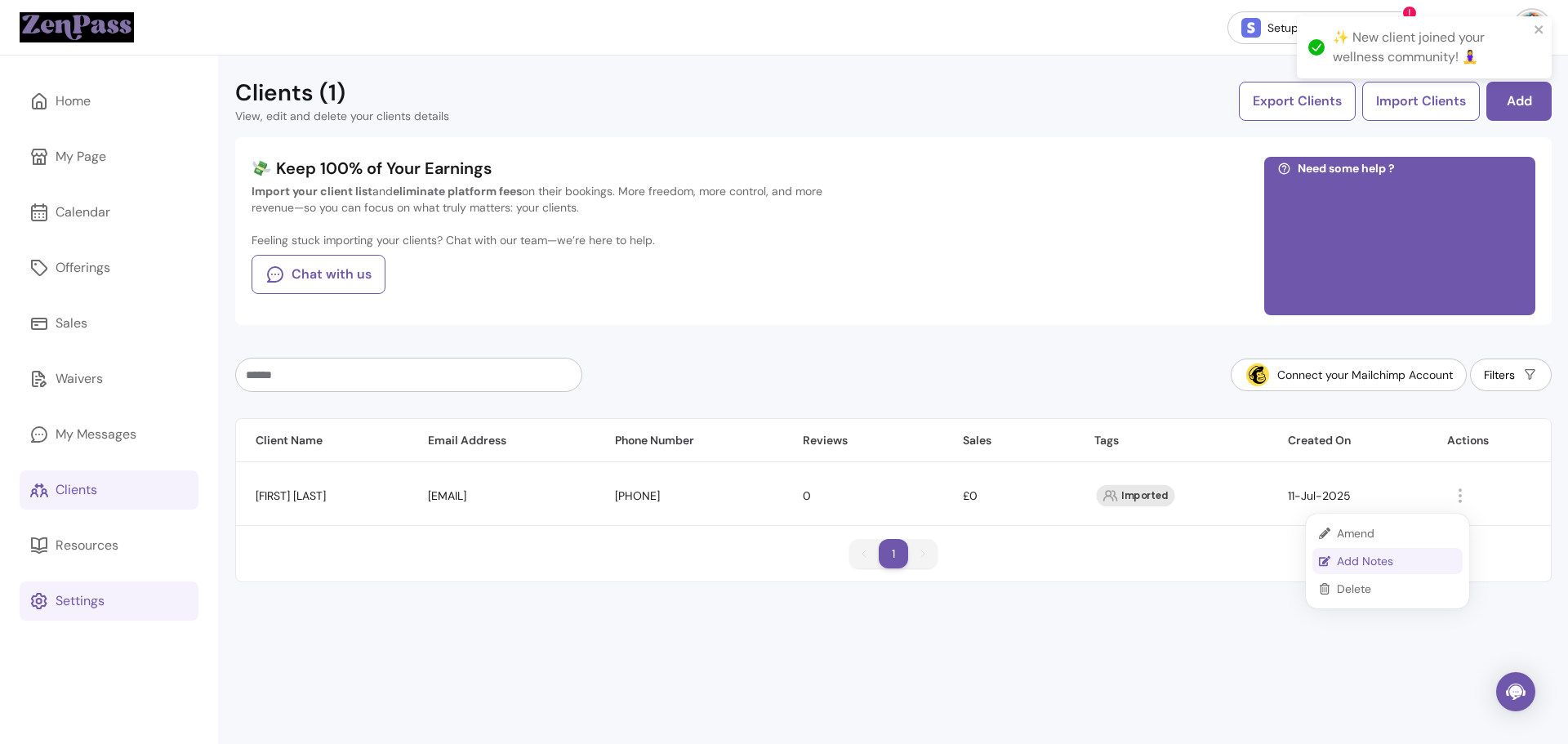click on "Add Notes" at bounding box center [1396, 561] 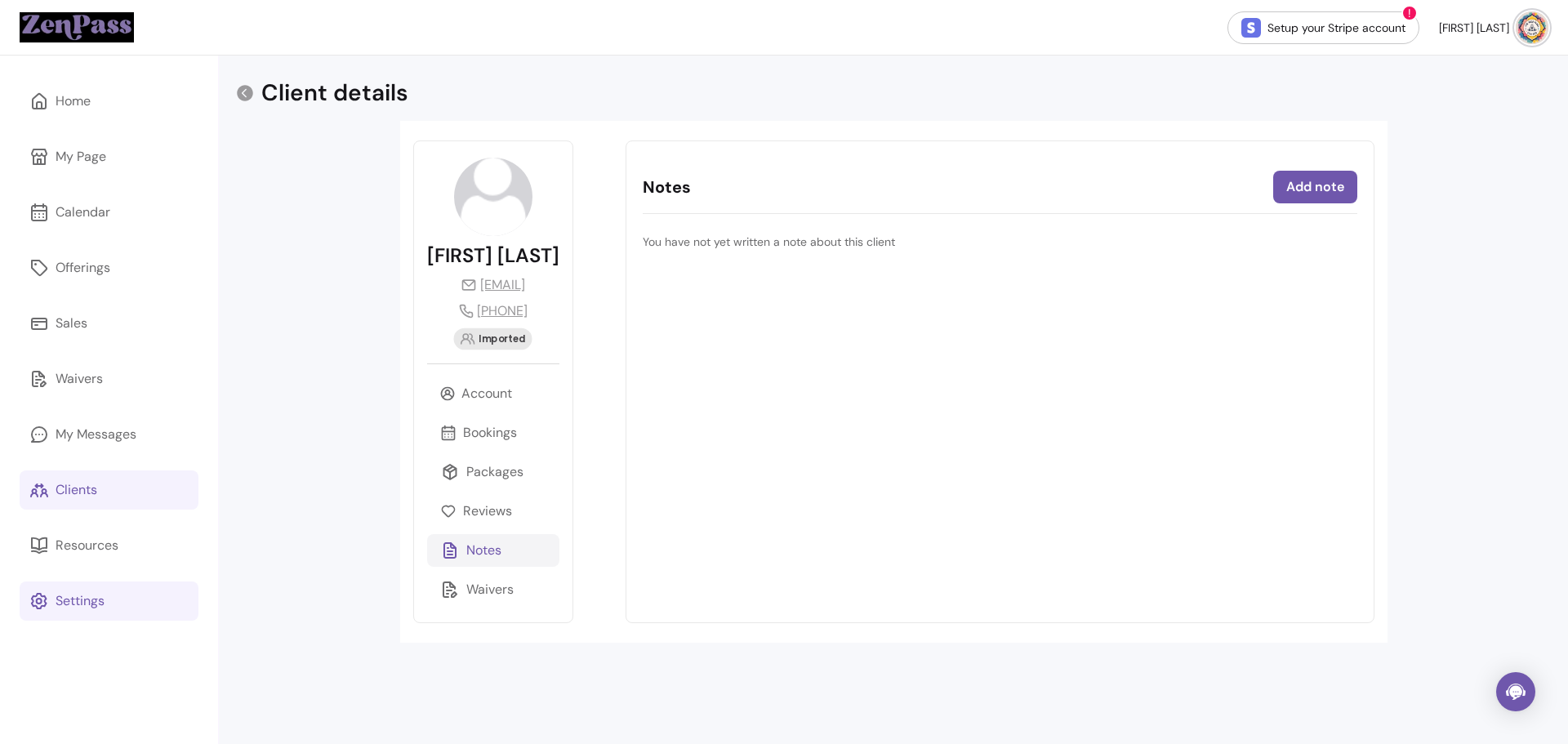 click on "You have not yet written a note about this client" at bounding box center (1000, 242) 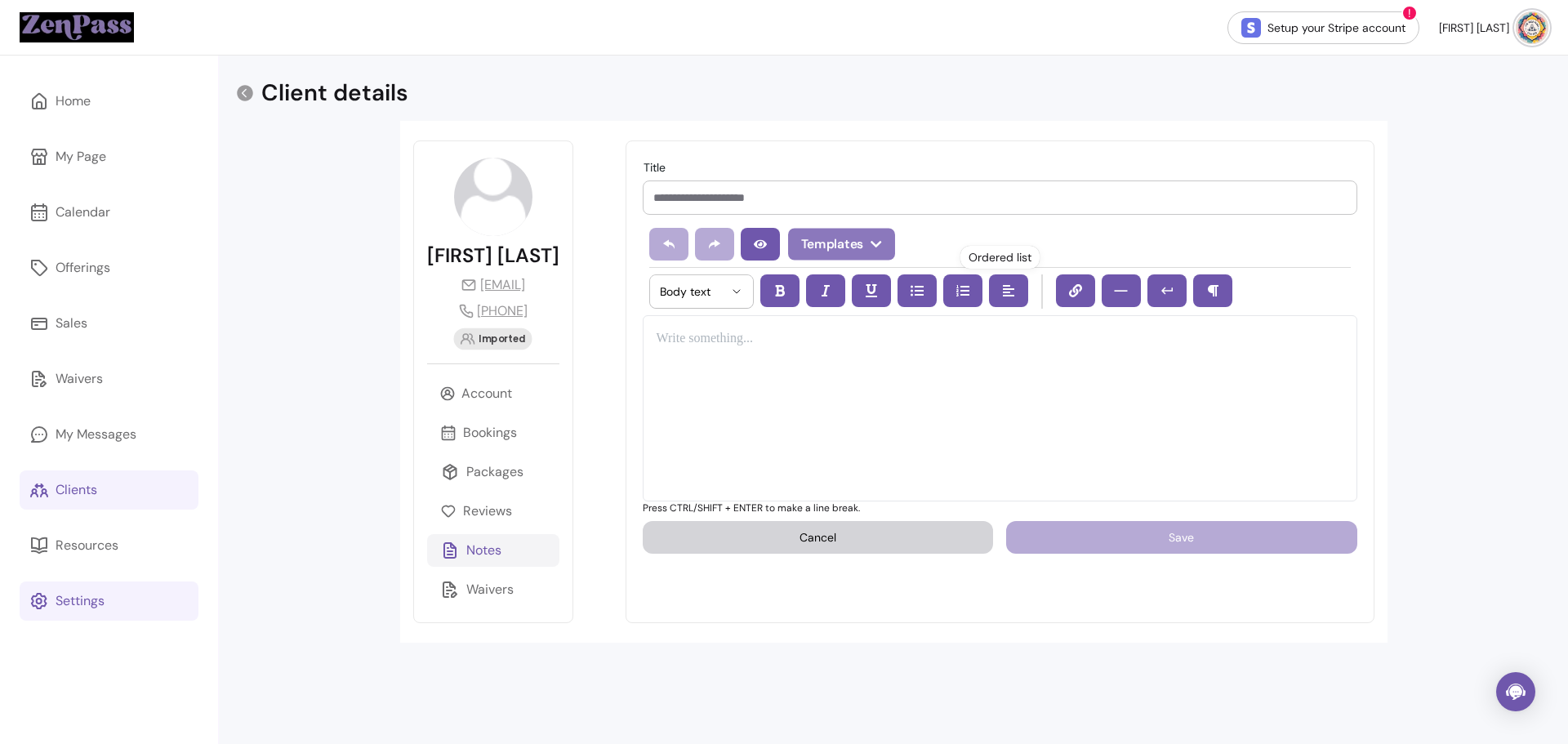 click on "Templates" at bounding box center [841, 244] 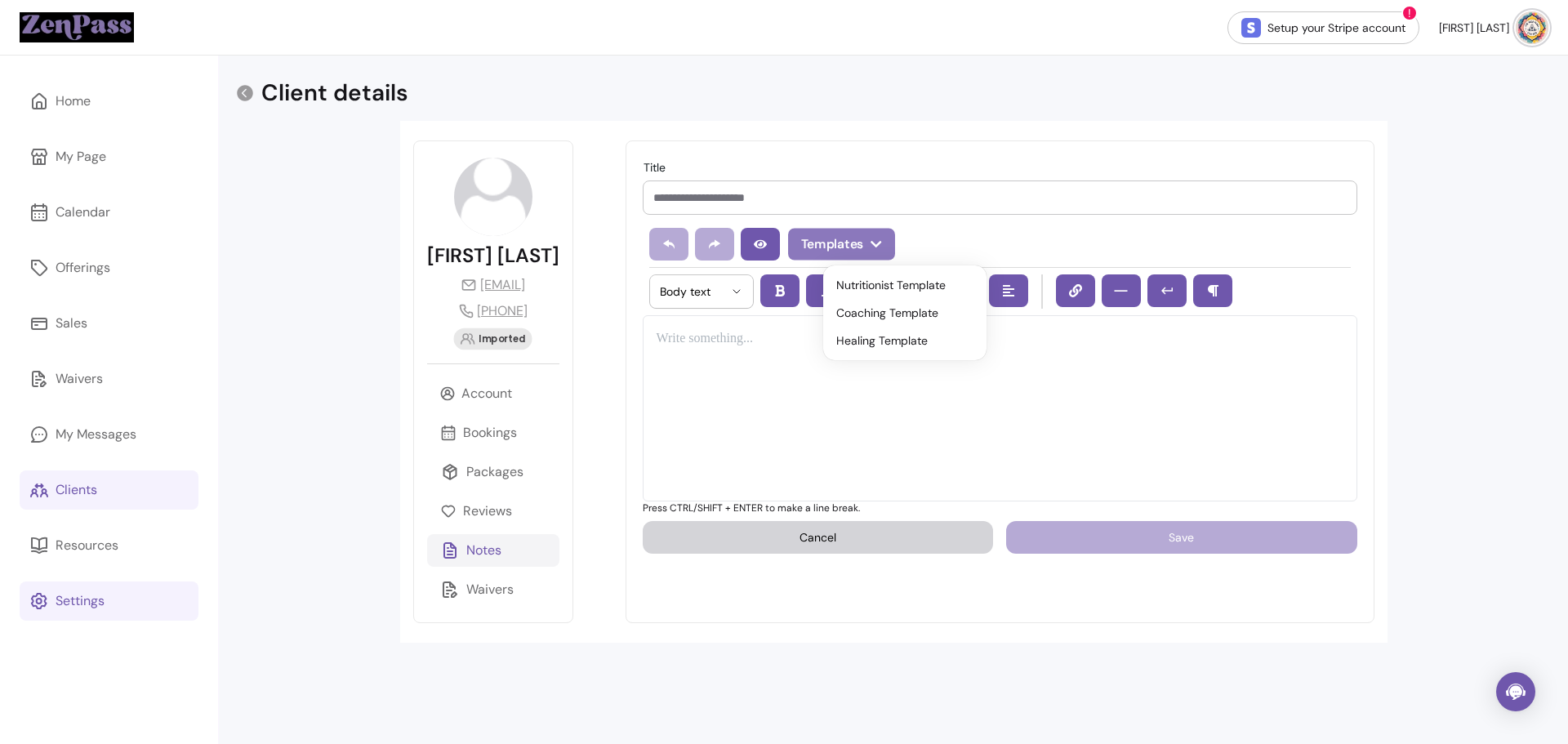 click on "Templates" at bounding box center (841, 244) 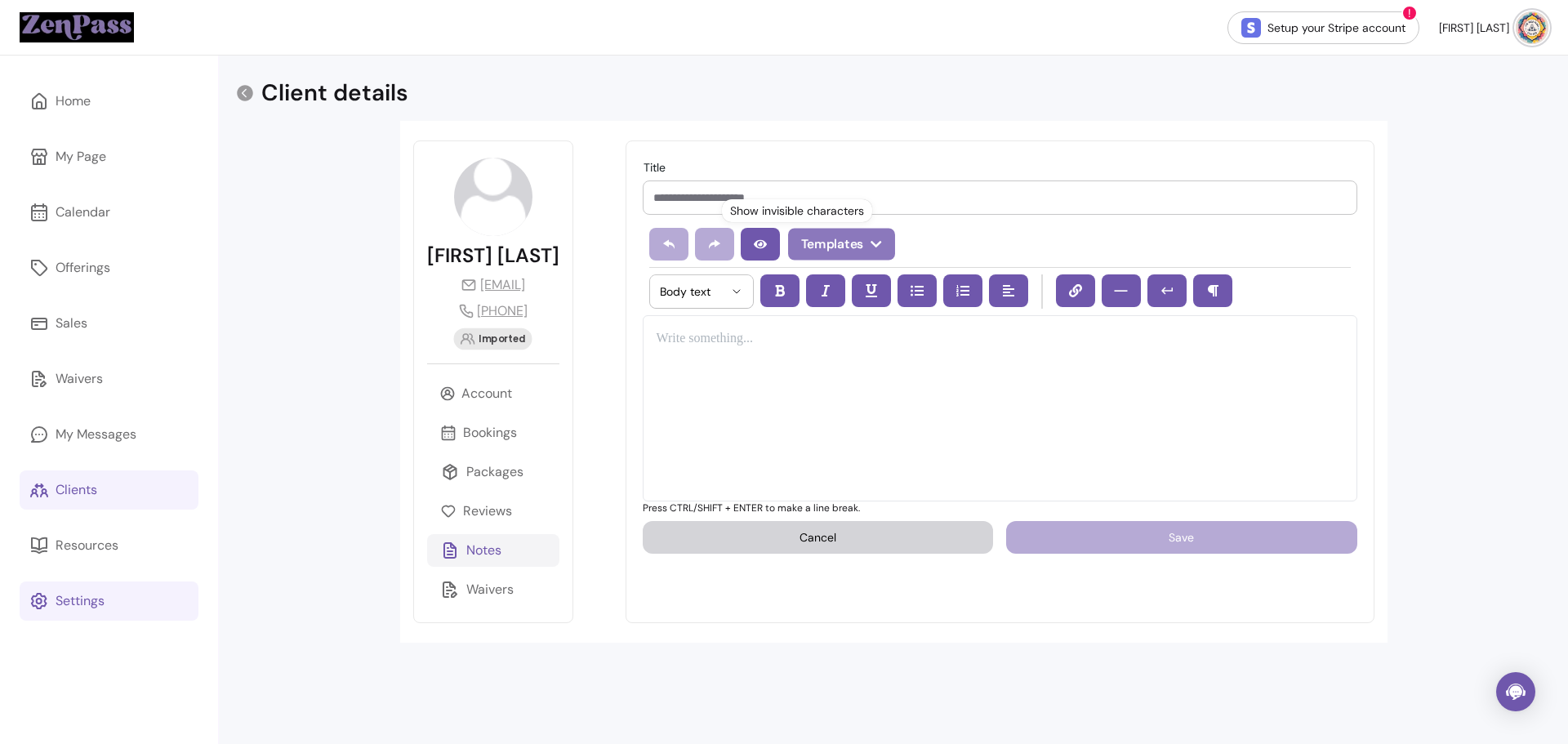 click on "Templates" at bounding box center (841, 244) 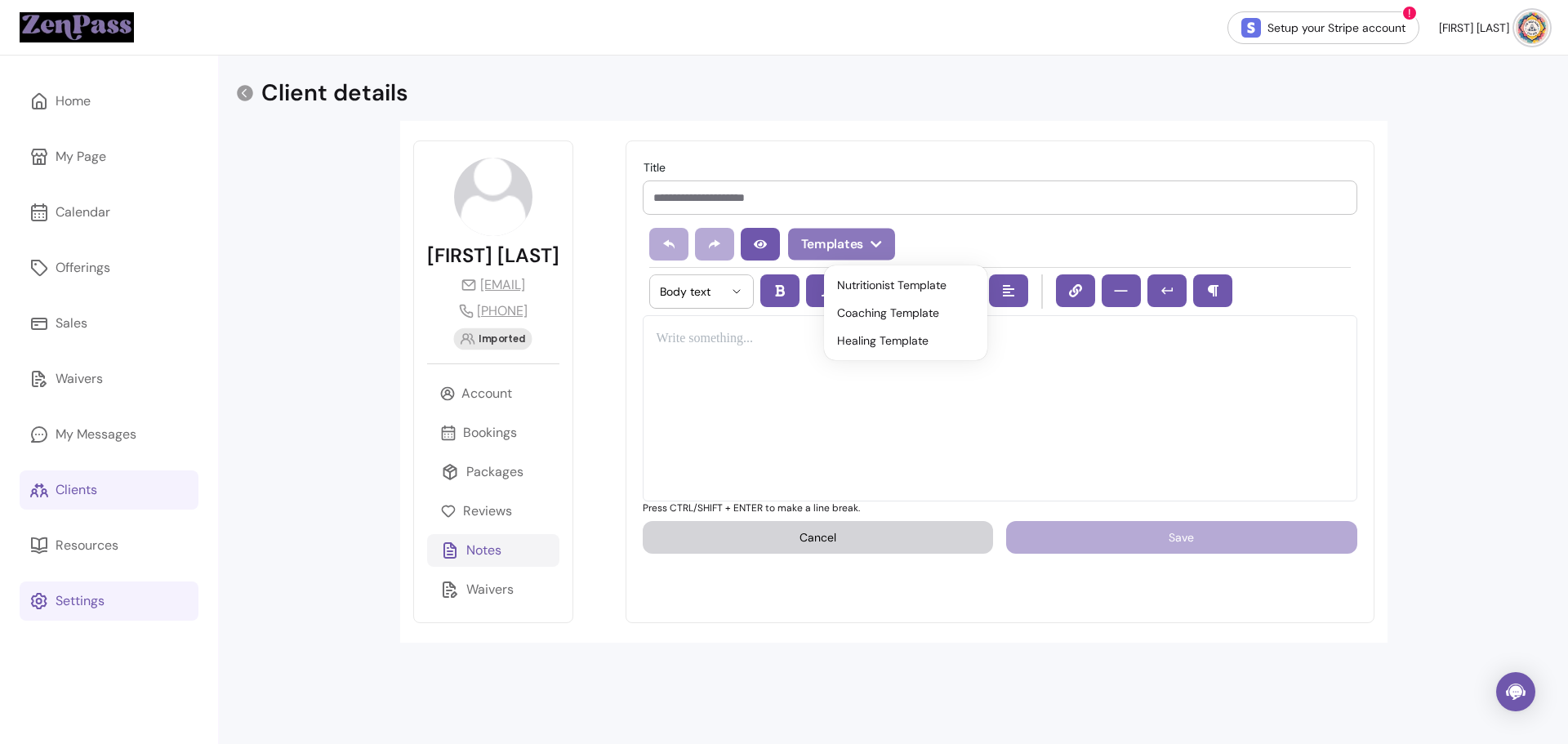 click on "Templates" at bounding box center (841, 244) 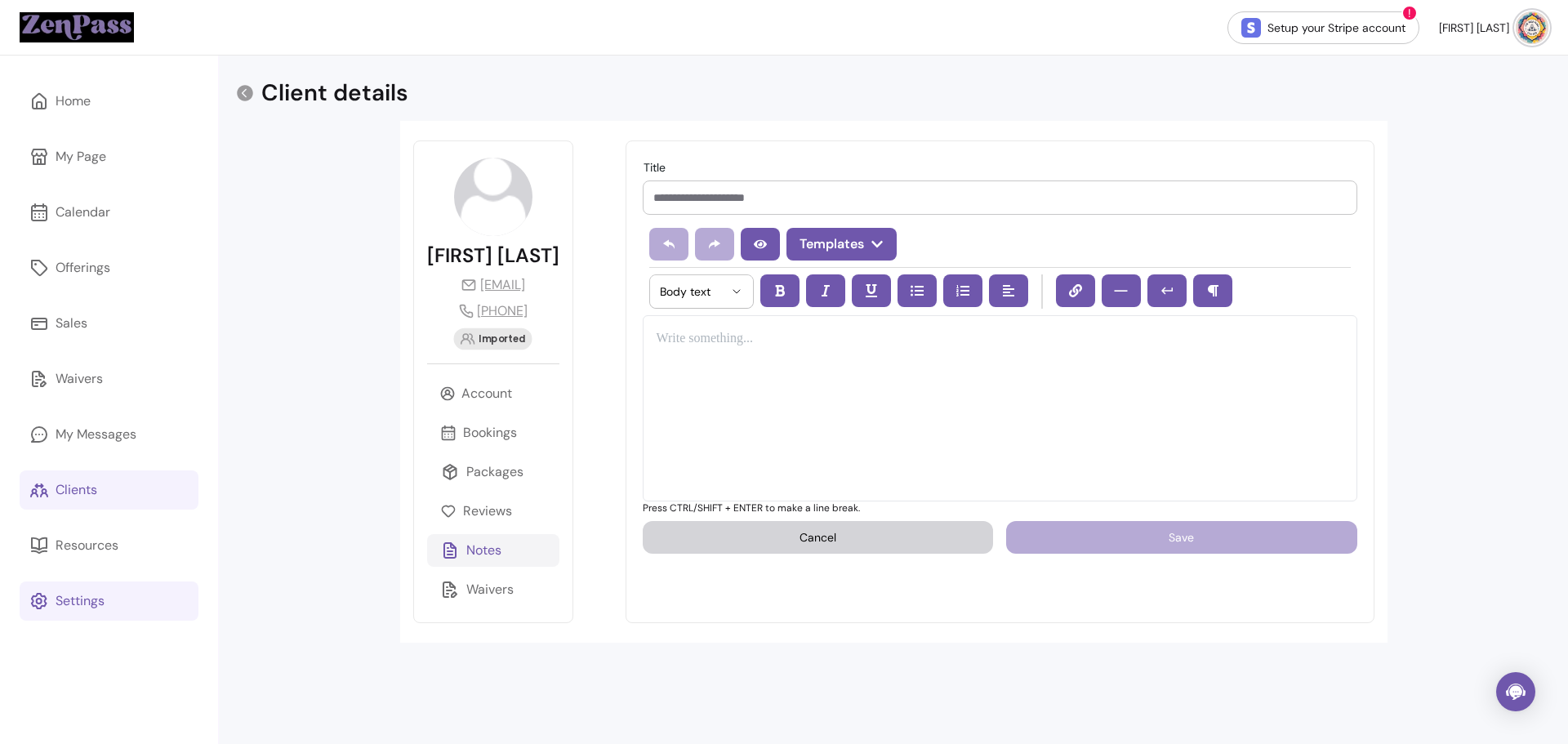 click on "Templates" at bounding box center (841, 244) 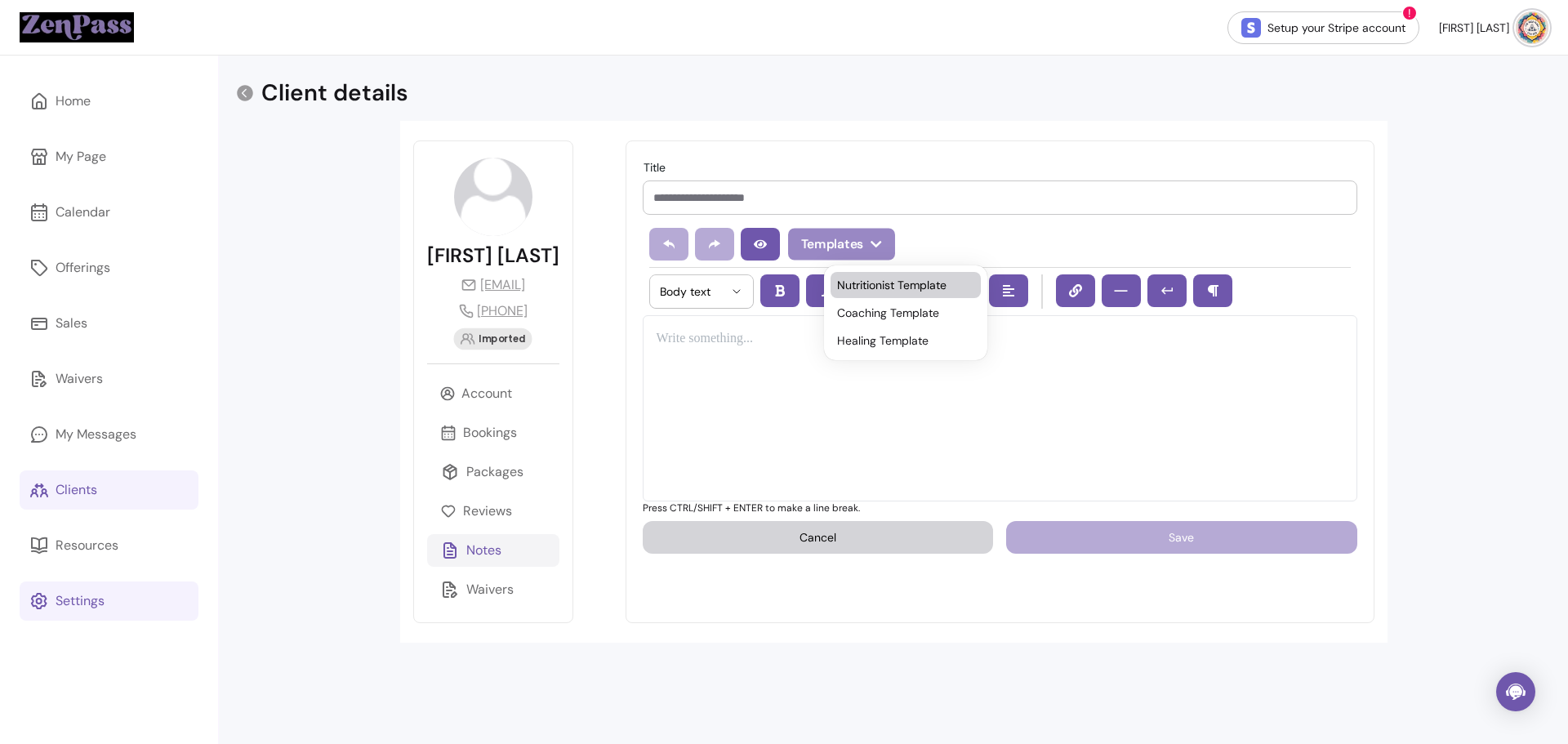 click on "Nutritionist Template" at bounding box center (906, 285) 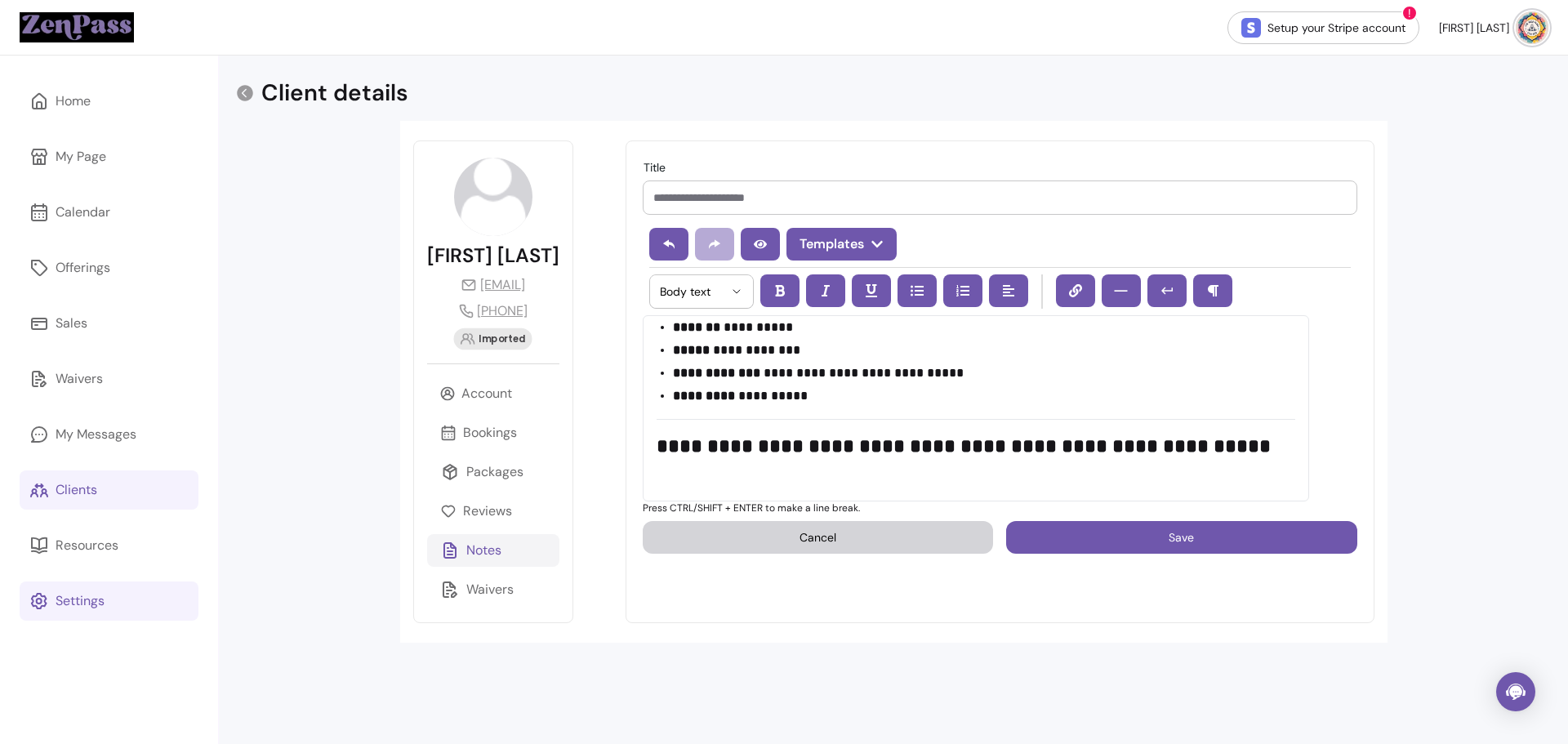 scroll, scrollTop: 0, scrollLeft: 0, axis: both 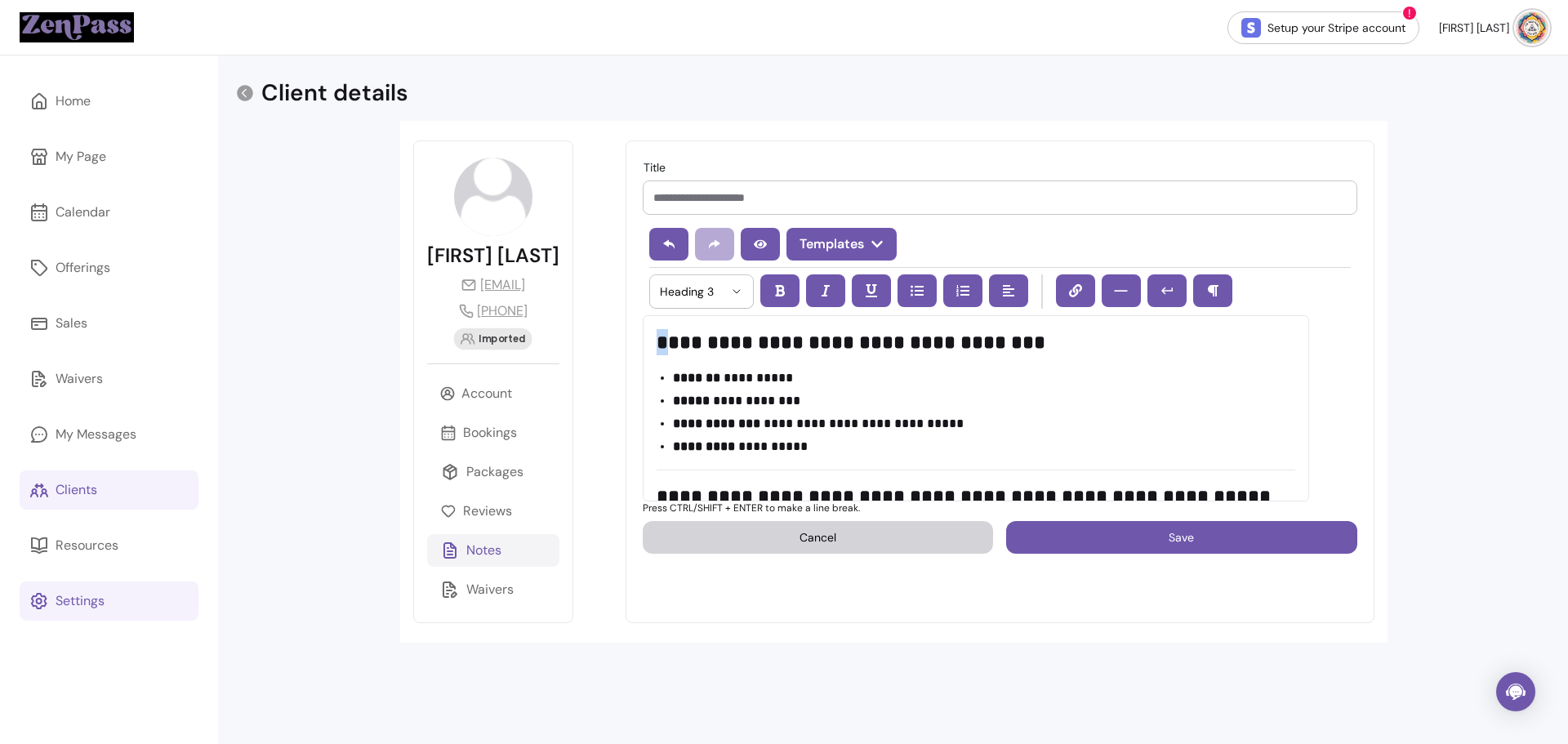 select on "*" 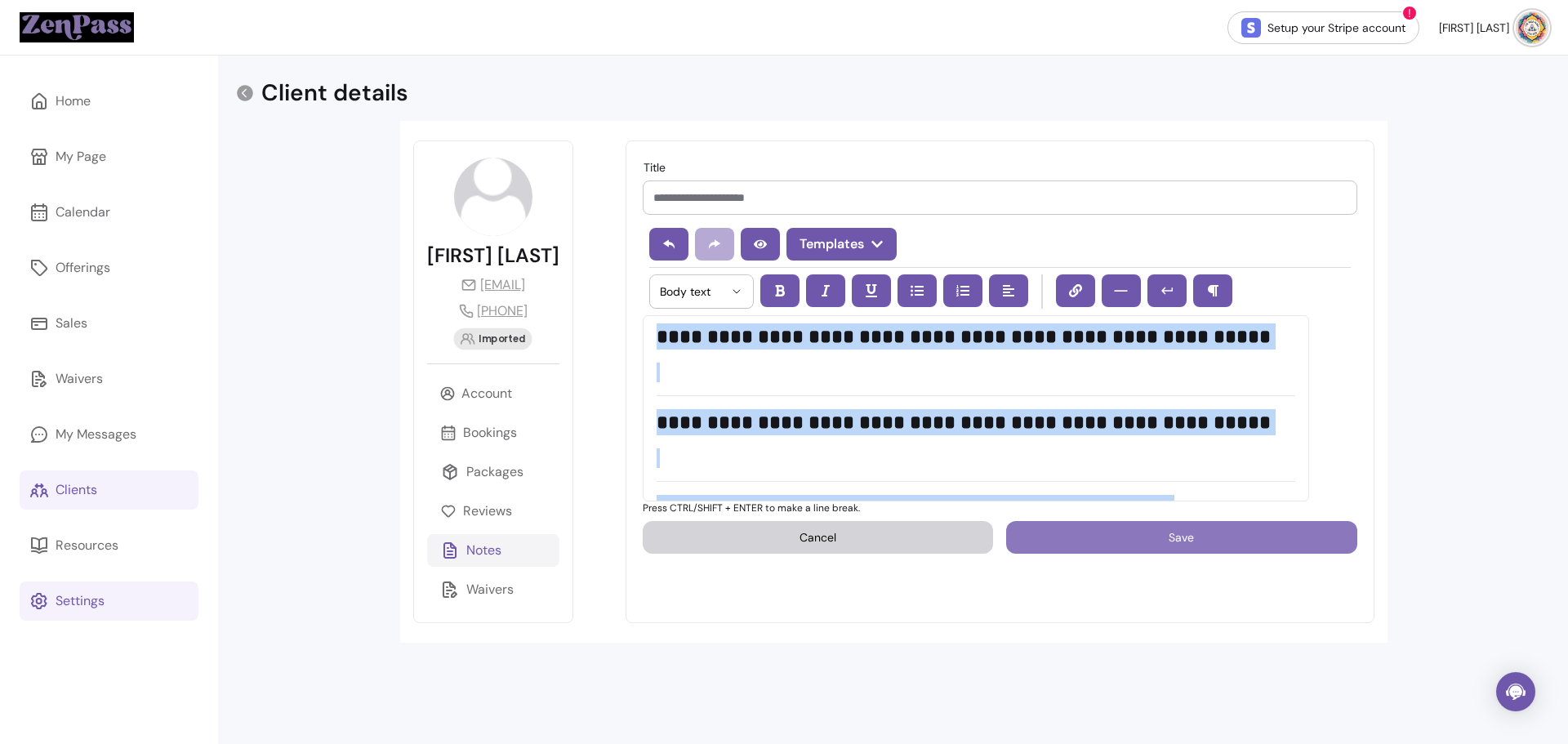 scroll, scrollTop: 312, scrollLeft: 0, axis: vertical 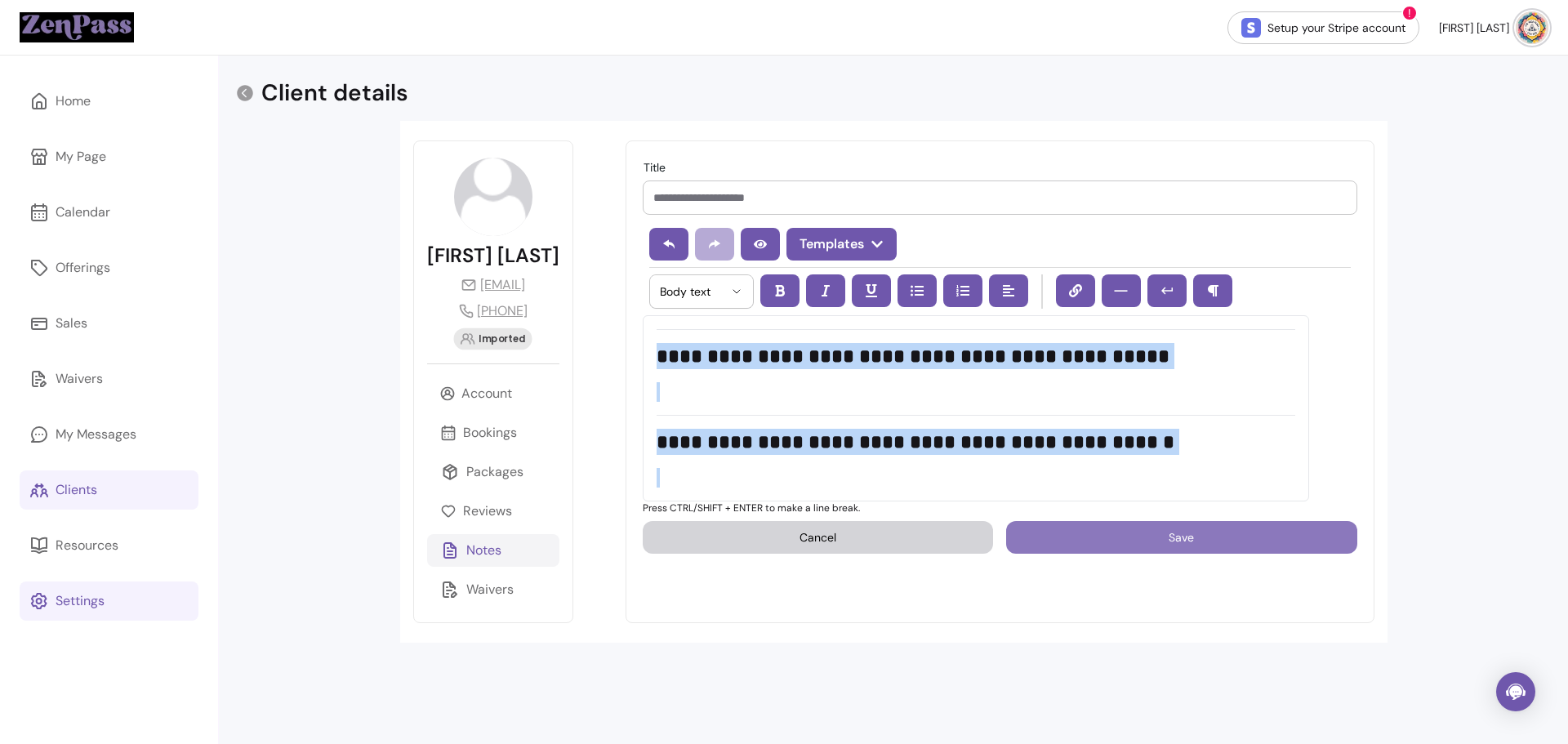 drag, startPoint x: 694, startPoint y: 340, endPoint x: 1258, endPoint y: 461, distance: 576.8336 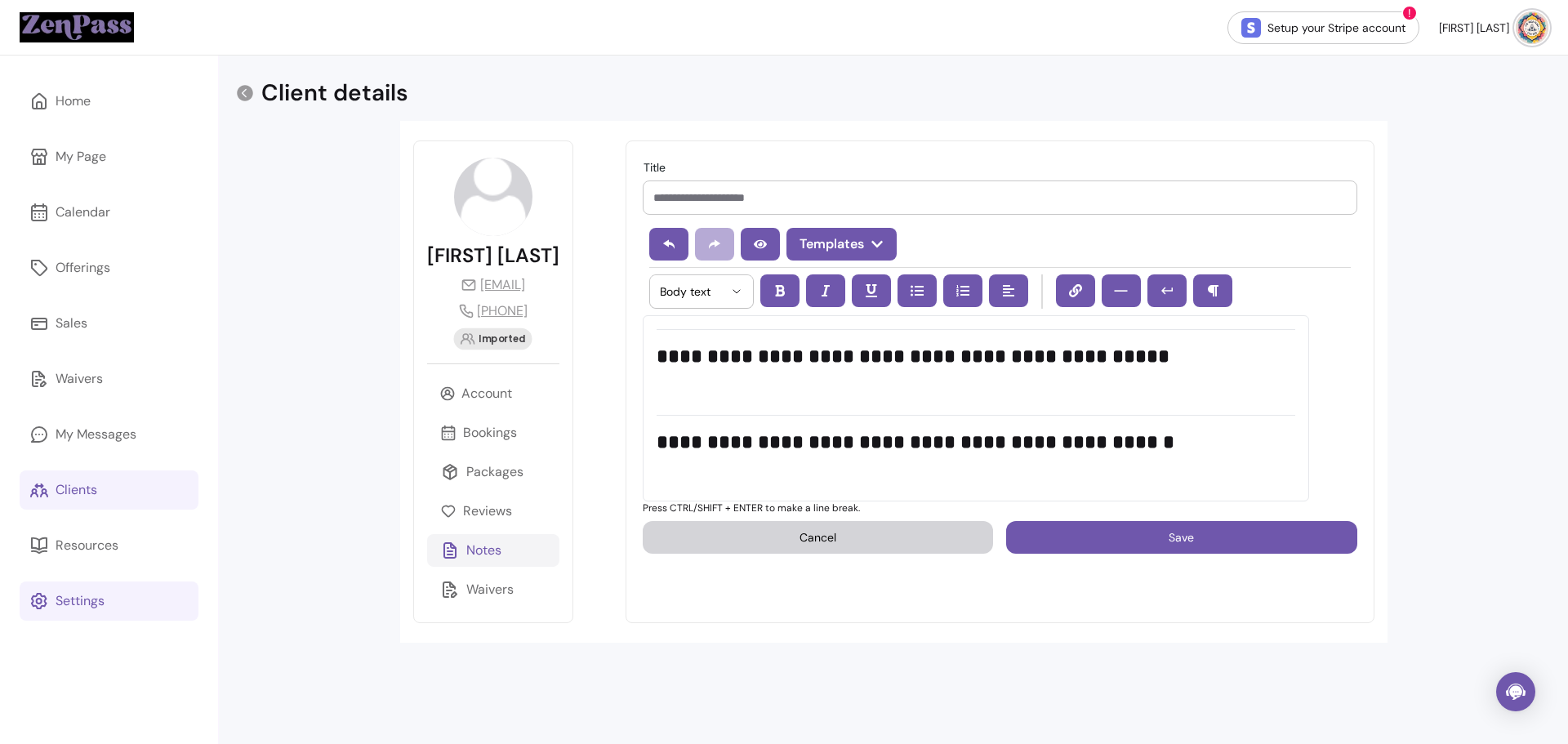 scroll, scrollTop: 0, scrollLeft: 0, axis: both 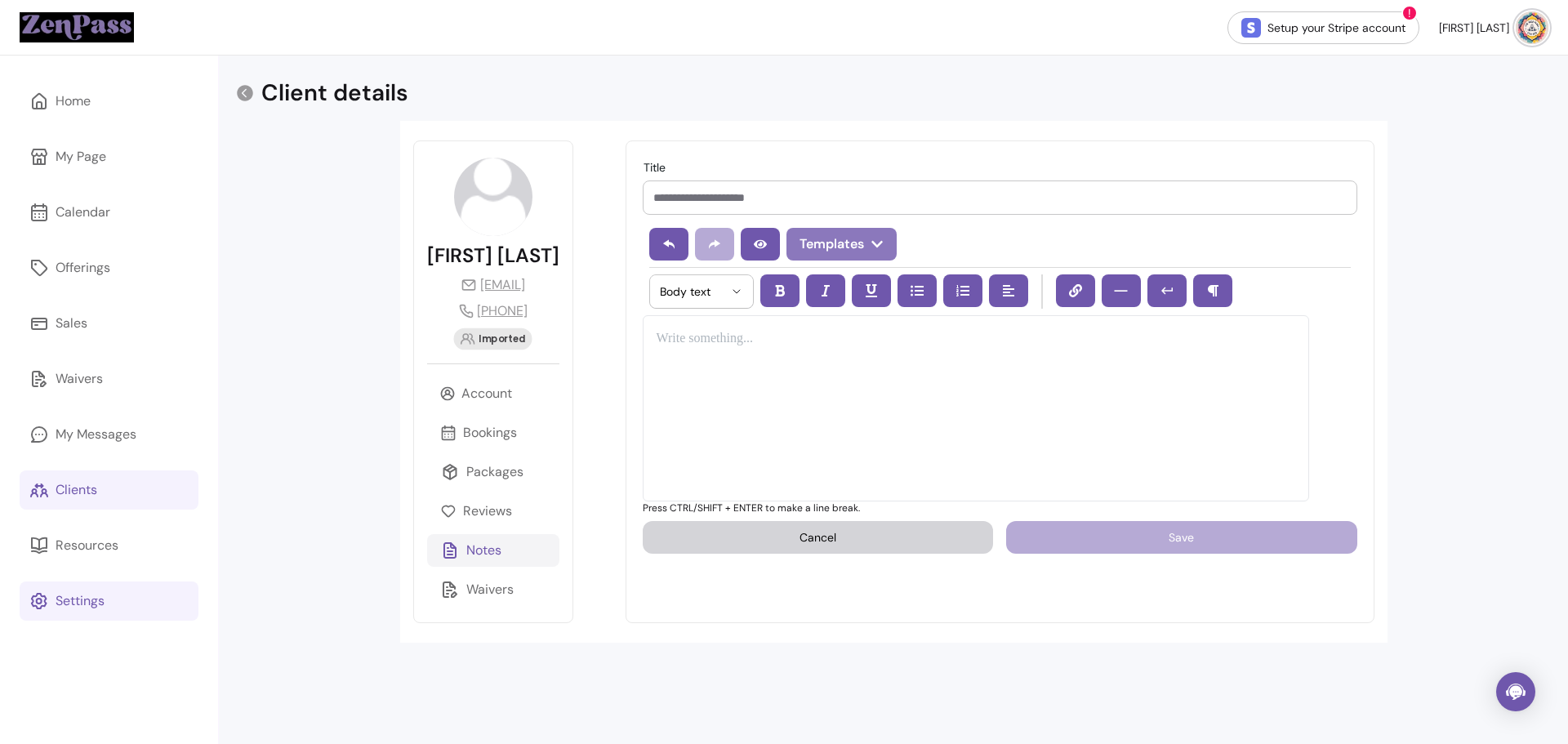 click on "Templates" at bounding box center (841, 244) 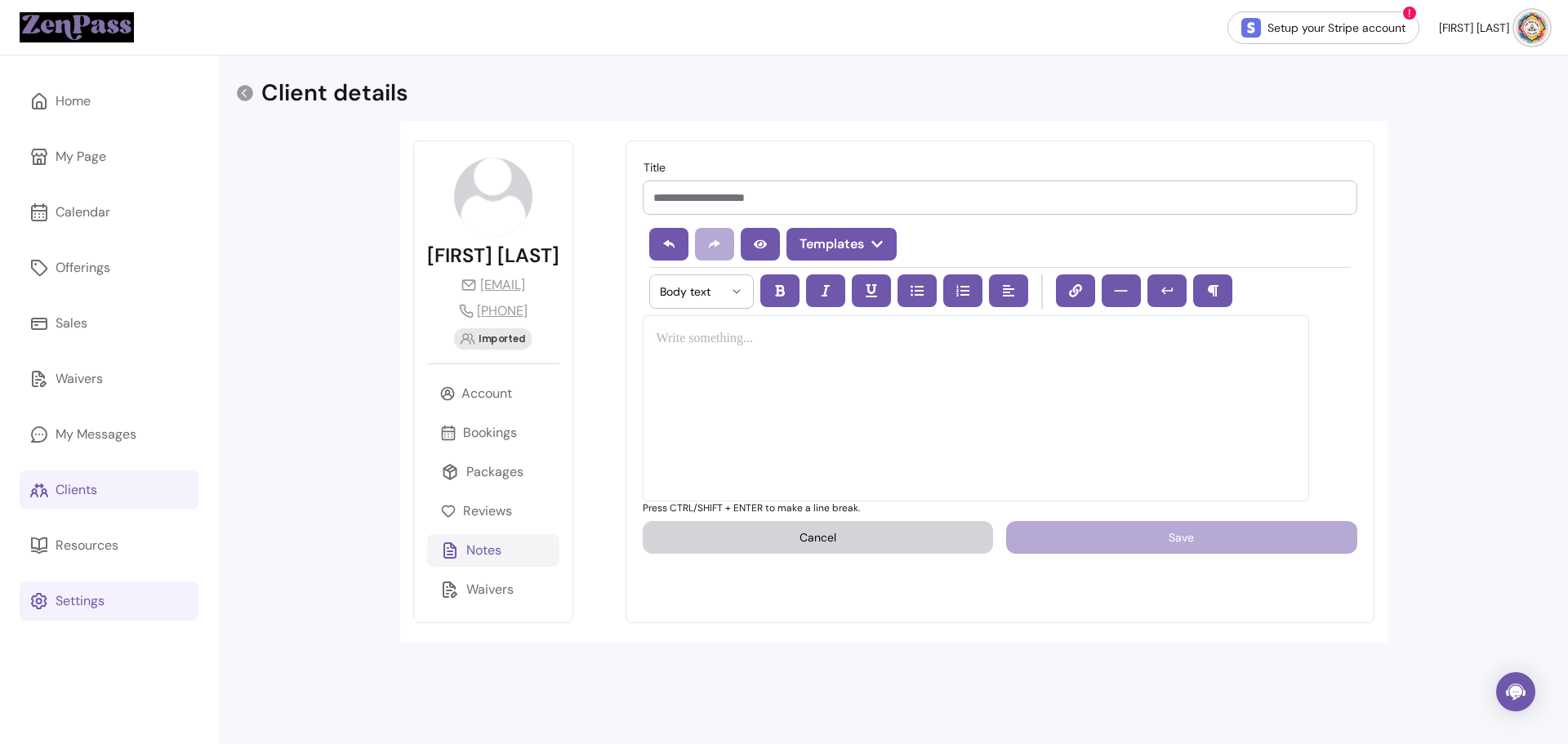 click at bounding box center (976, 408) 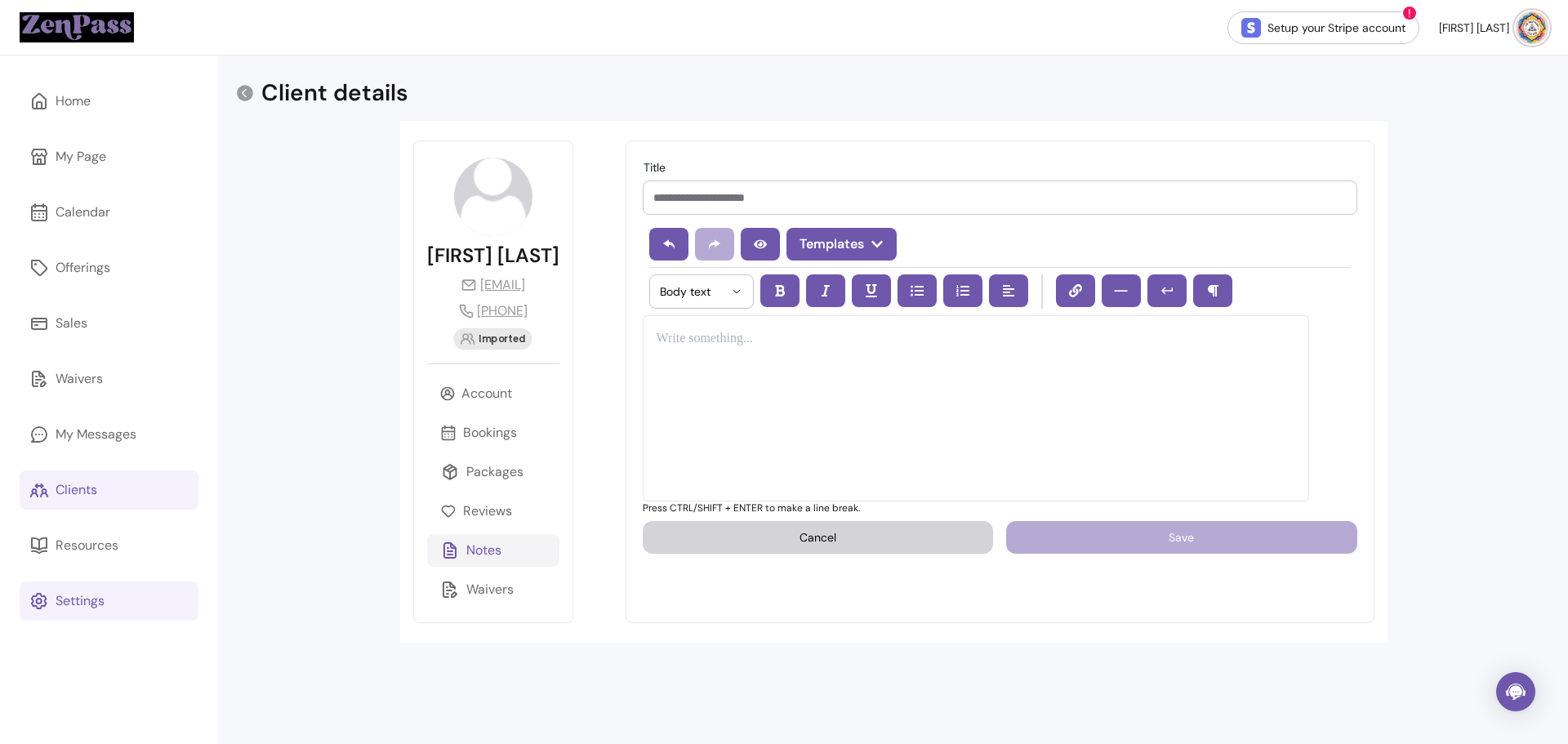 drag, startPoint x: 498, startPoint y: 546, endPoint x: 672, endPoint y: 637, distance: 196.35936 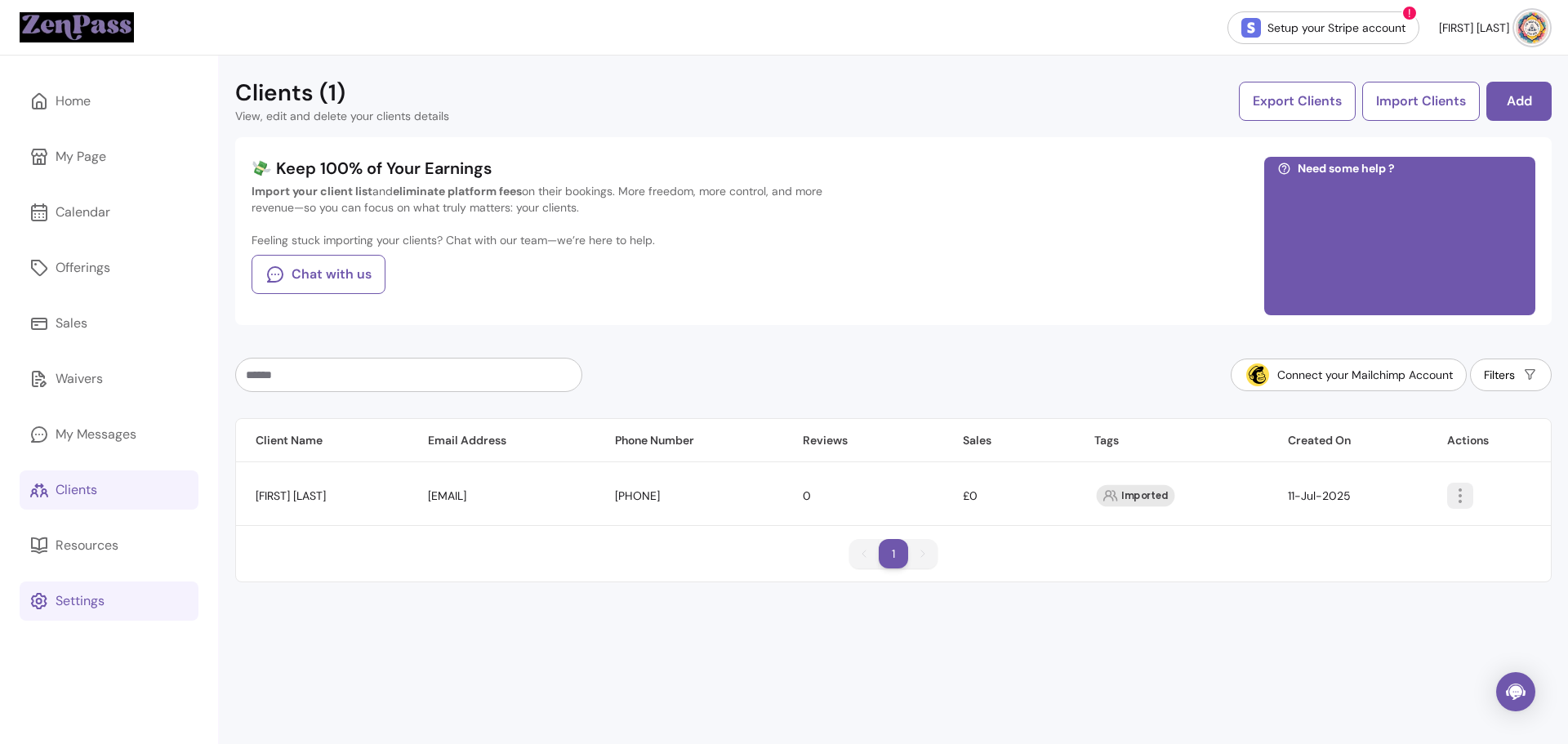 click 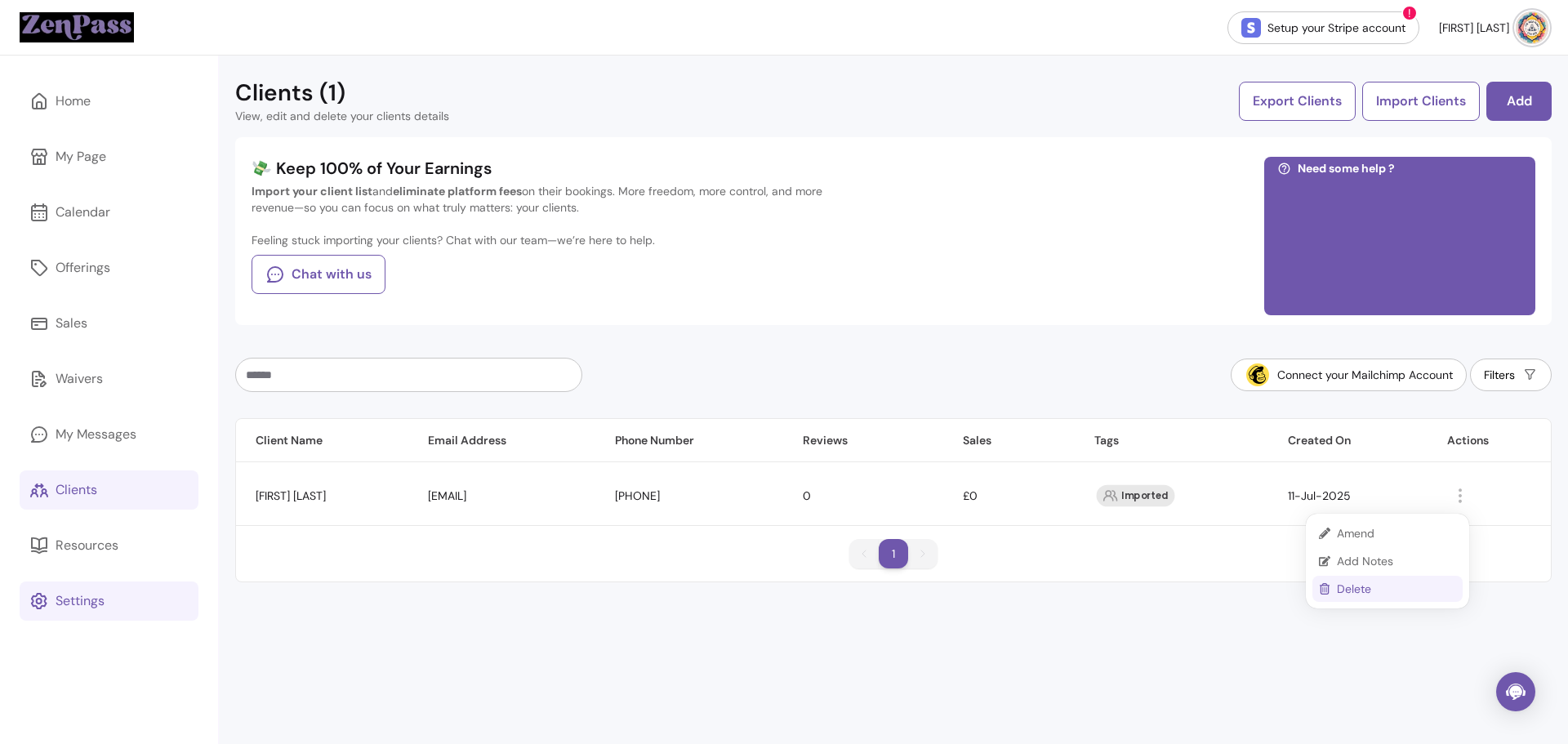 click on "Delete" at bounding box center [1396, 589] 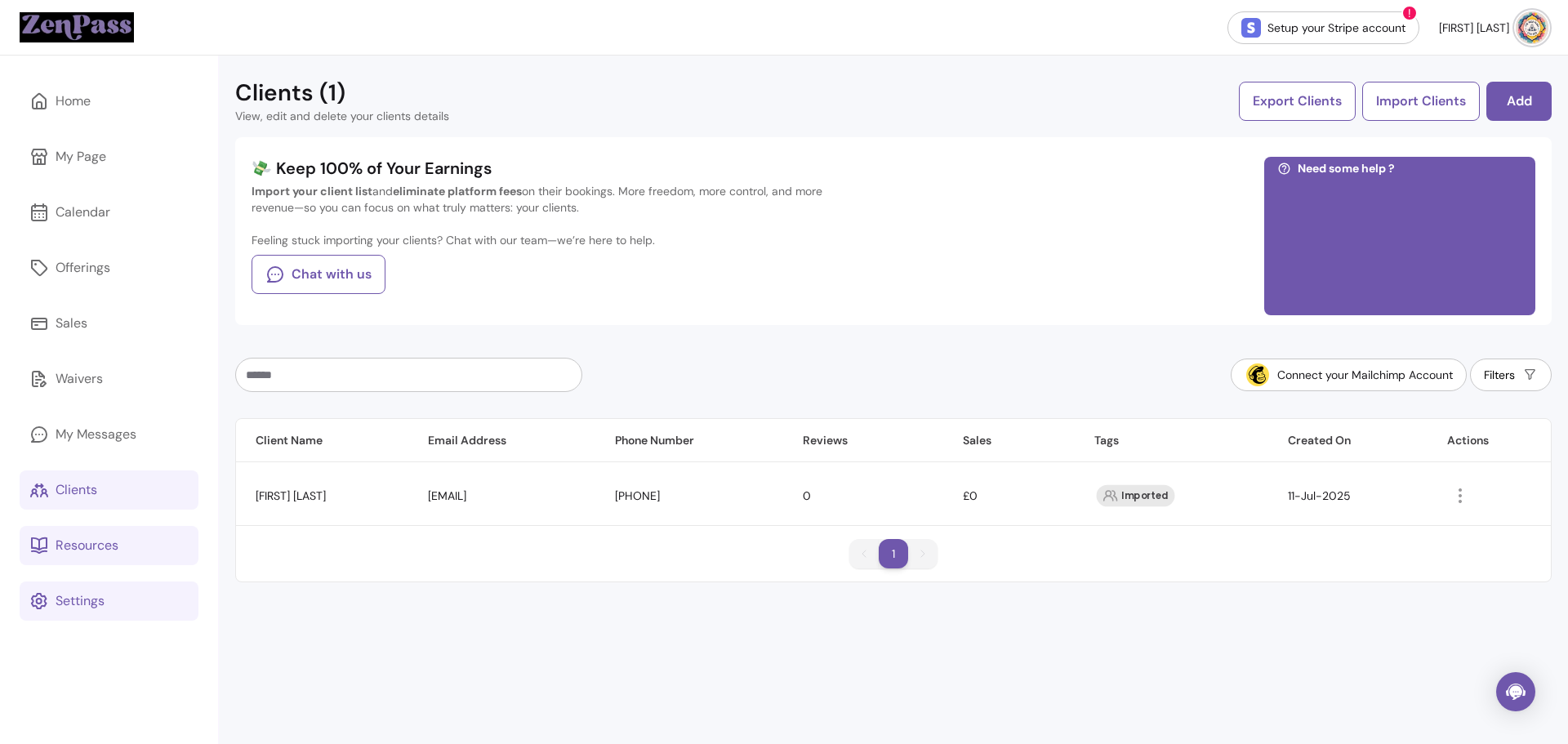 click on "Resources" at bounding box center (87, 546) 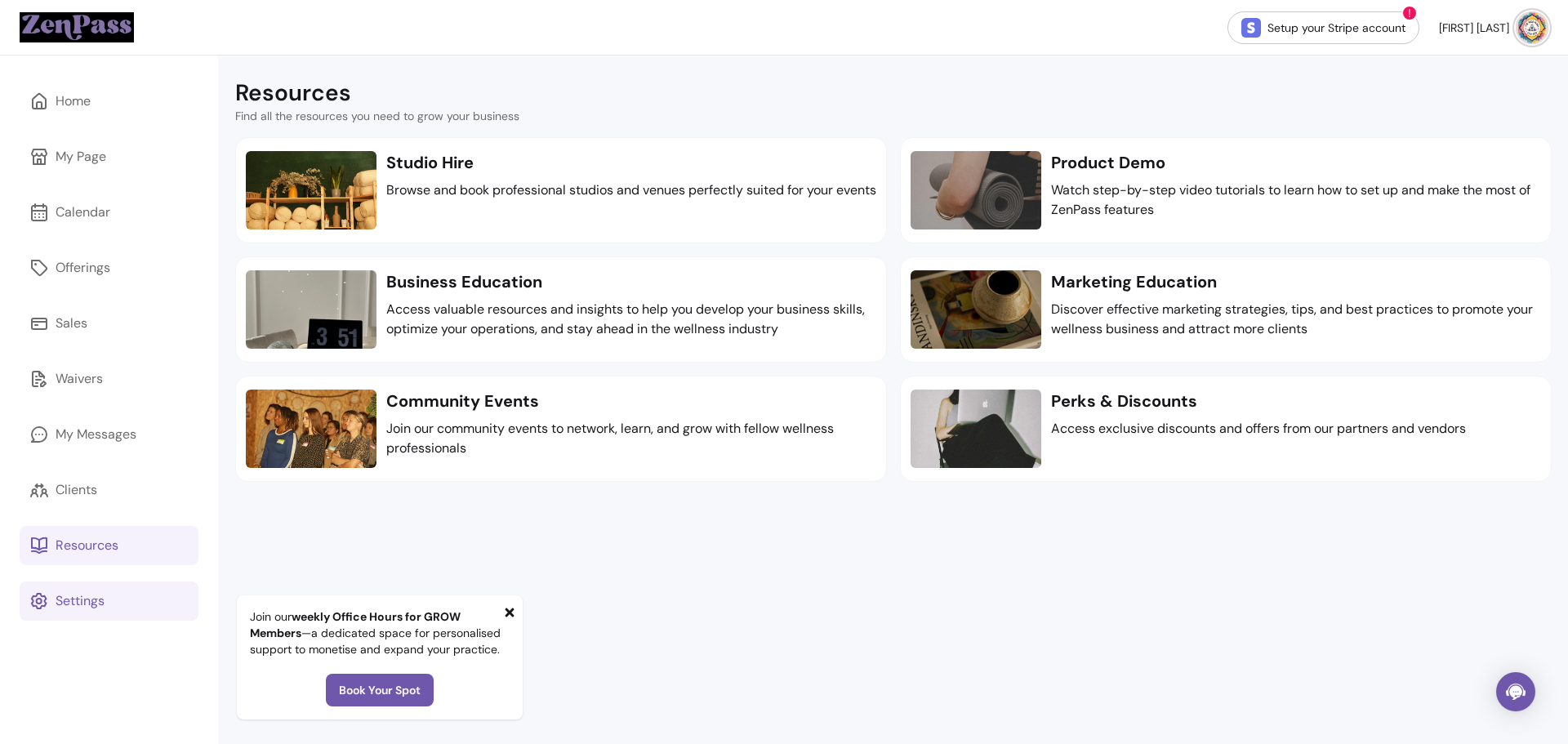 click on "Settings" at bounding box center (80, 601) 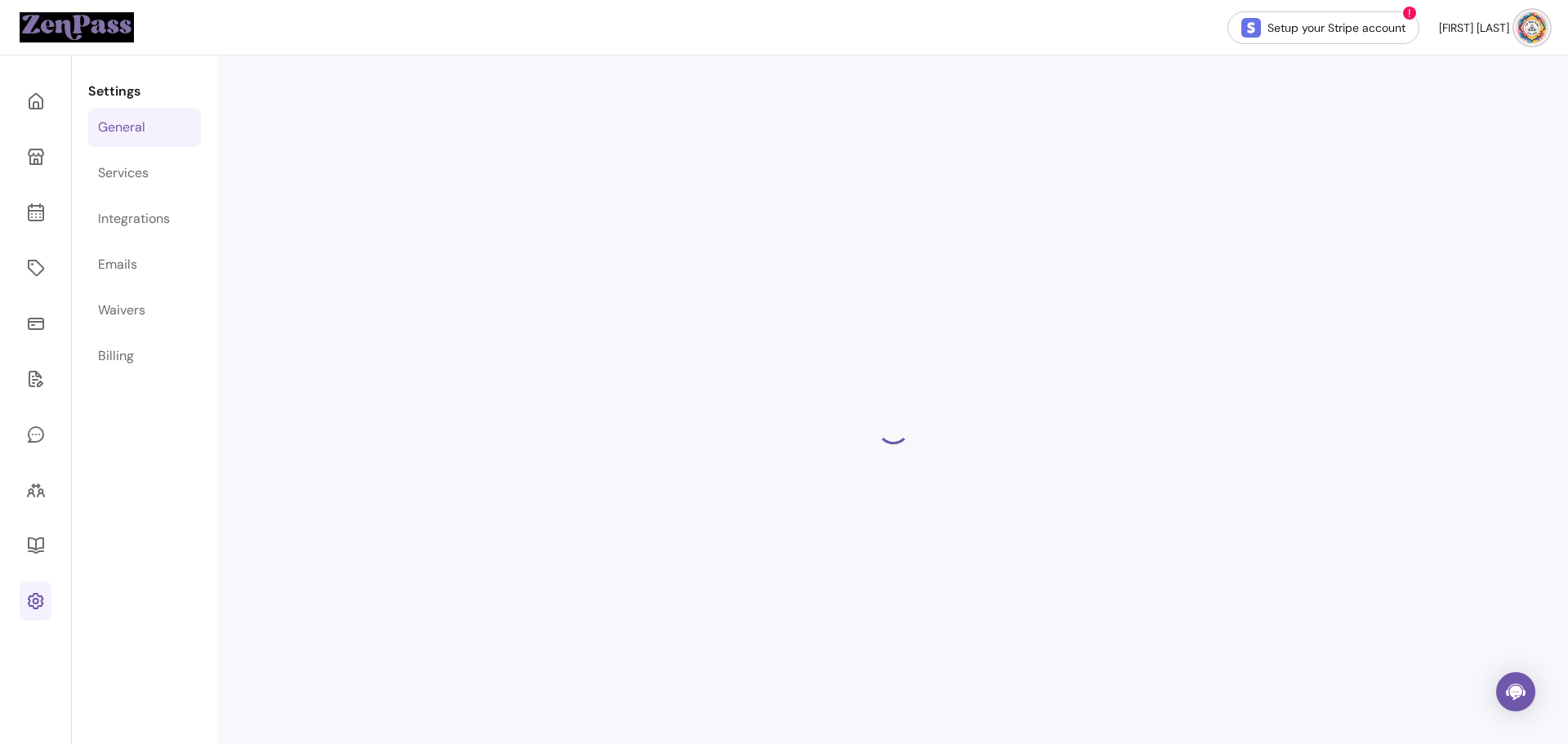 select on "**********" 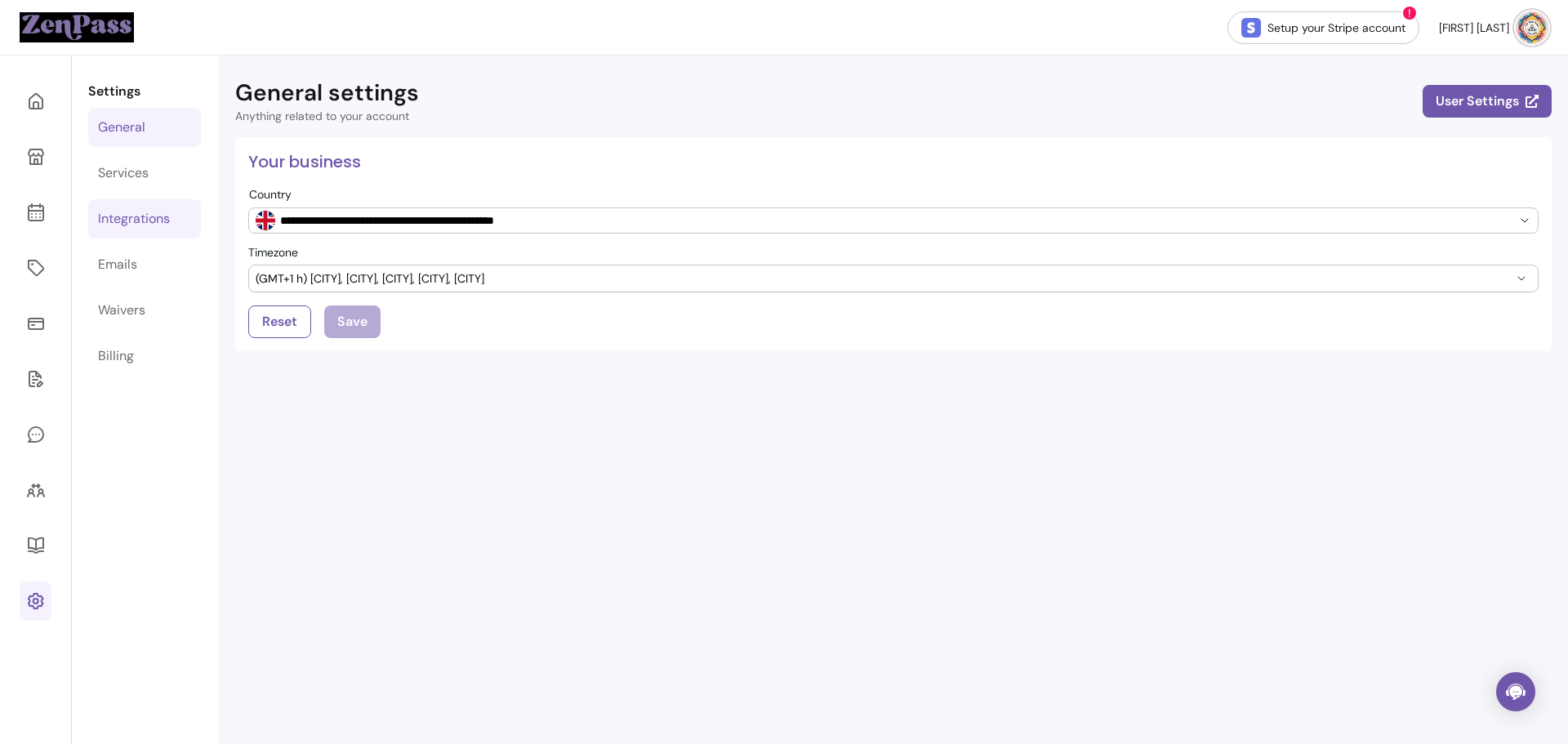 click on "Integrations" at bounding box center [134, 219] 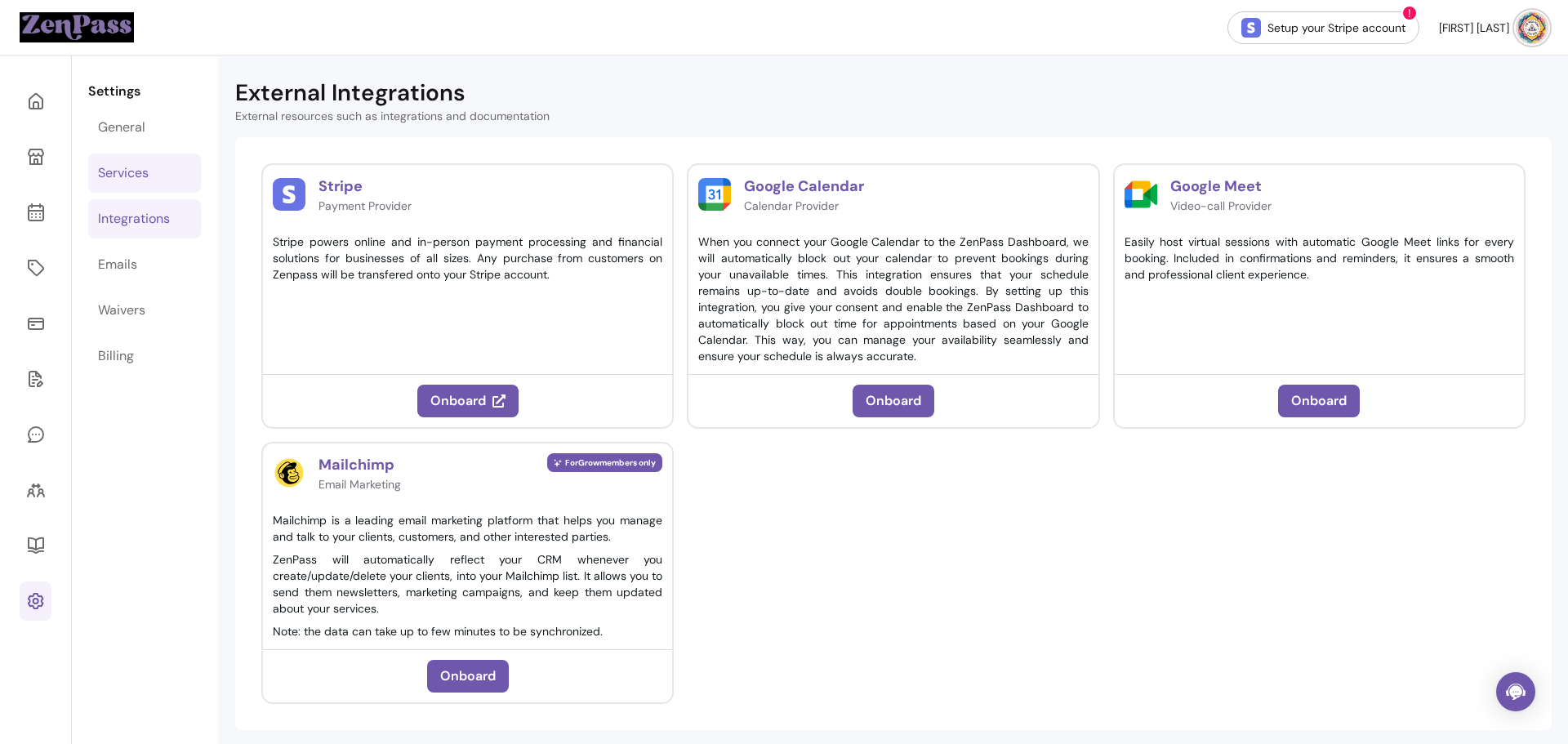 click on "Services" at bounding box center (123, 173) 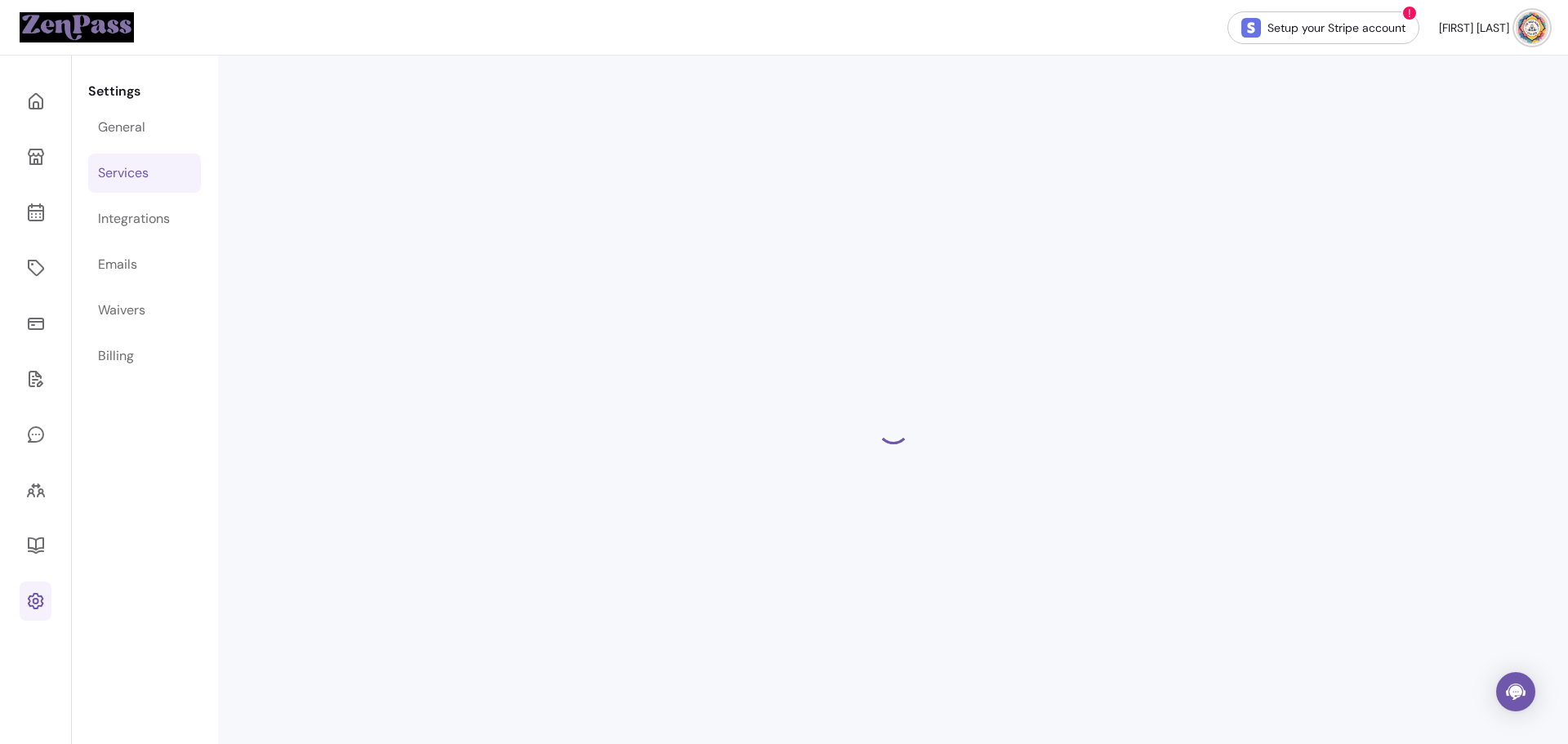 select on "***" 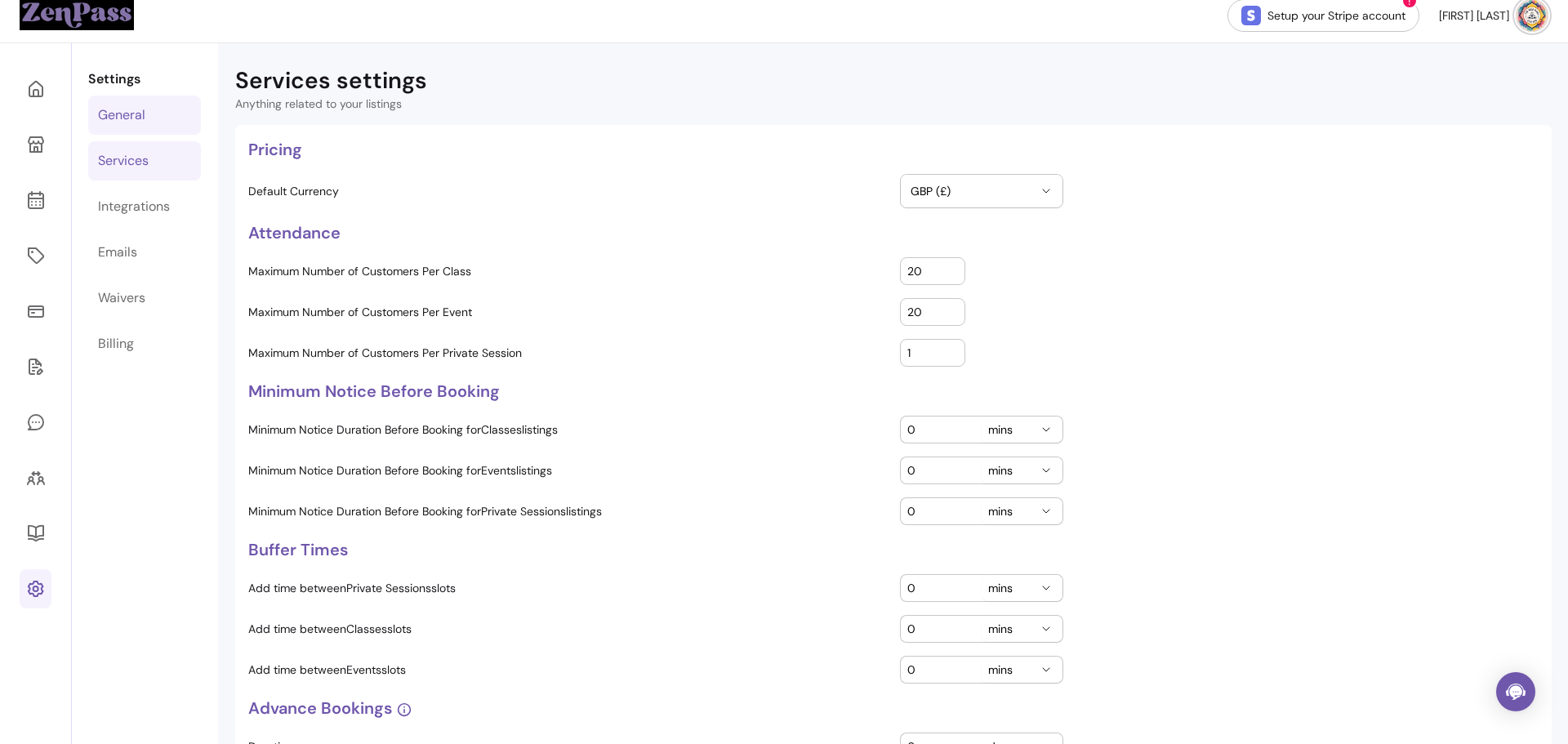 scroll, scrollTop: 0, scrollLeft: 0, axis: both 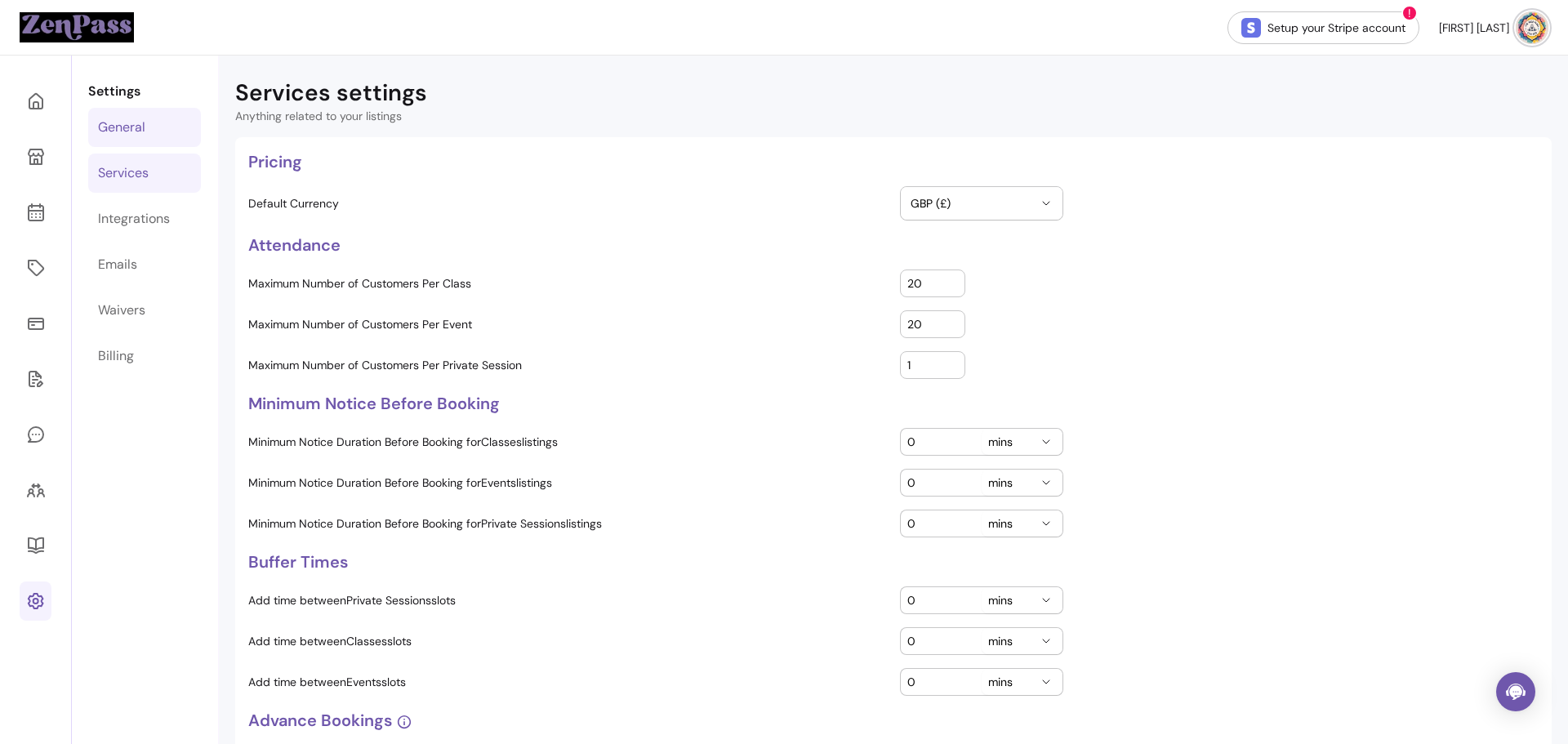 click on "General" at bounding box center [145, 127] 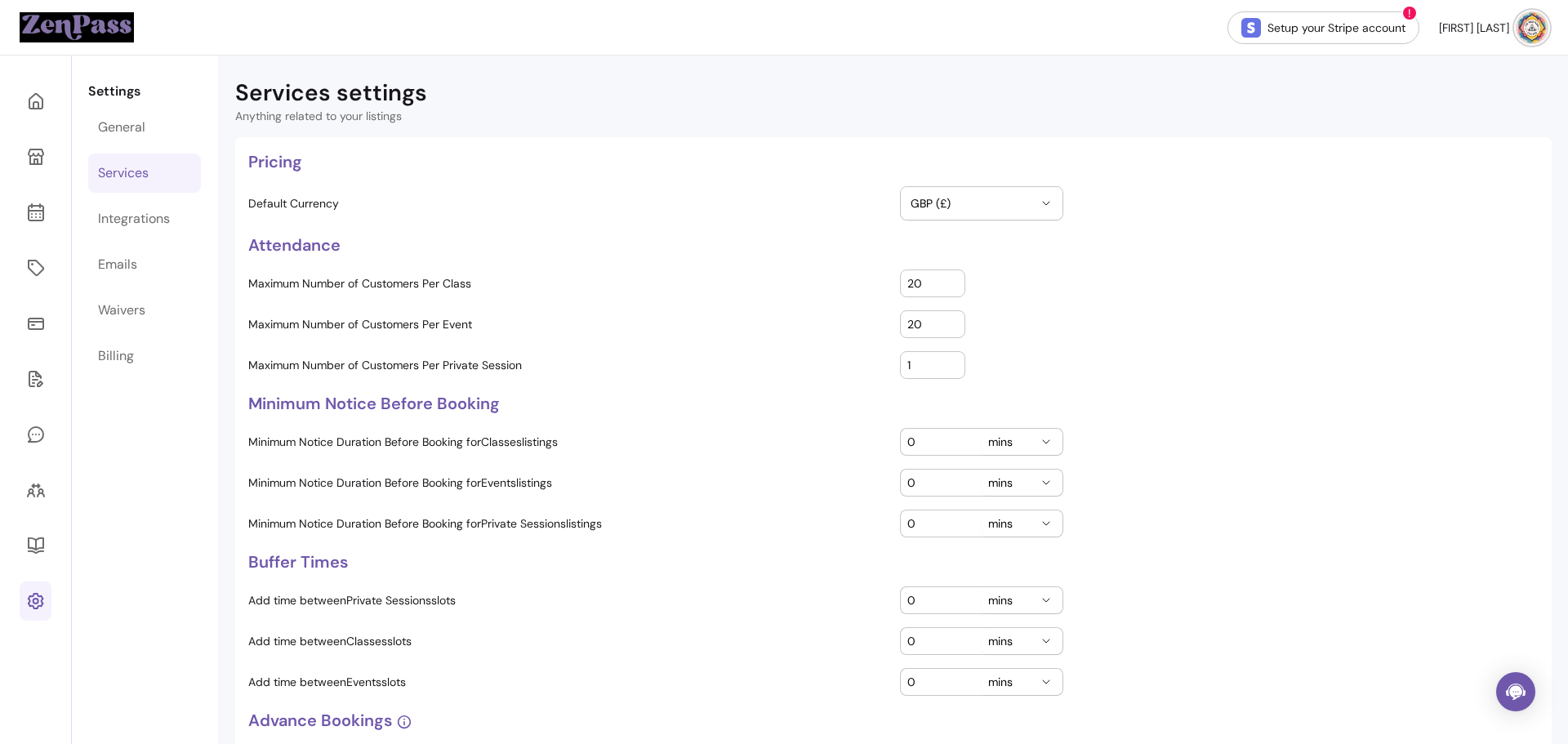 select on "**********" 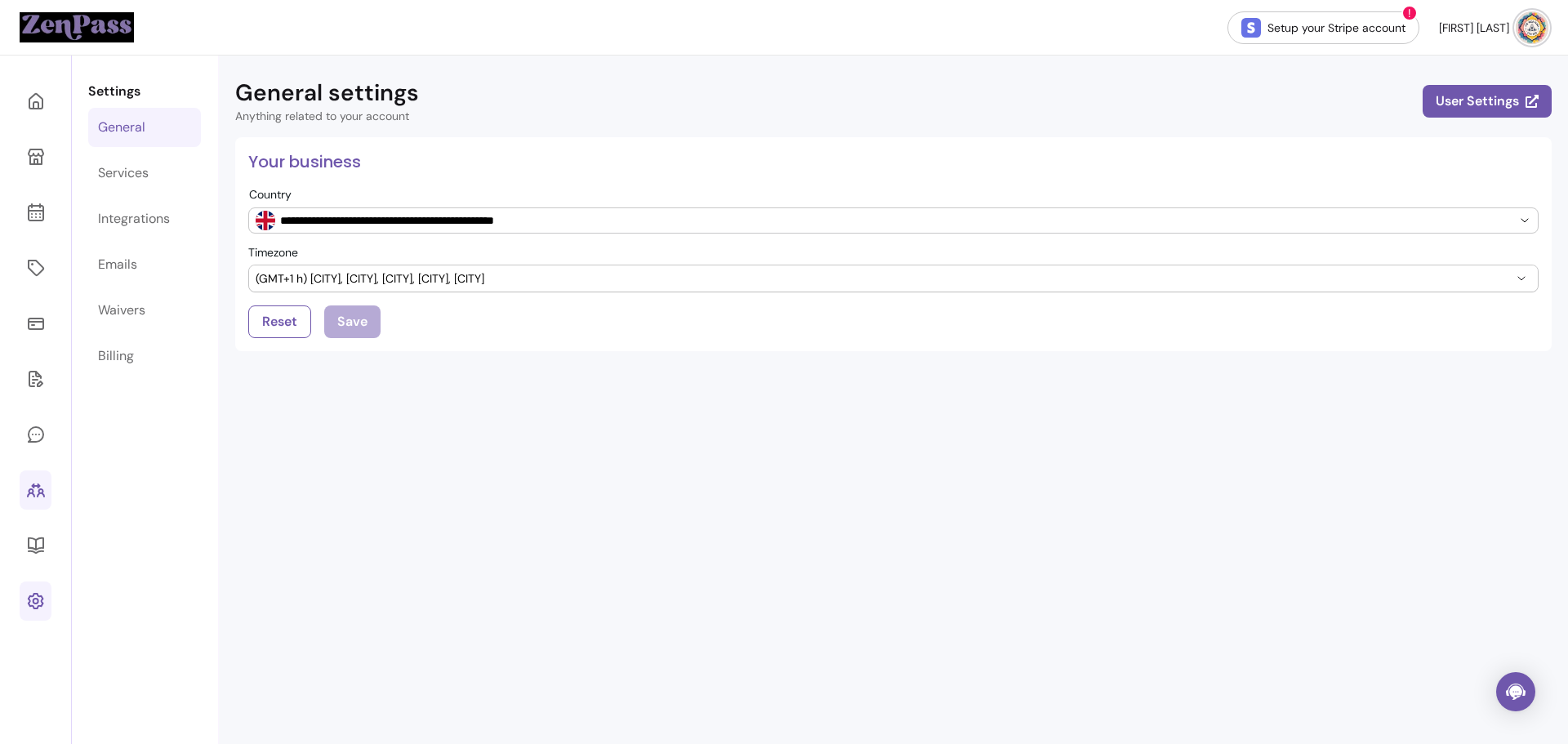 click 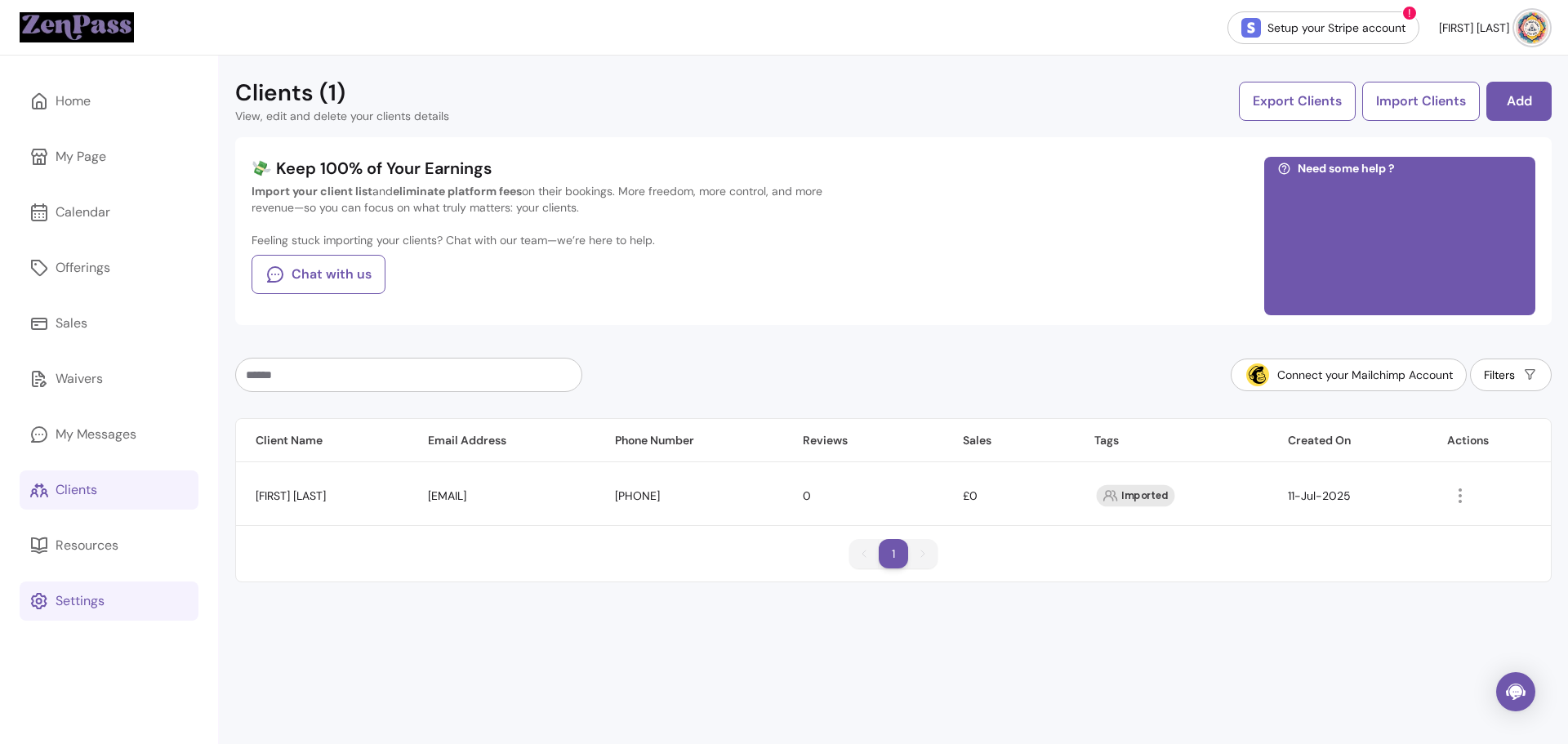click at bounding box center [408, 375] 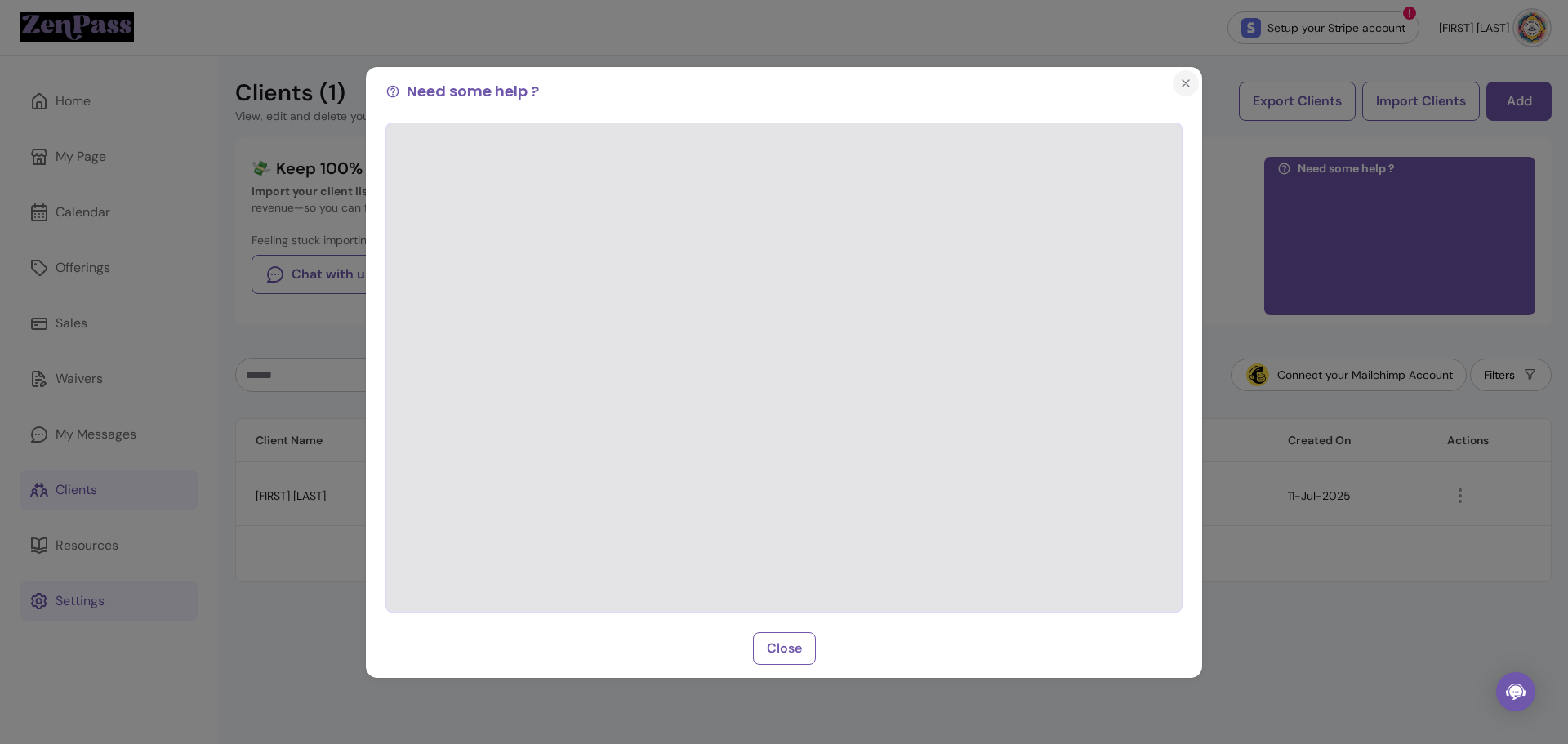 click at bounding box center (1186, 83) 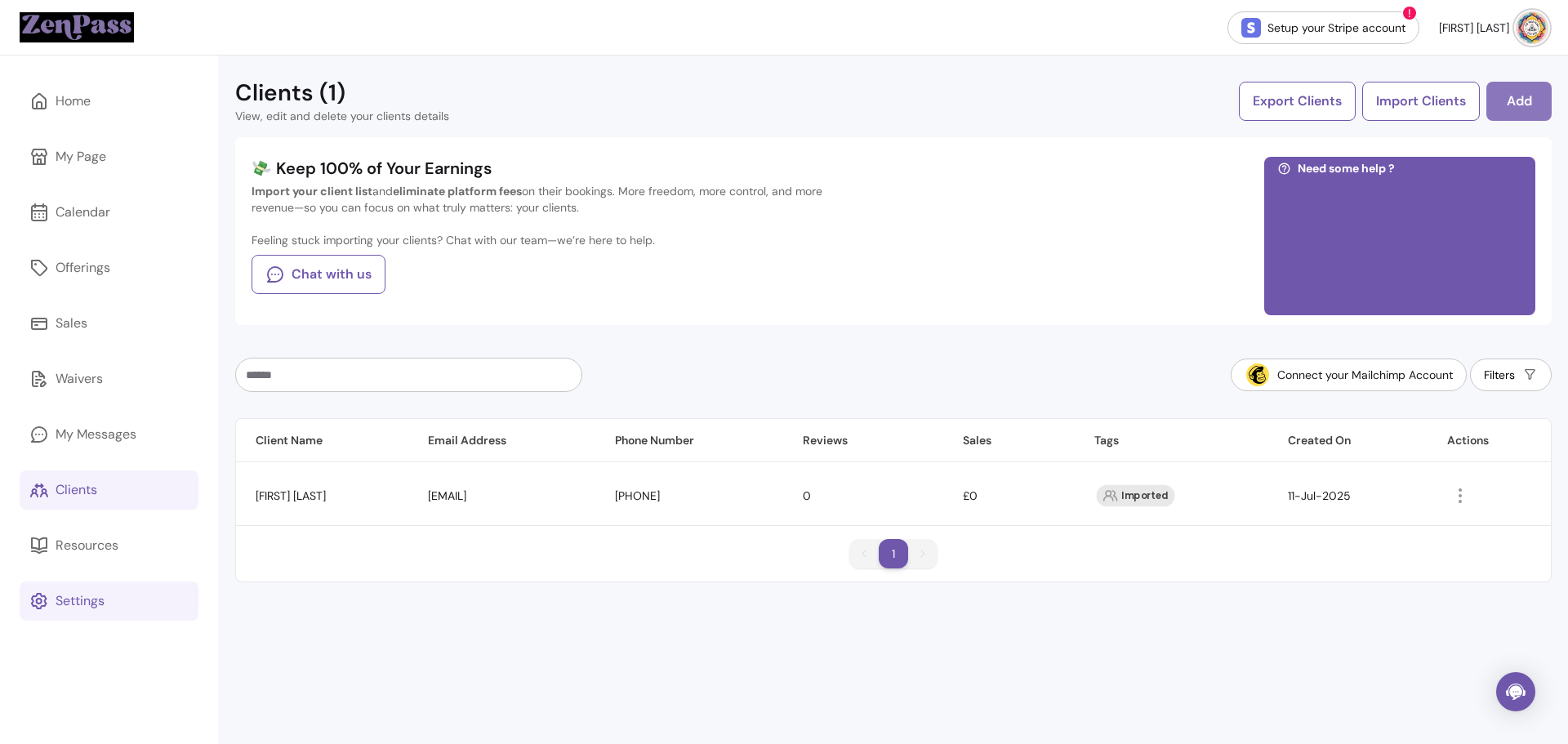 click on "Add" at bounding box center [1519, 101] 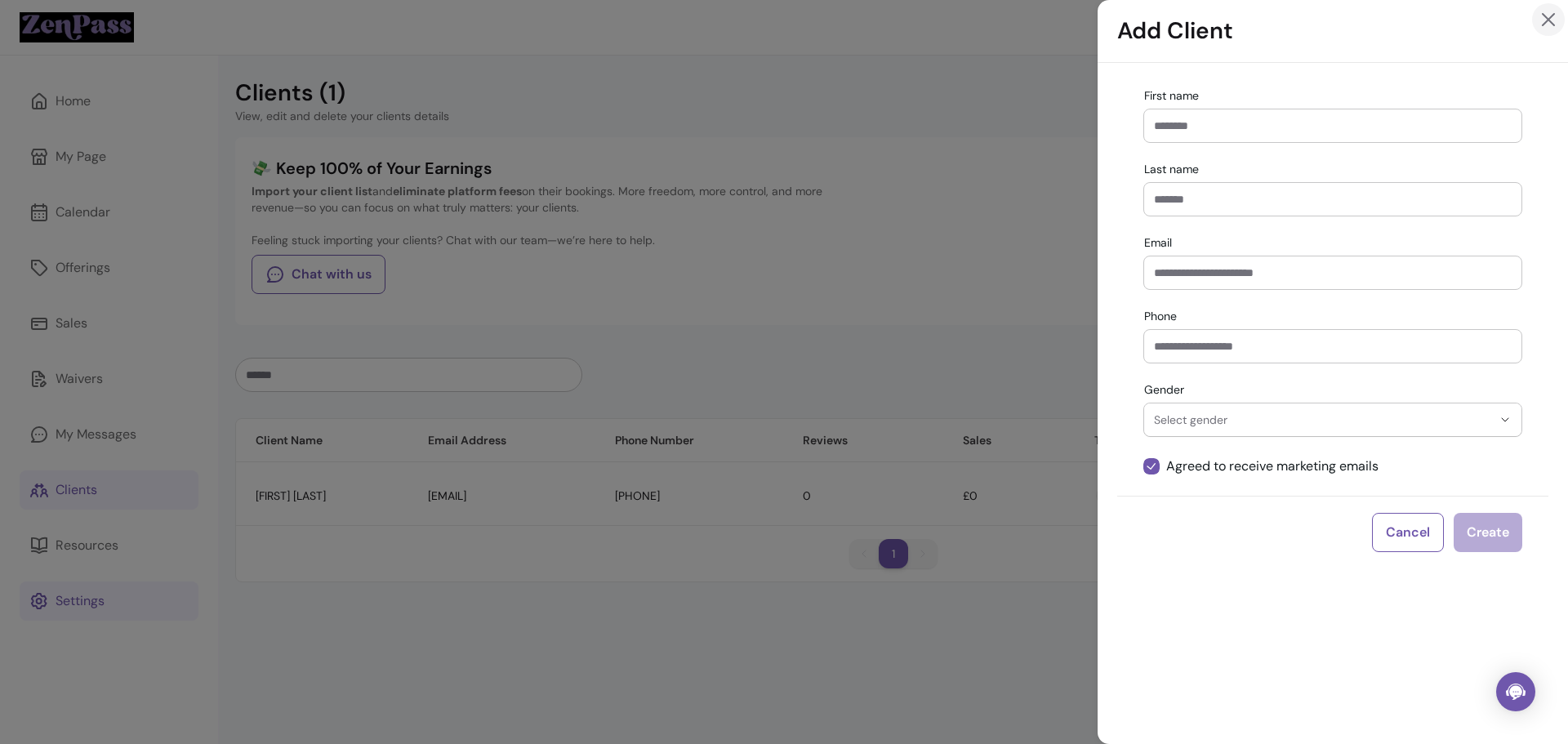 click 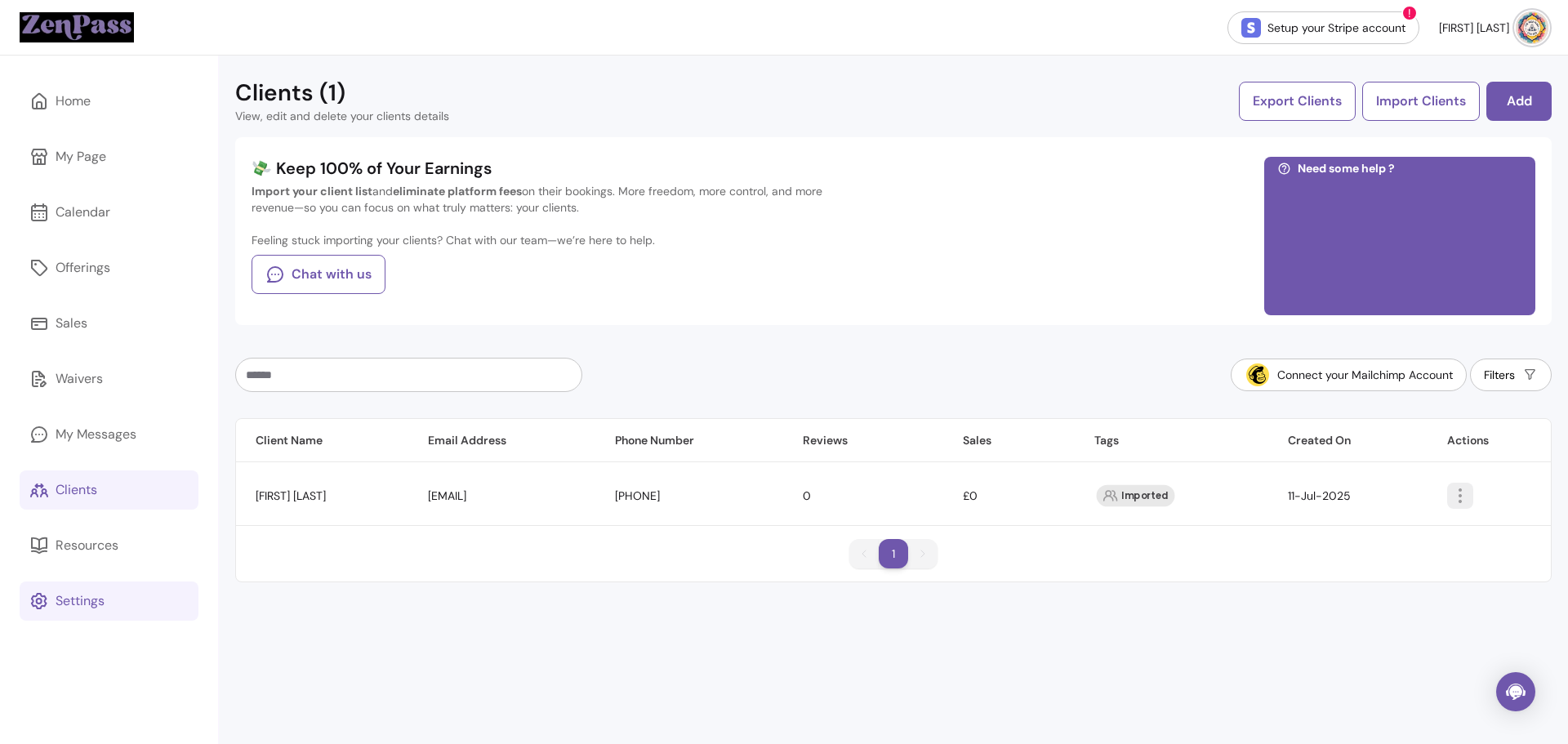 click 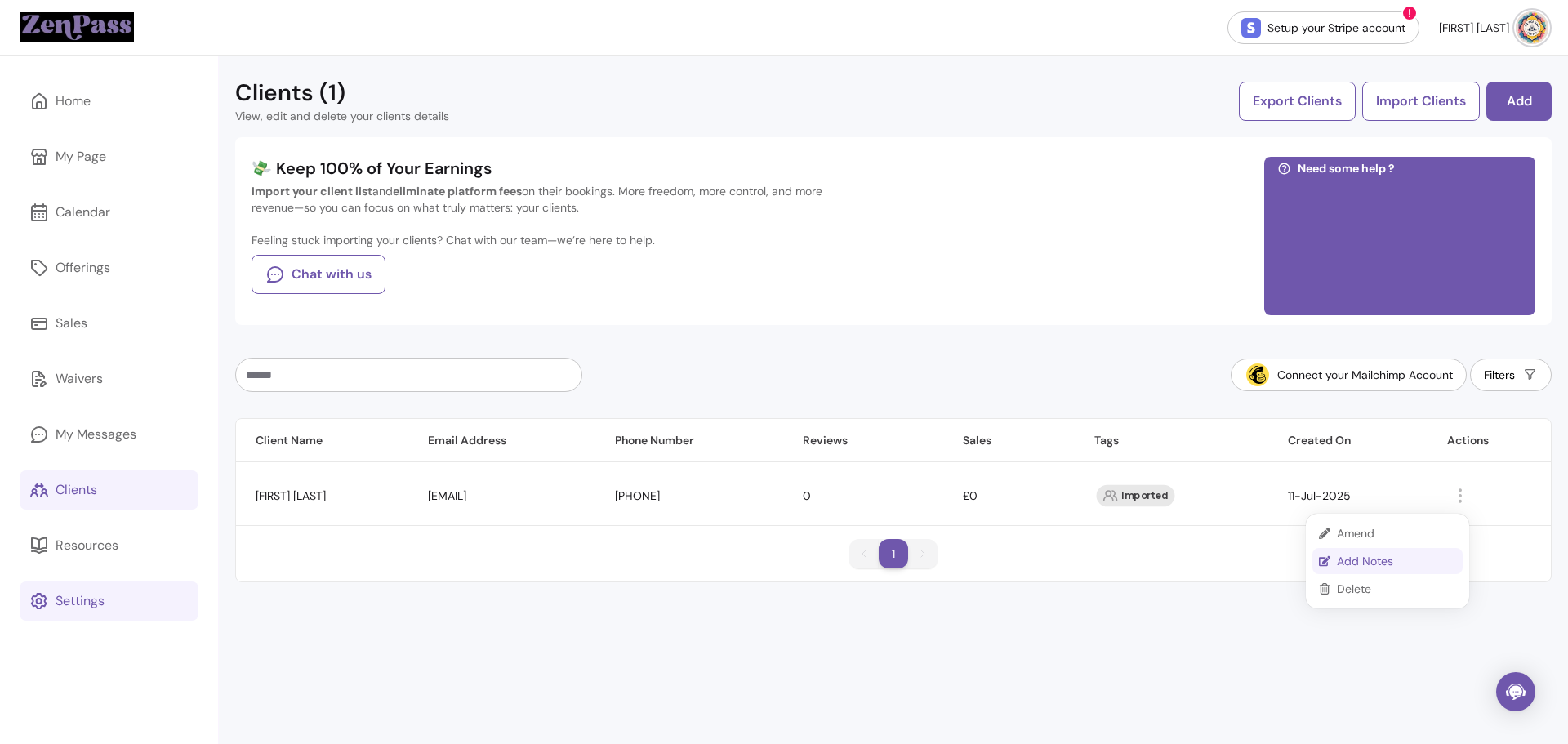 click on "Add Notes" at bounding box center (1396, 561) 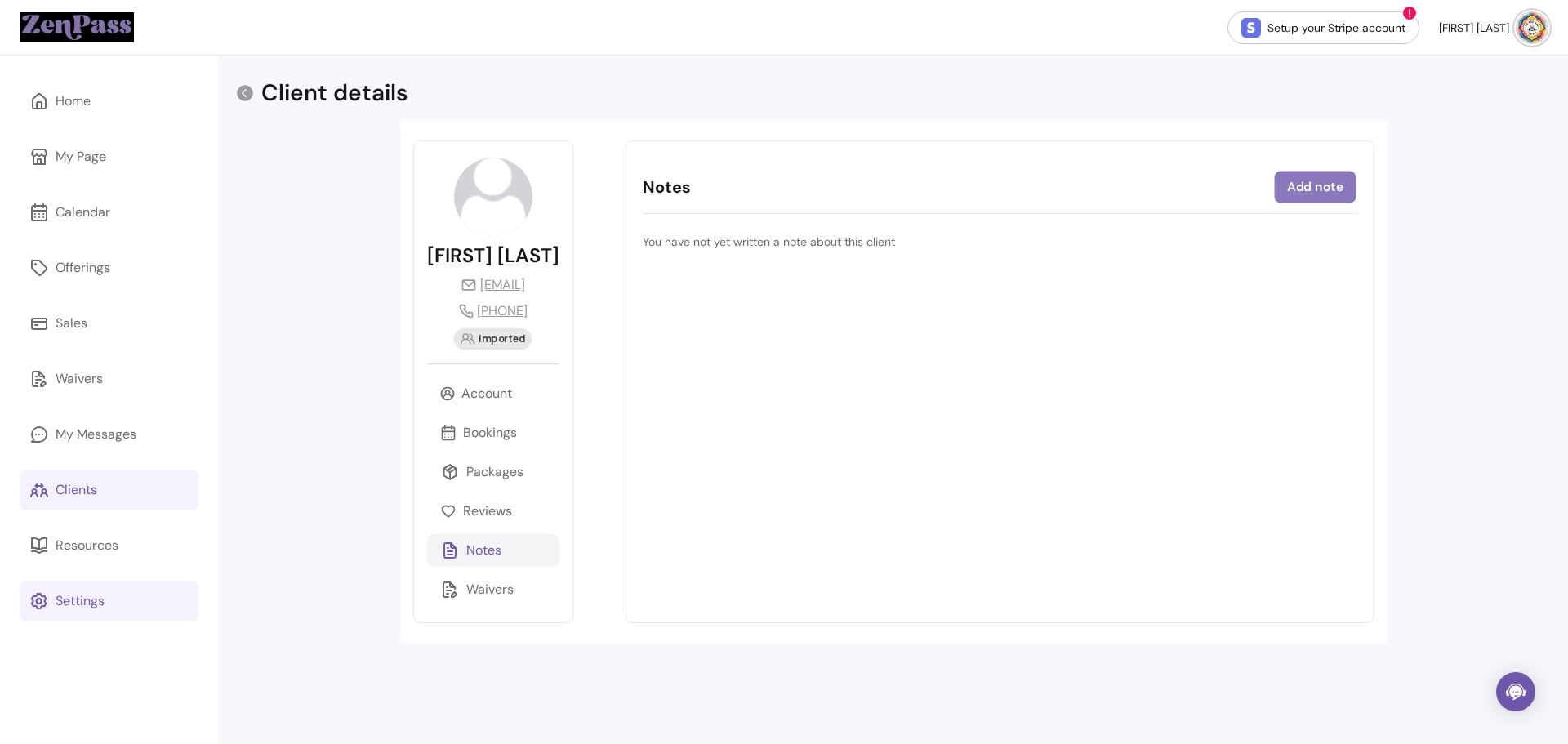 select on "*" 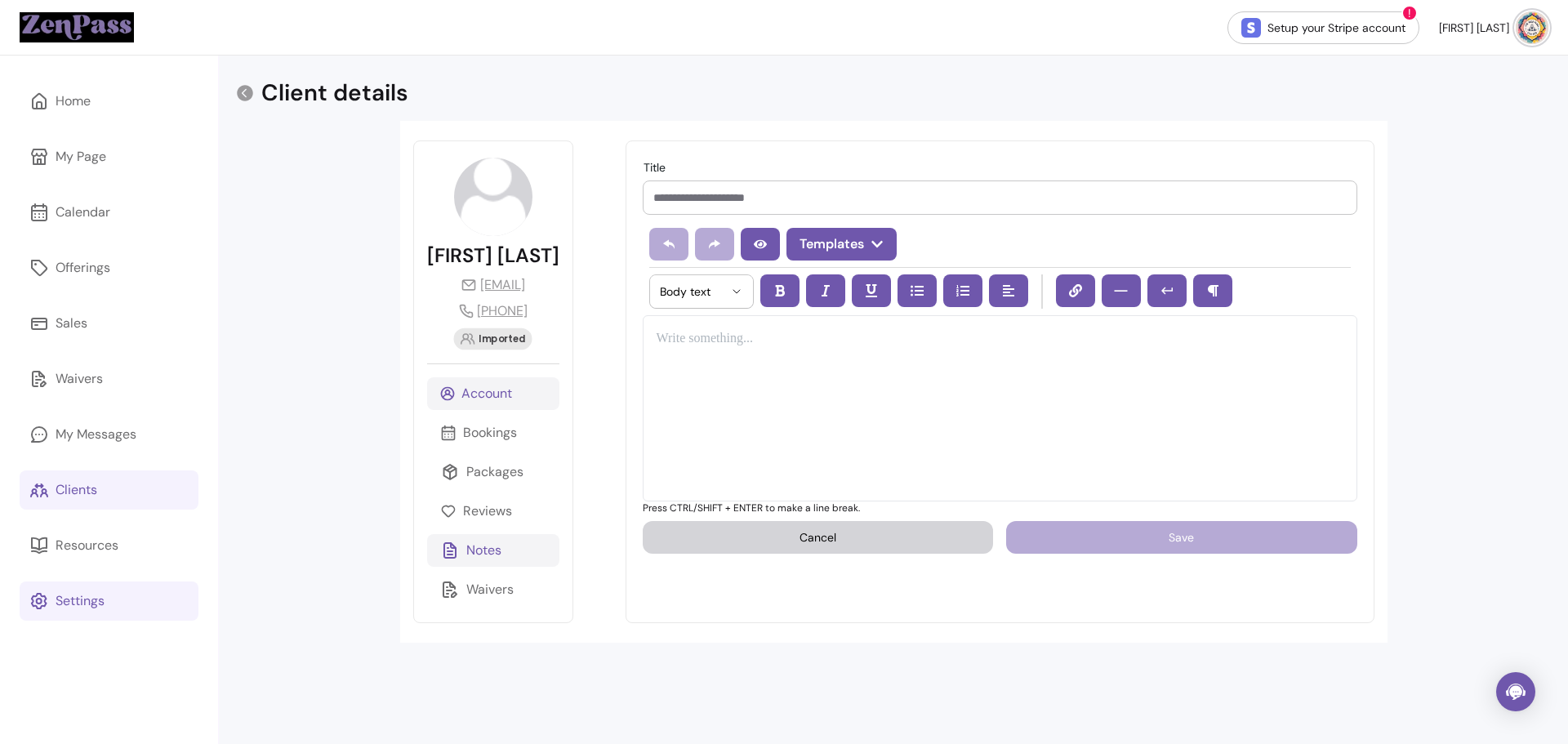 click on "Account" at bounding box center [487, 394] 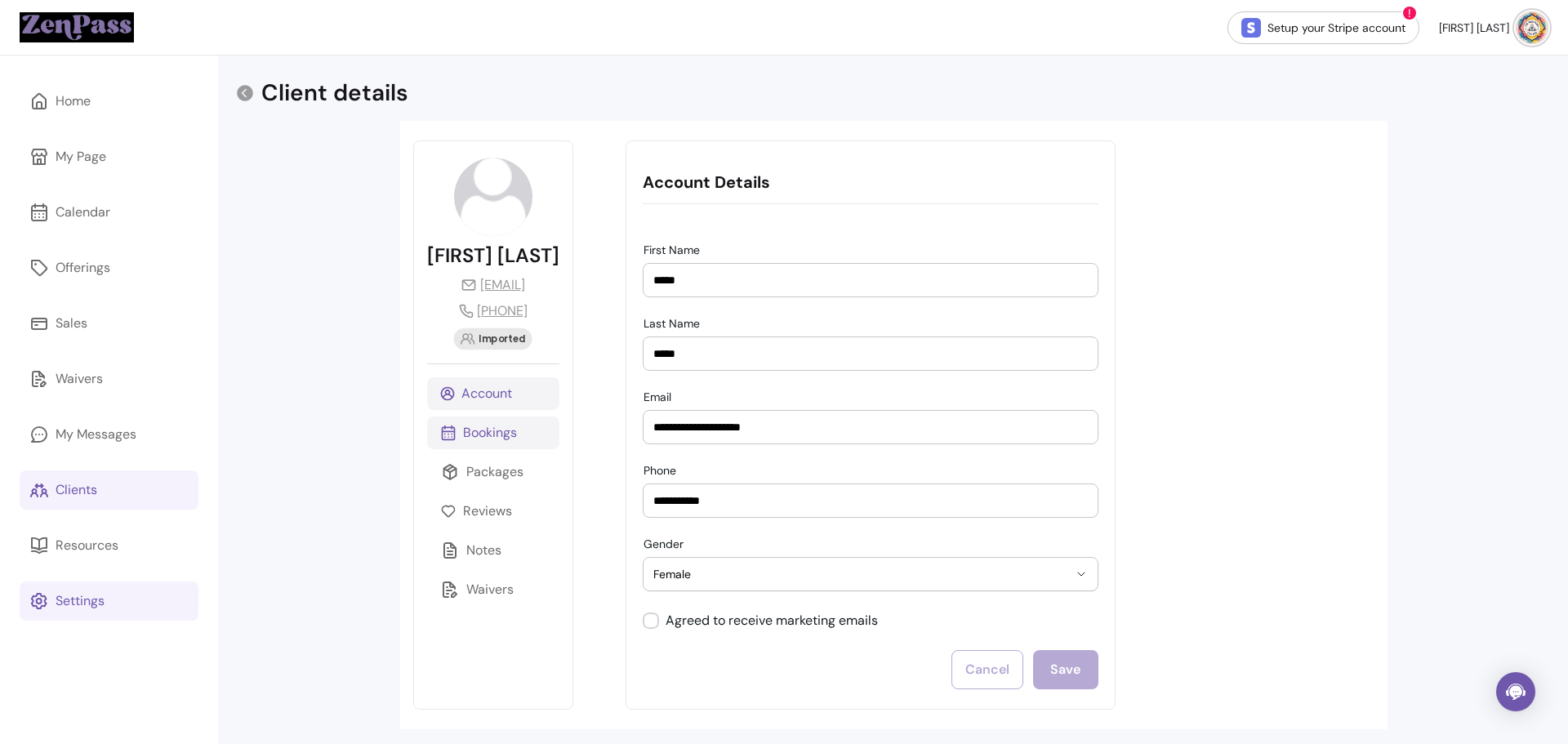 click on "Bookings" at bounding box center [490, 433] 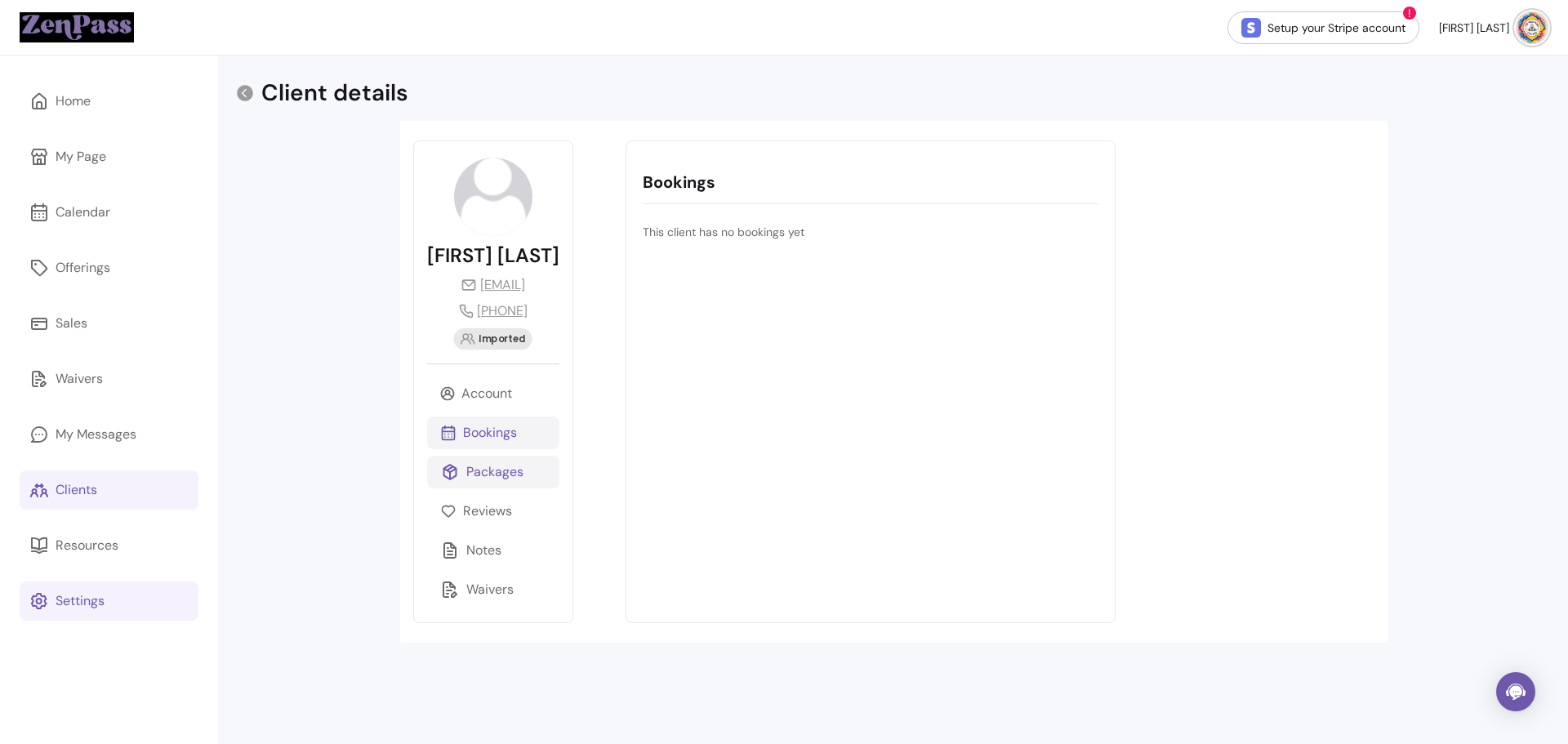 click on "Packages" at bounding box center (495, 472) 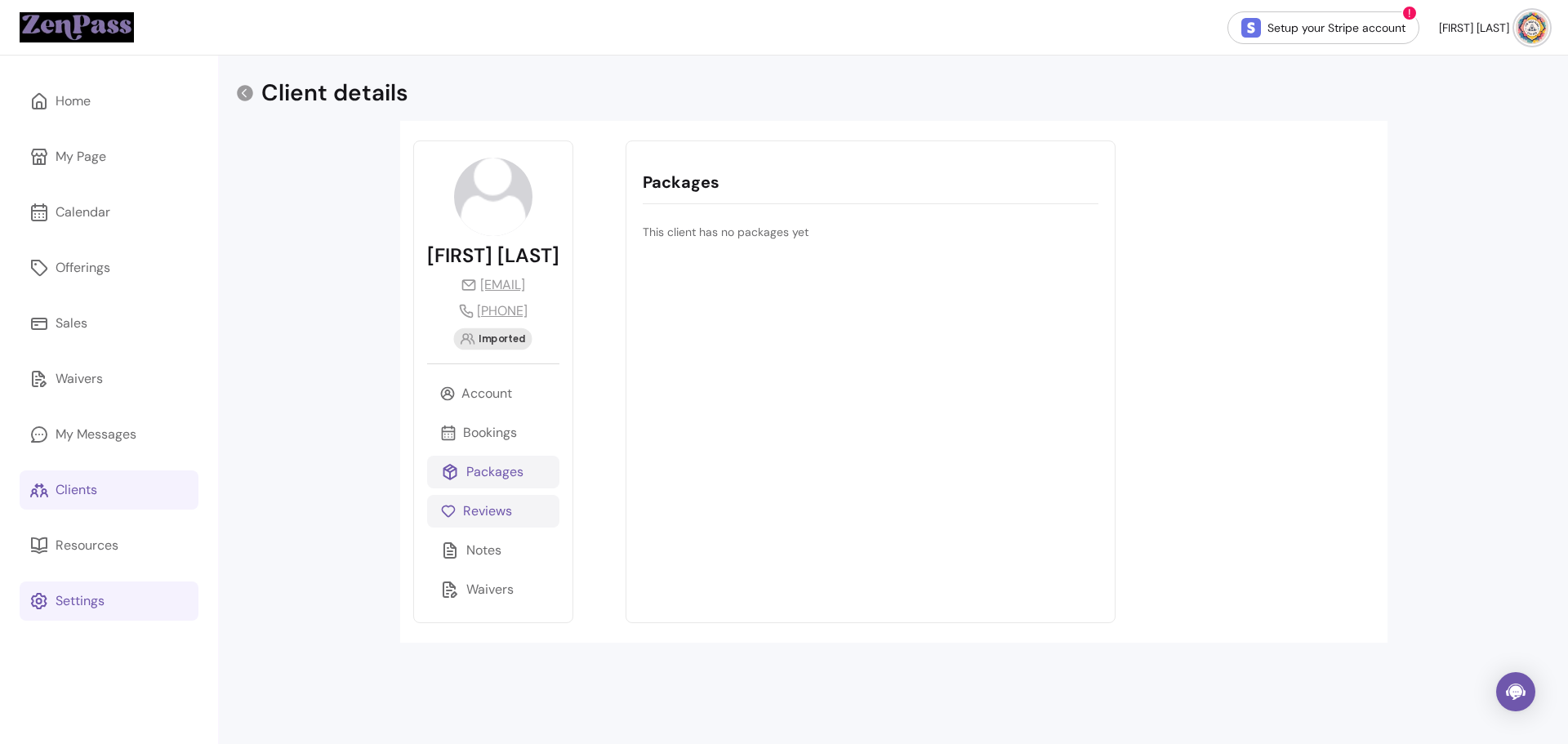 click on "Reviews" at bounding box center [488, 511] 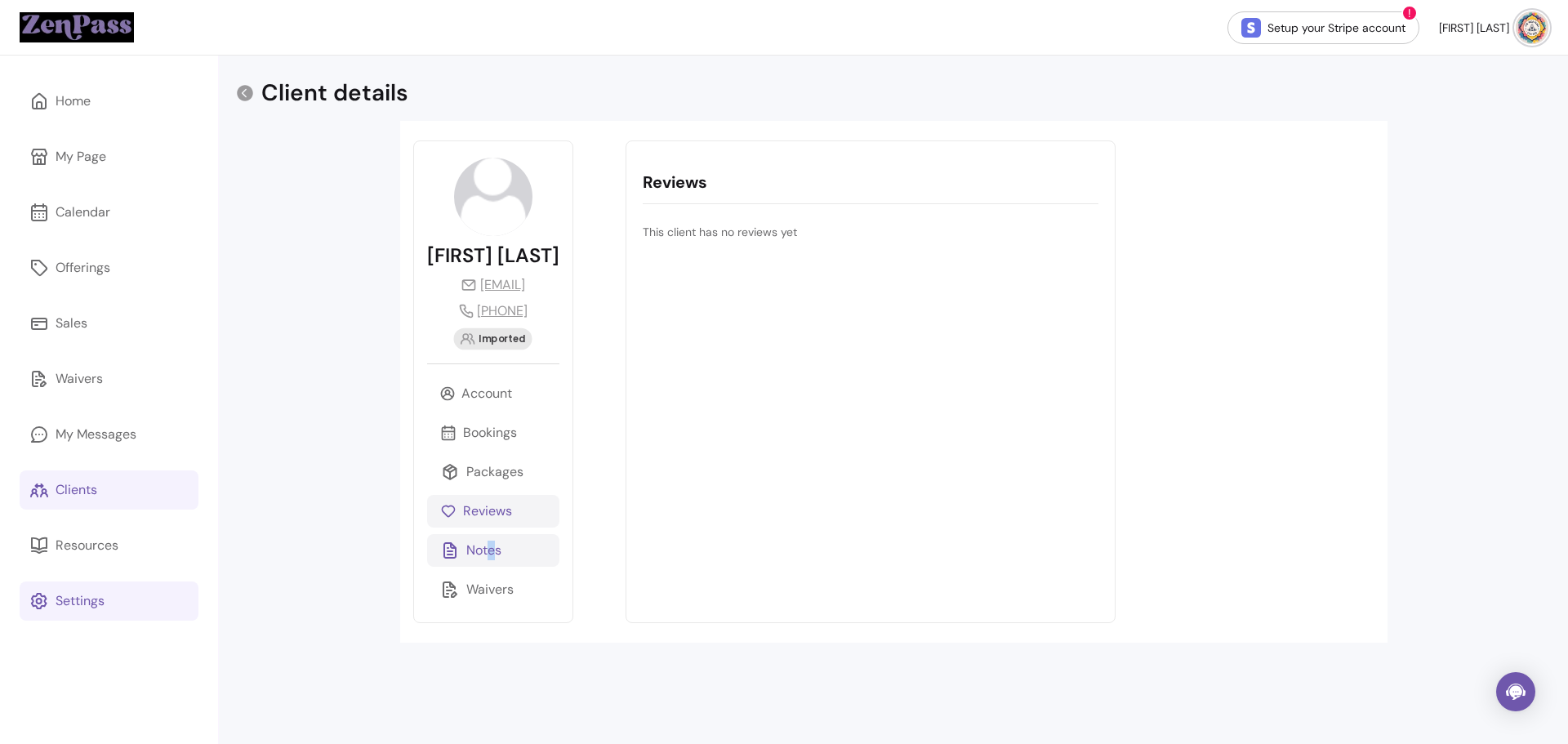 click on "Notes" at bounding box center (483, 550) 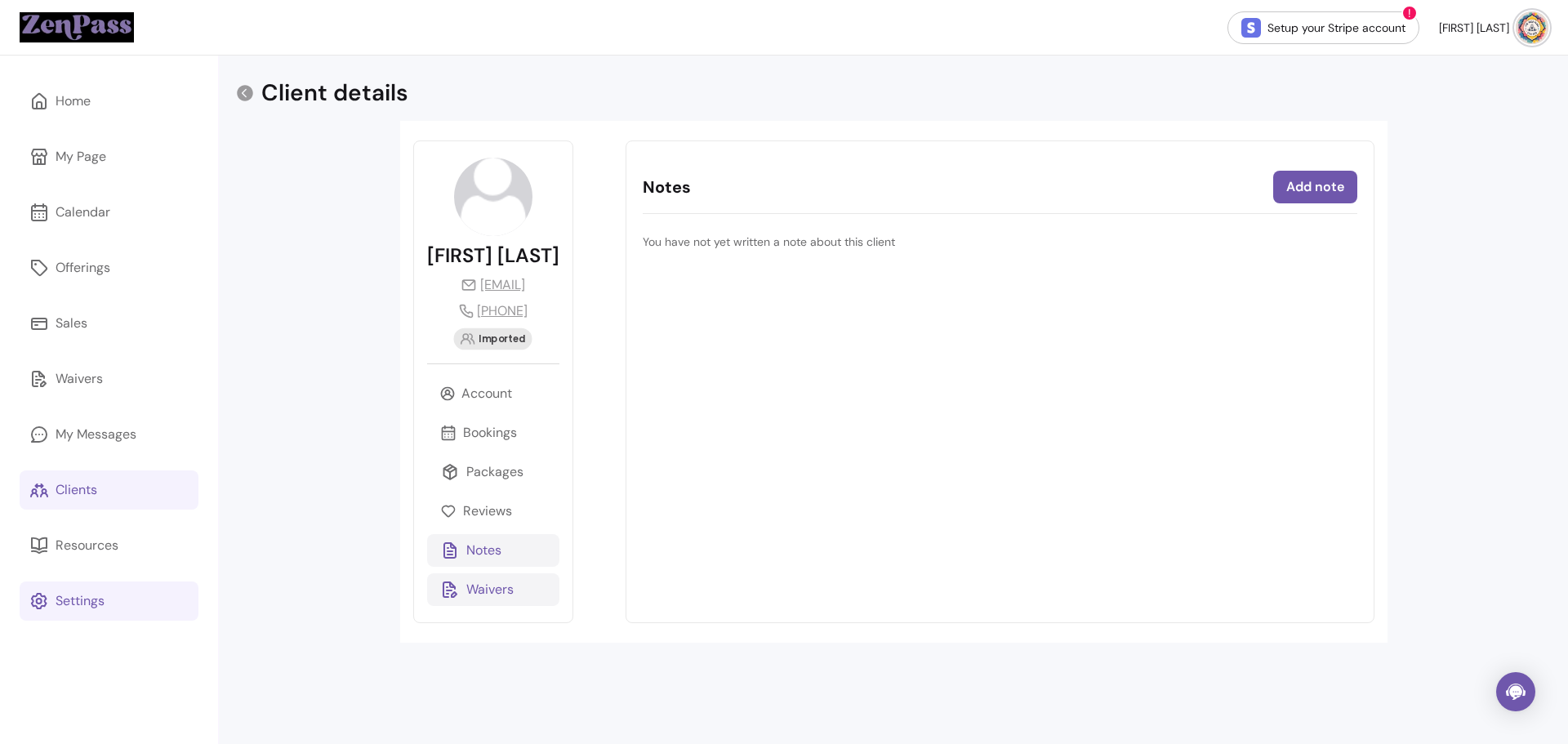 click on "Waivers" at bounding box center [490, 590] 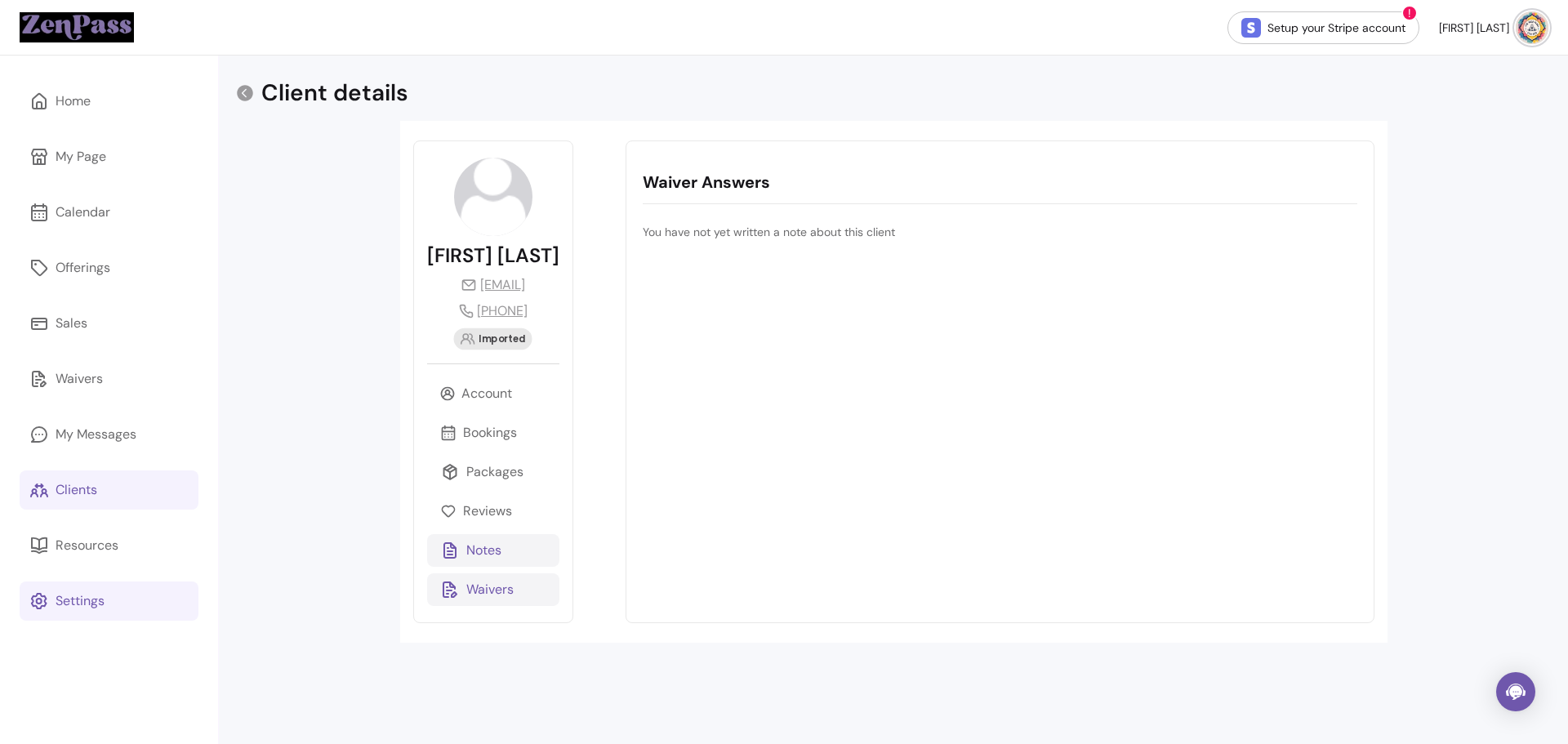 click on "Notes" at bounding box center (483, 550) 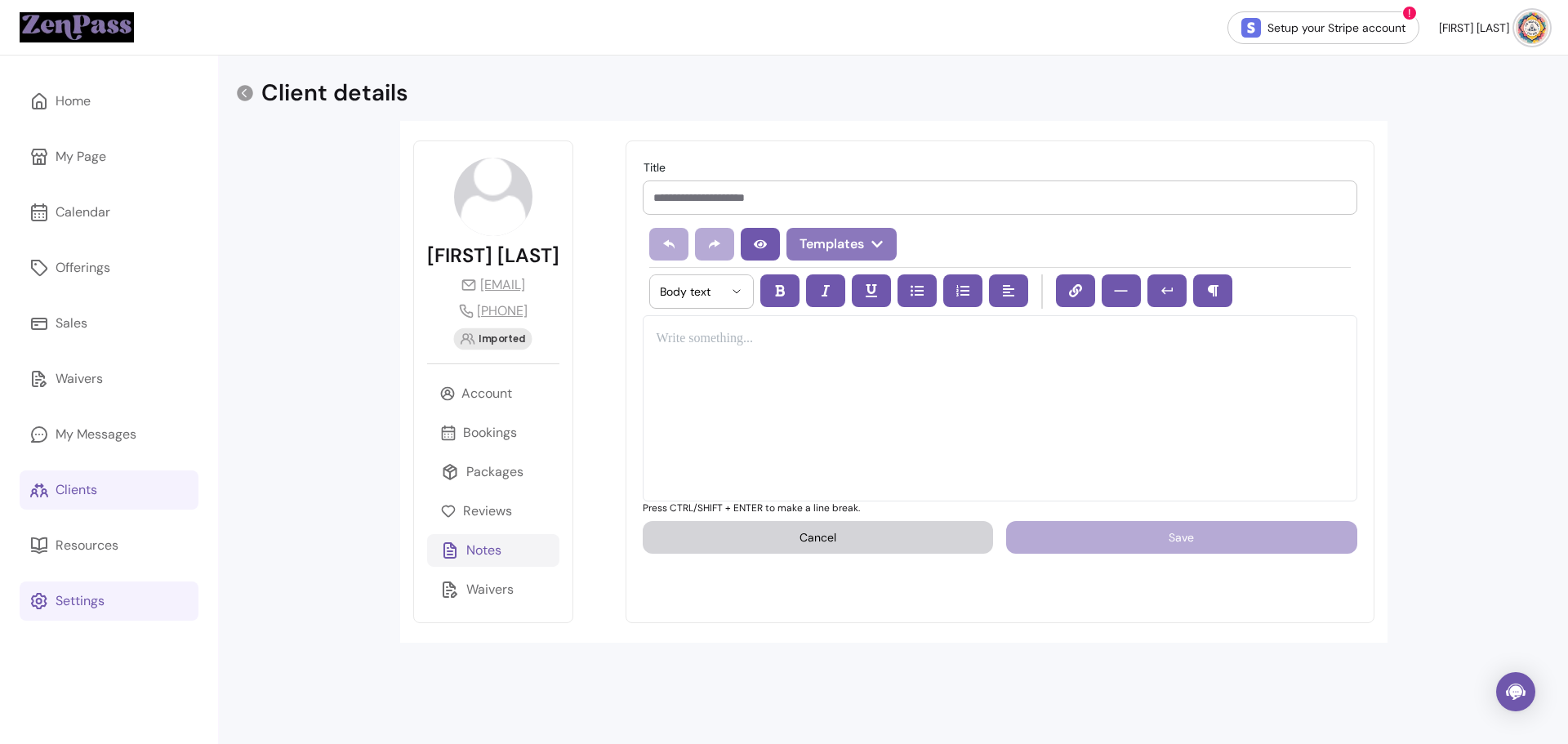 click on "Templates" at bounding box center [841, 244] 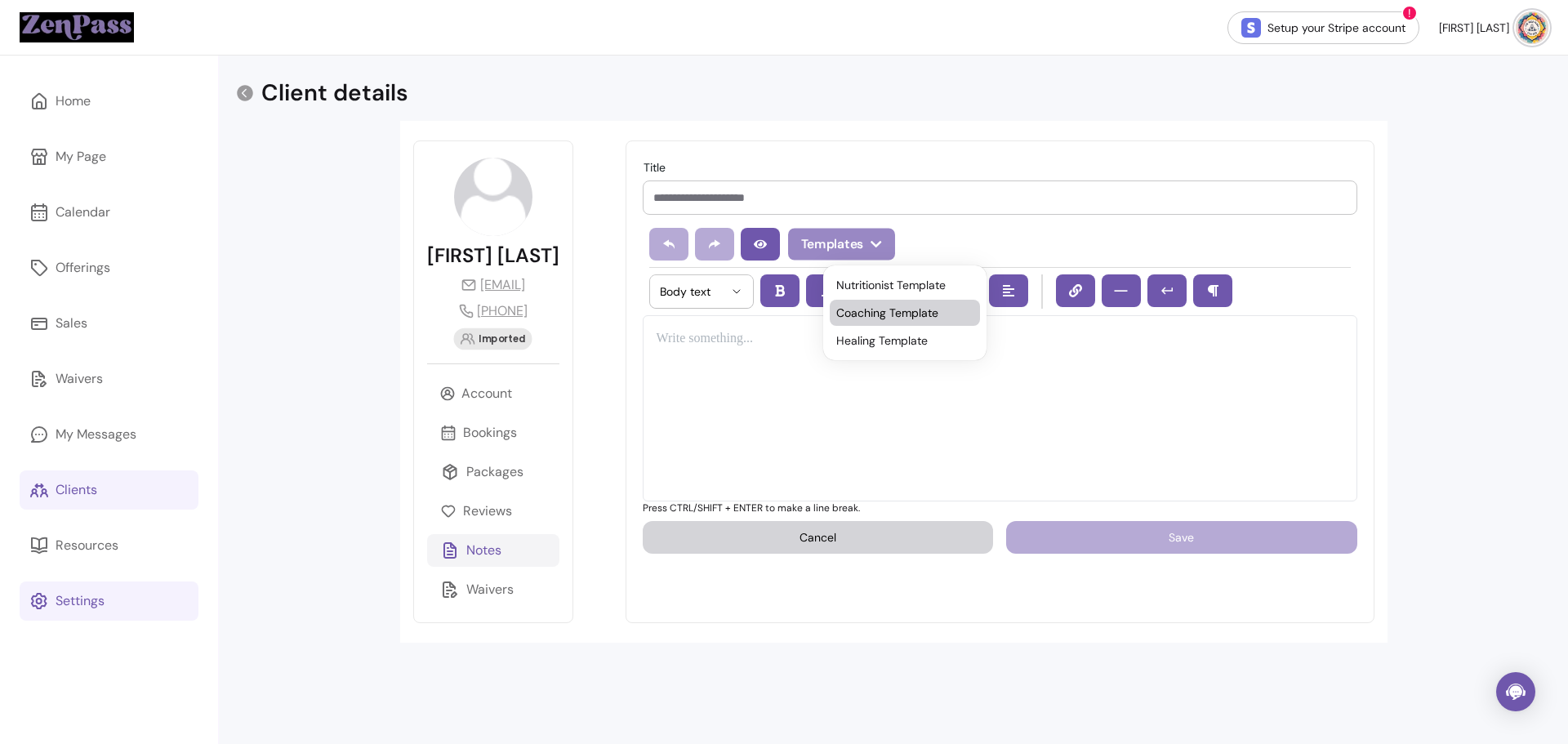 click on "Coaching Template" at bounding box center [905, 313] 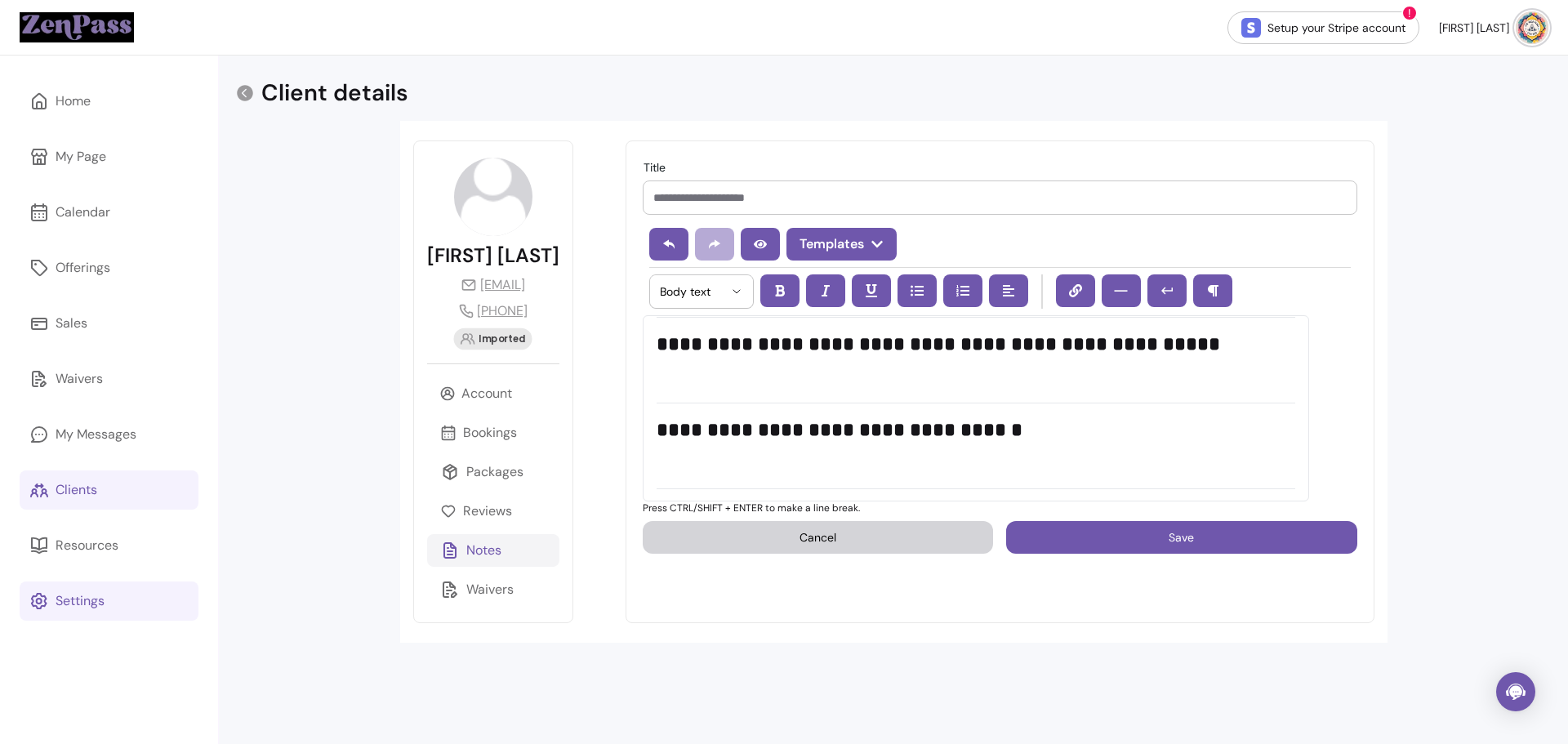 scroll, scrollTop: 0, scrollLeft: 0, axis: both 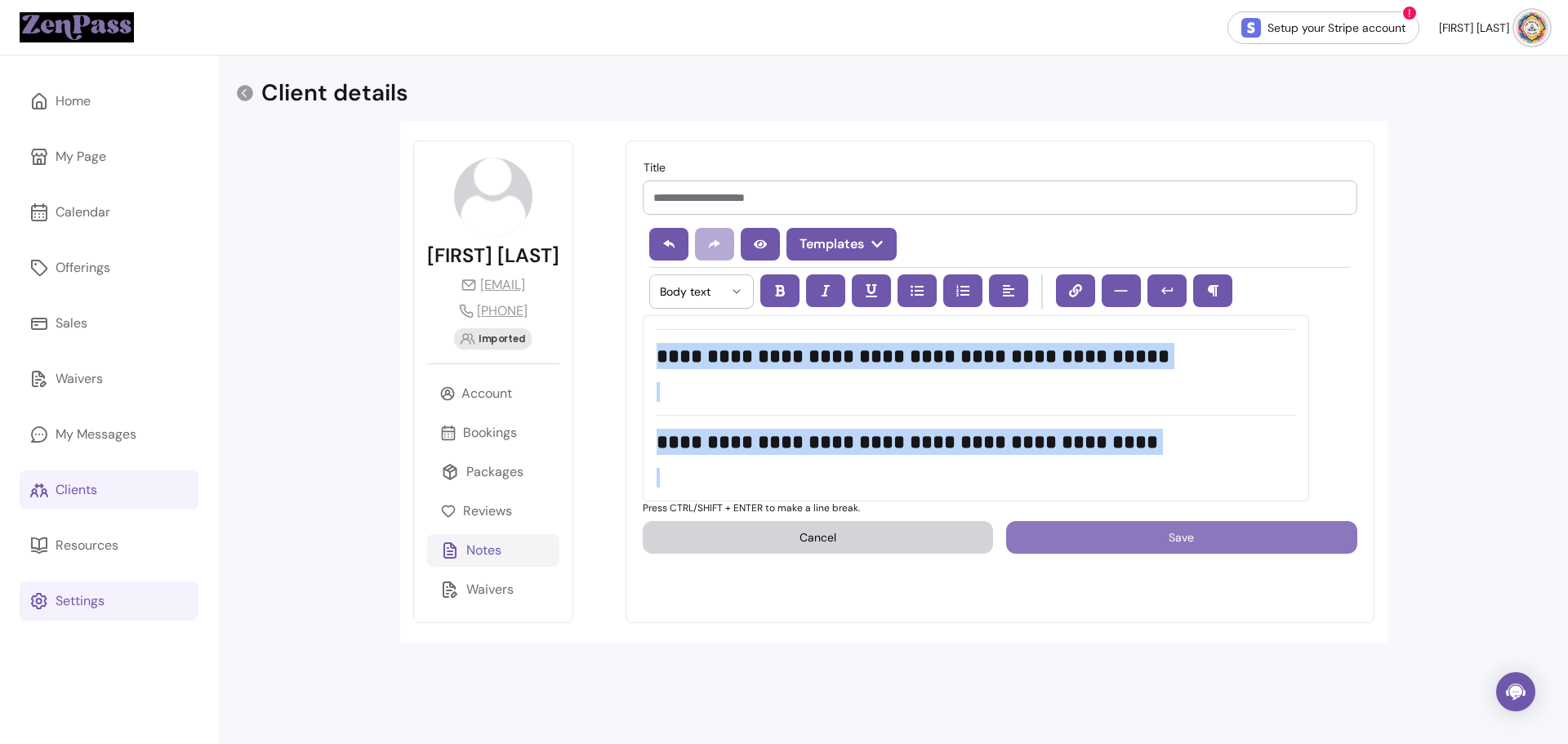 drag, startPoint x: 692, startPoint y: 343, endPoint x: 1195, endPoint y: 435, distance: 511.3443 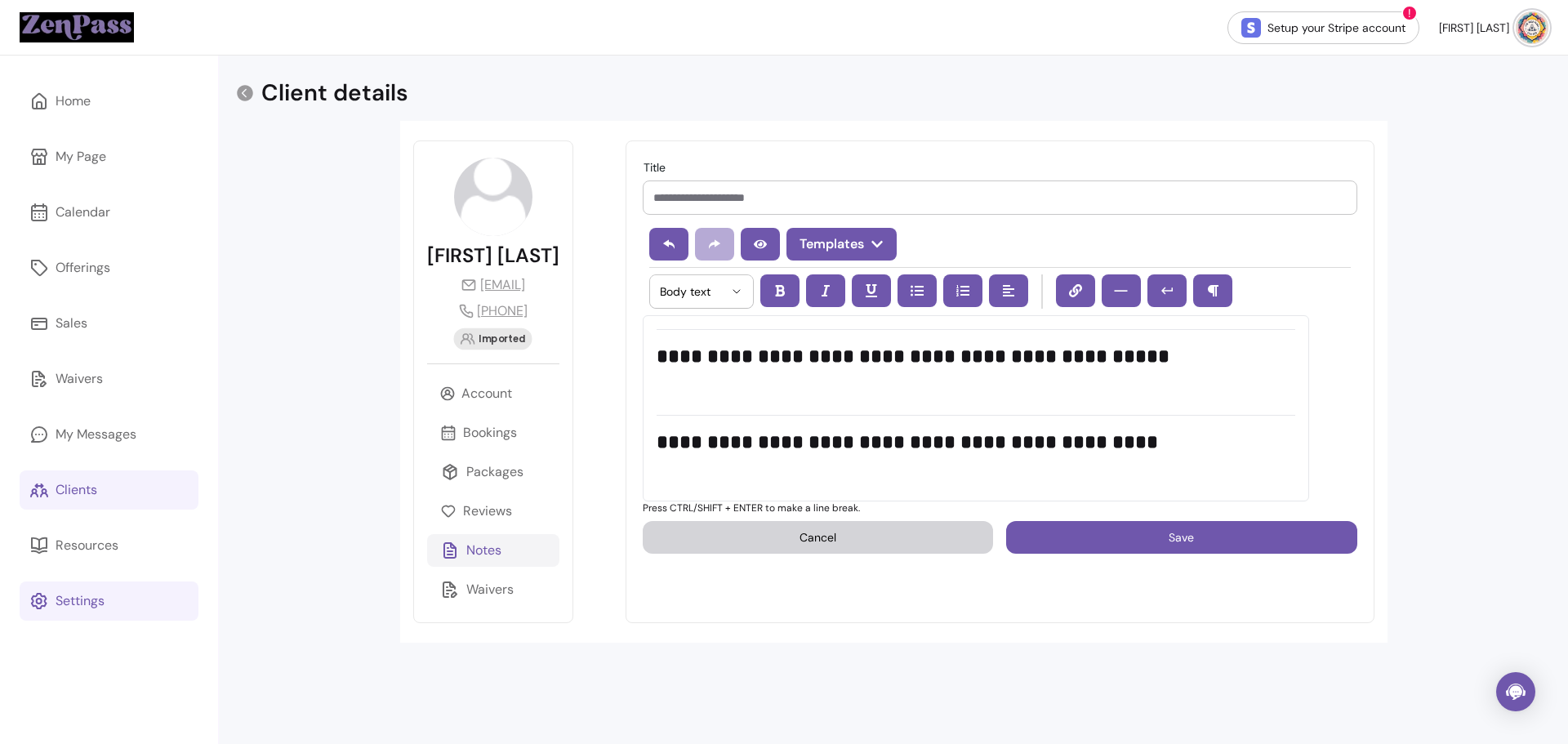scroll, scrollTop: 0, scrollLeft: 0, axis: both 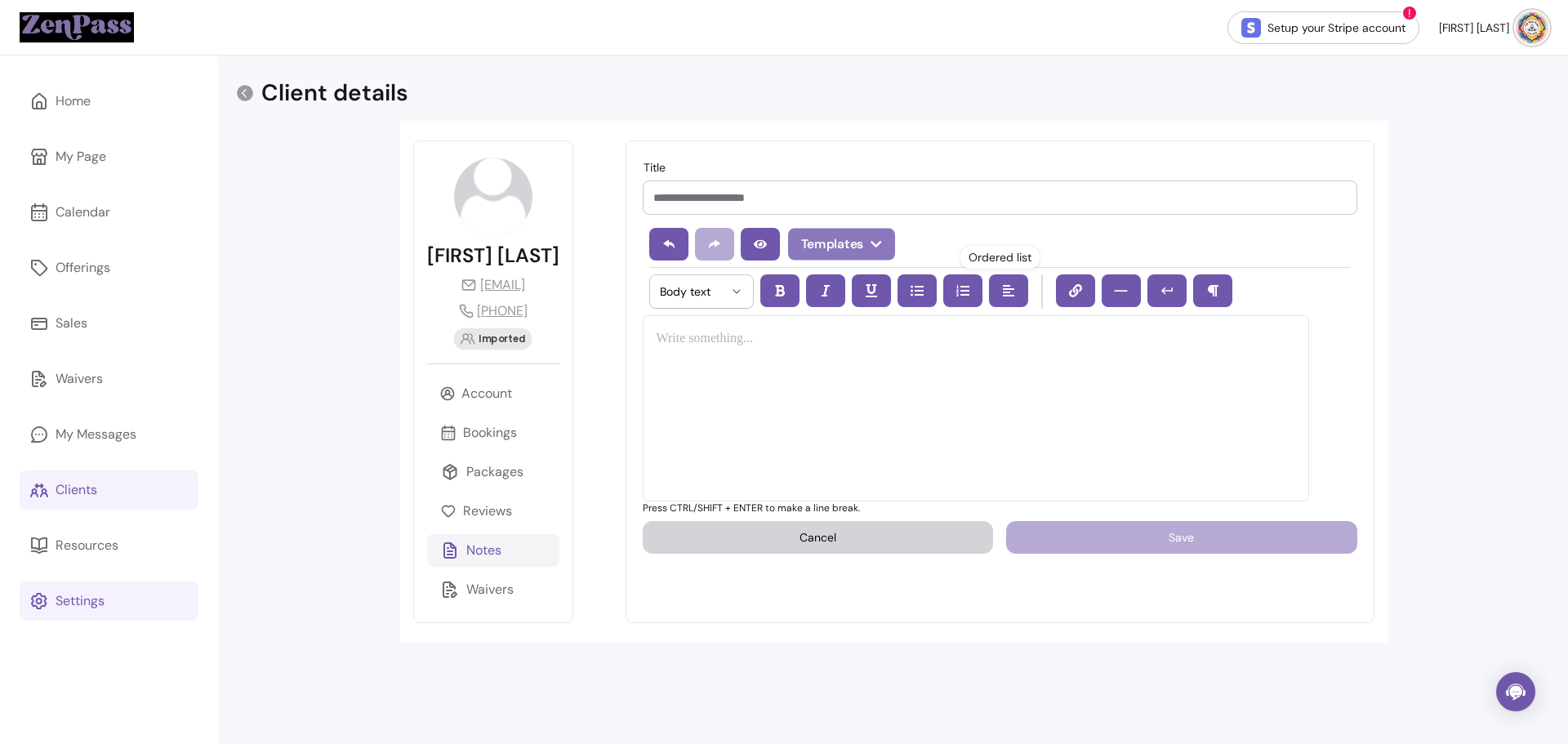 click 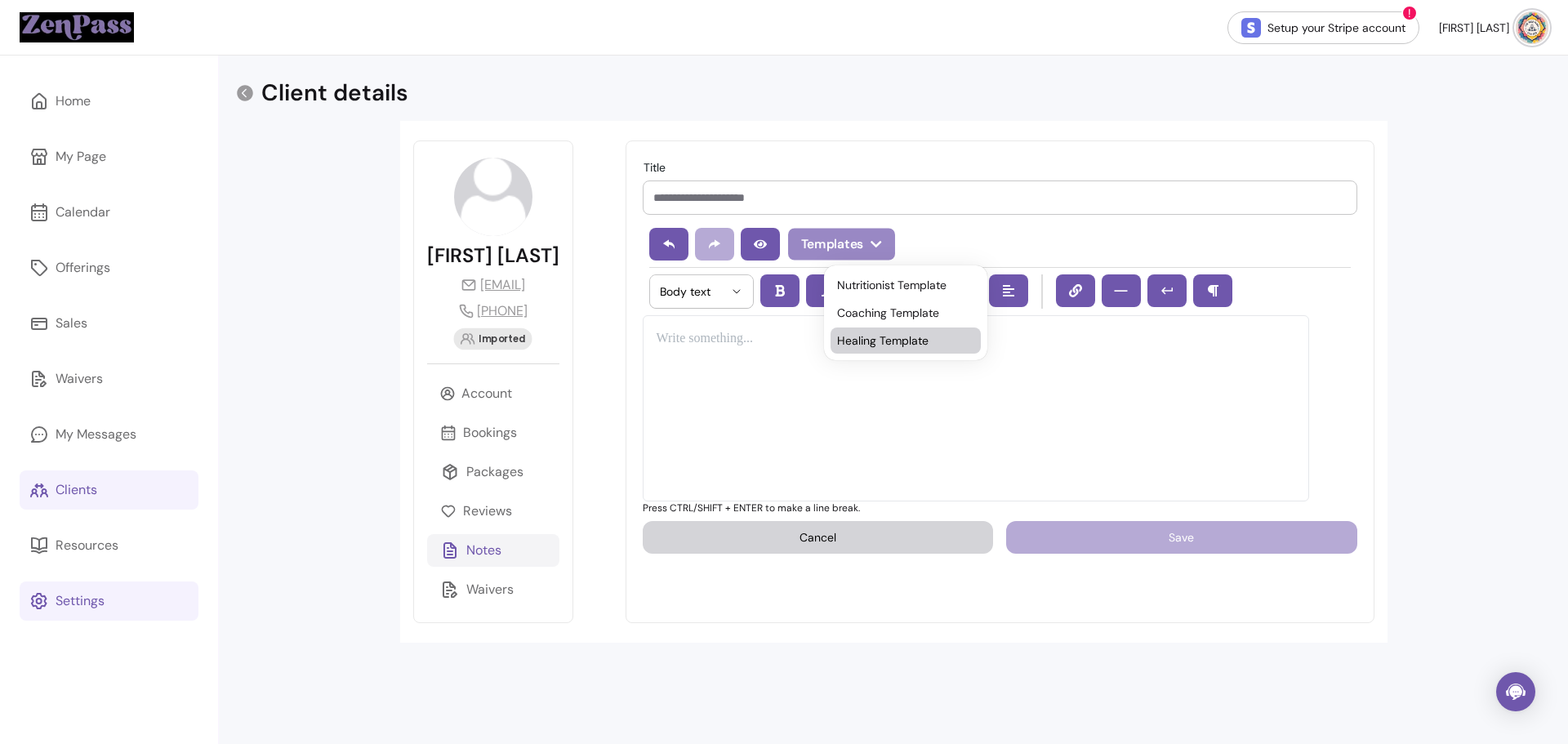 click on "Healing Template" at bounding box center [906, 341] 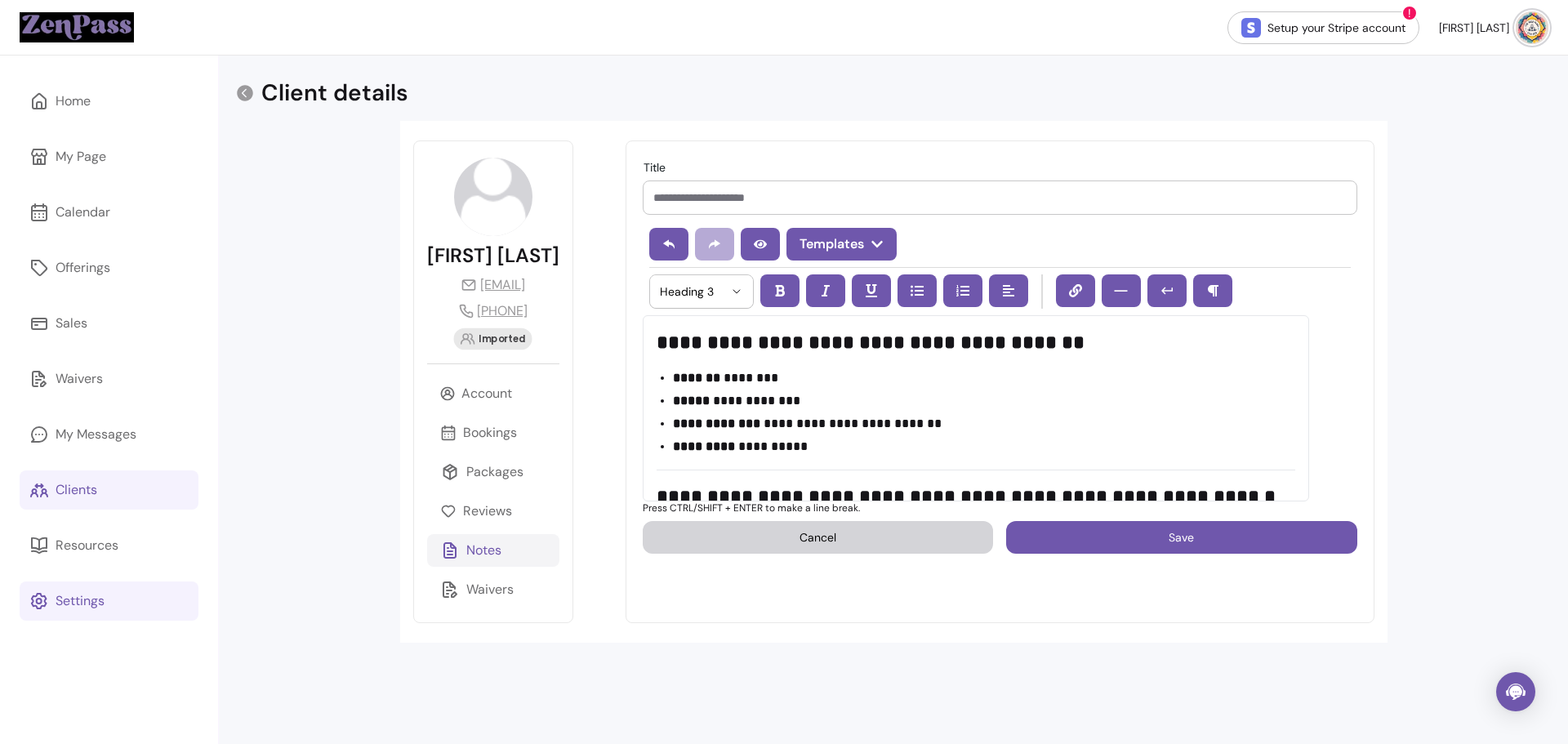 select on "*" 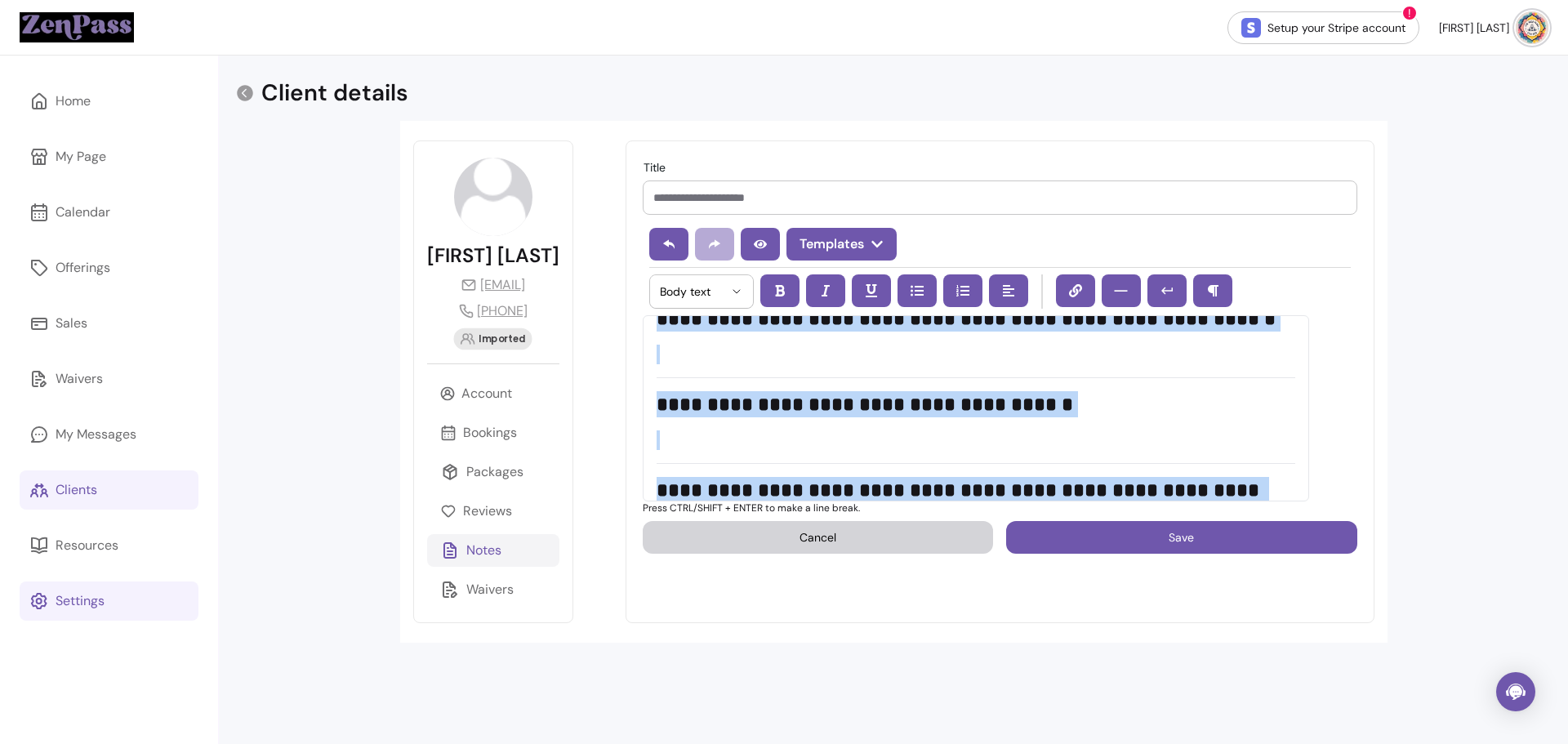 scroll, scrollTop: 338, scrollLeft: 0, axis: vertical 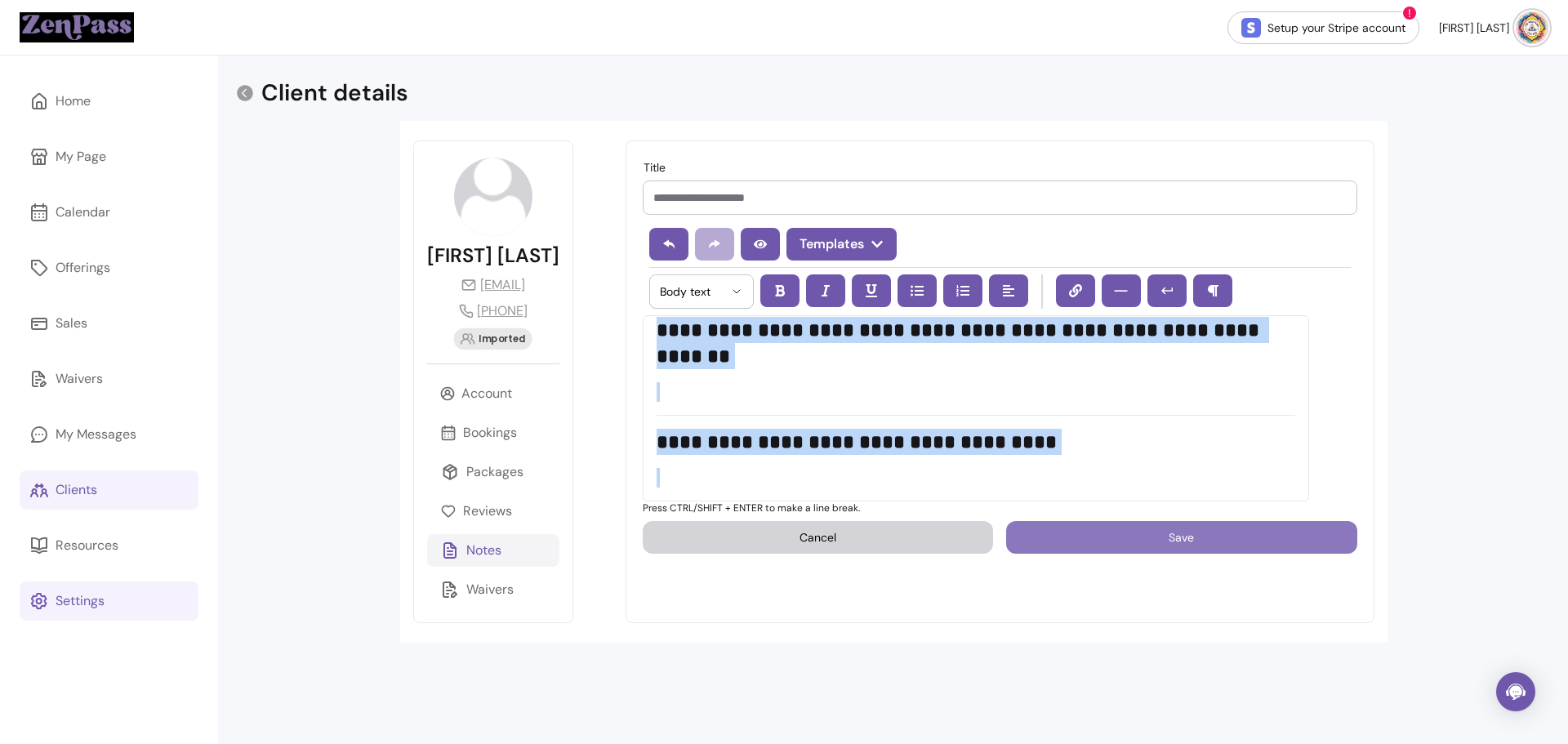 drag, startPoint x: 689, startPoint y: 348, endPoint x: 1231, endPoint y: 492, distance: 560.803 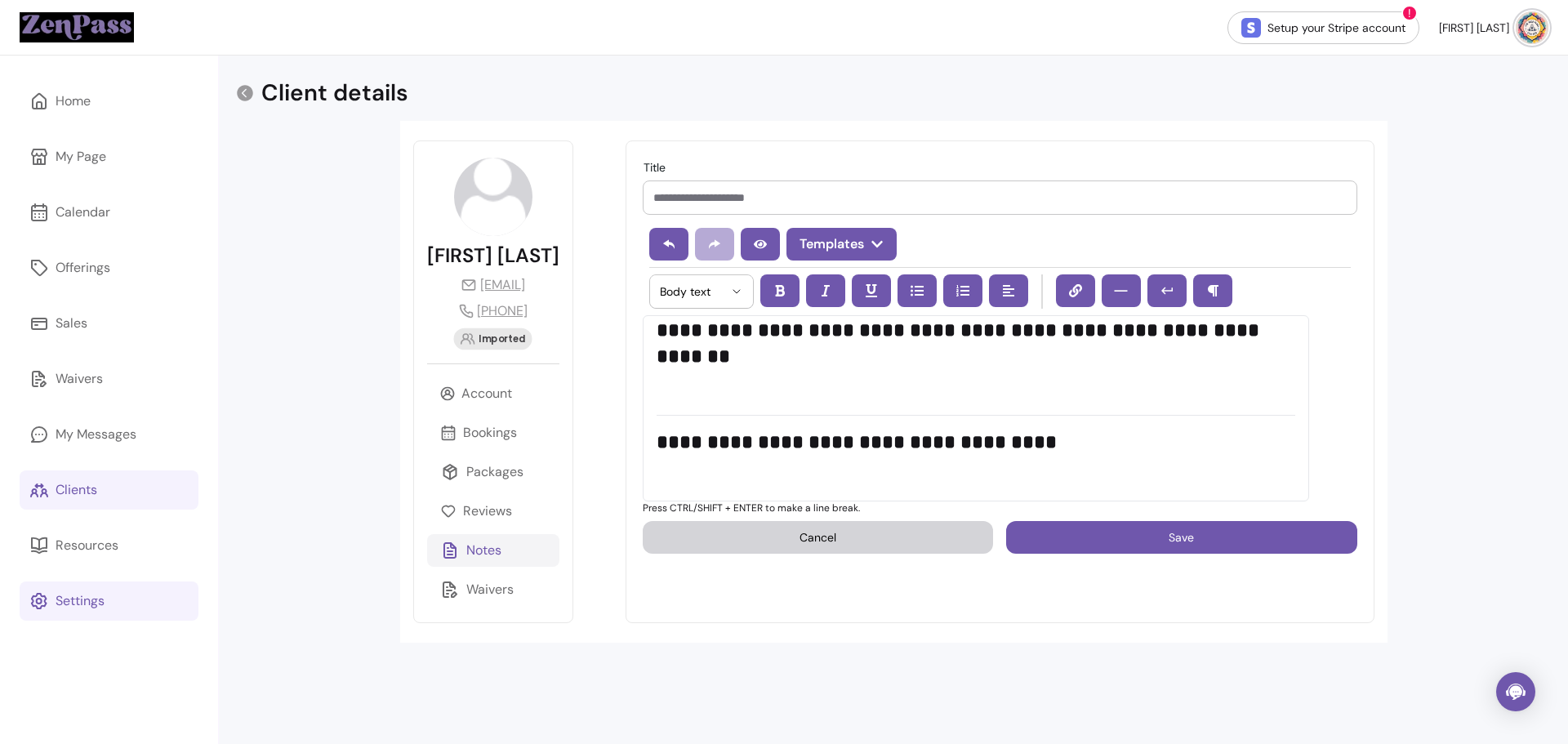 scroll, scrollTop: 0, scrollLeft: 0, axis: both 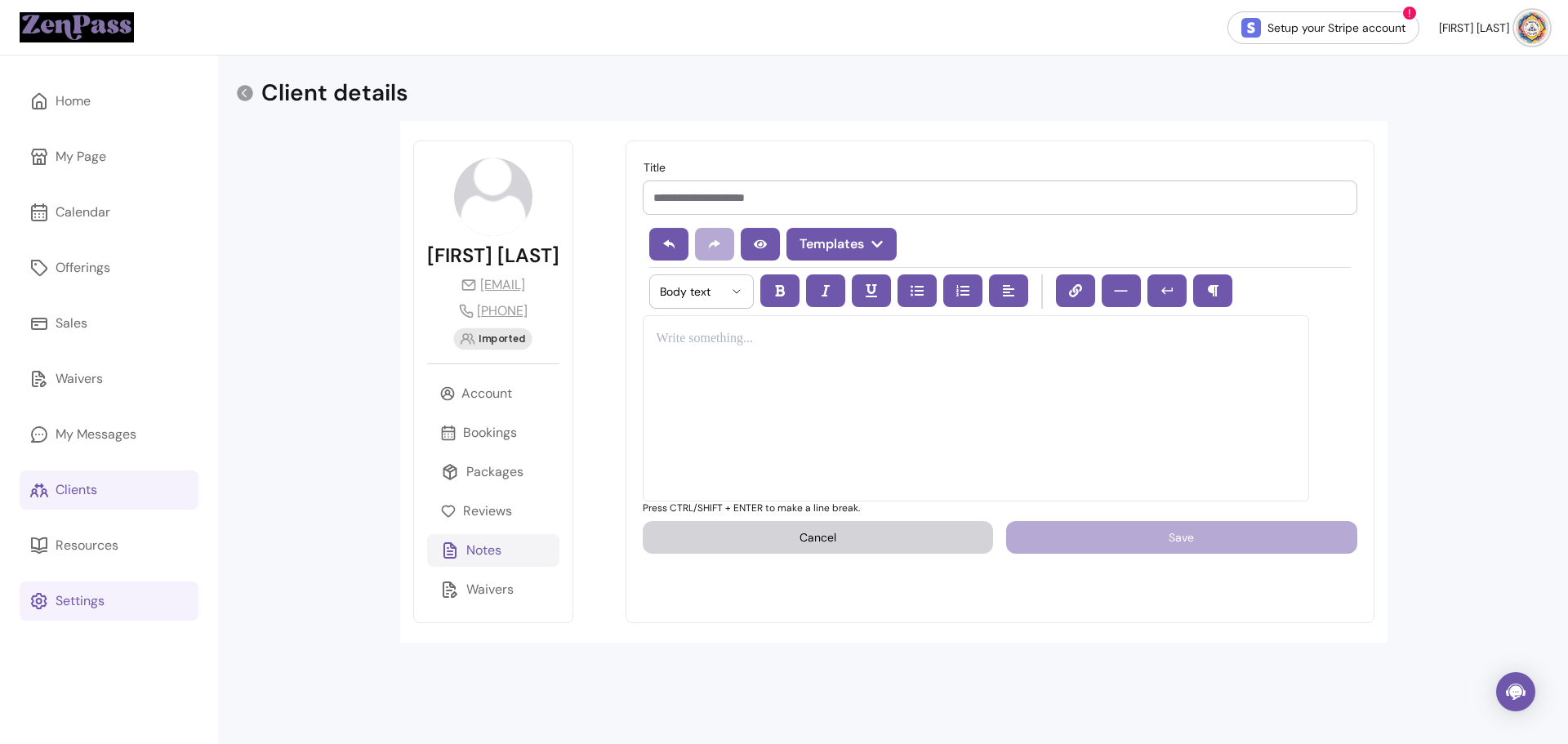 click on "Clients" at bounding box center (109, 490) 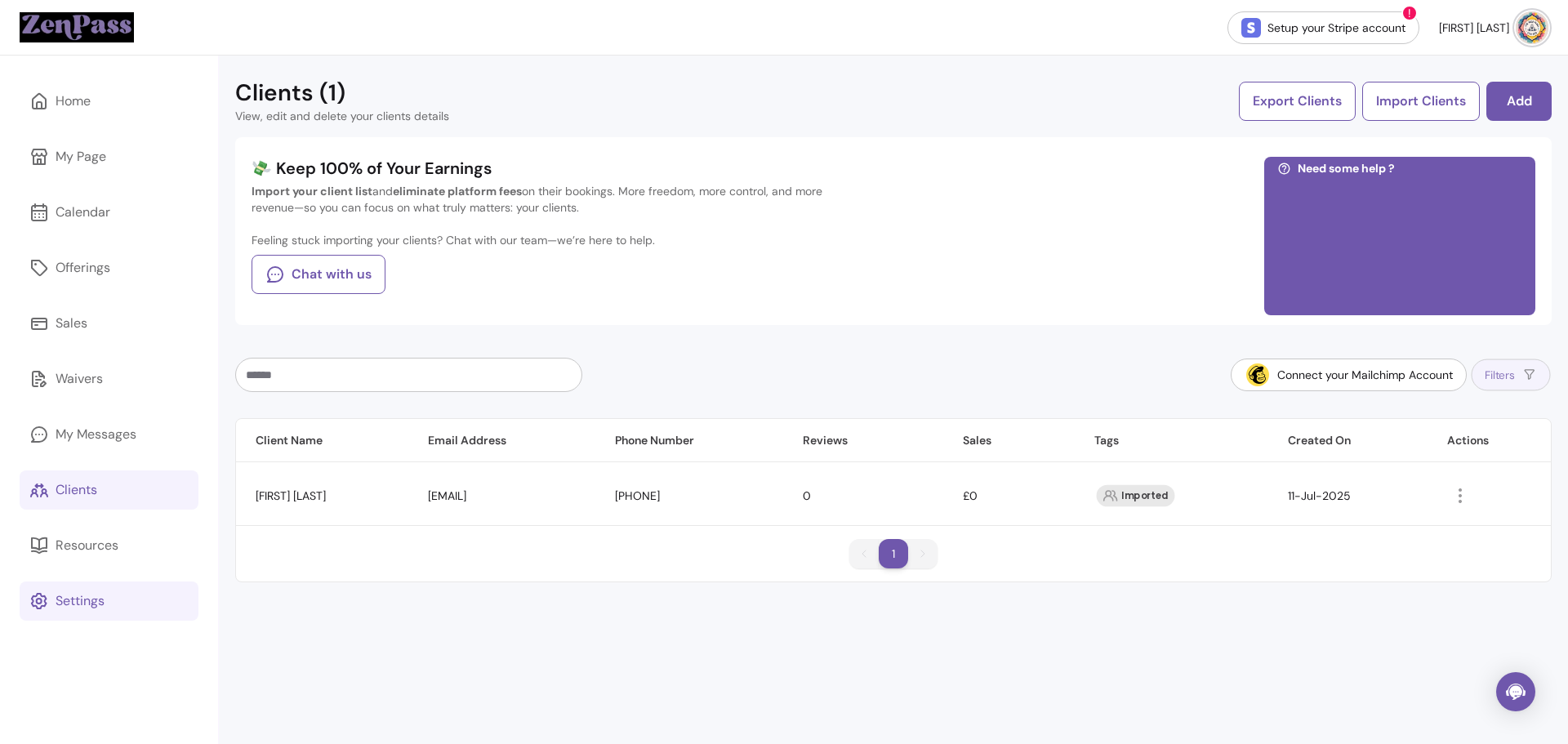 click on "Filters" at bounding box center [1511, 375] 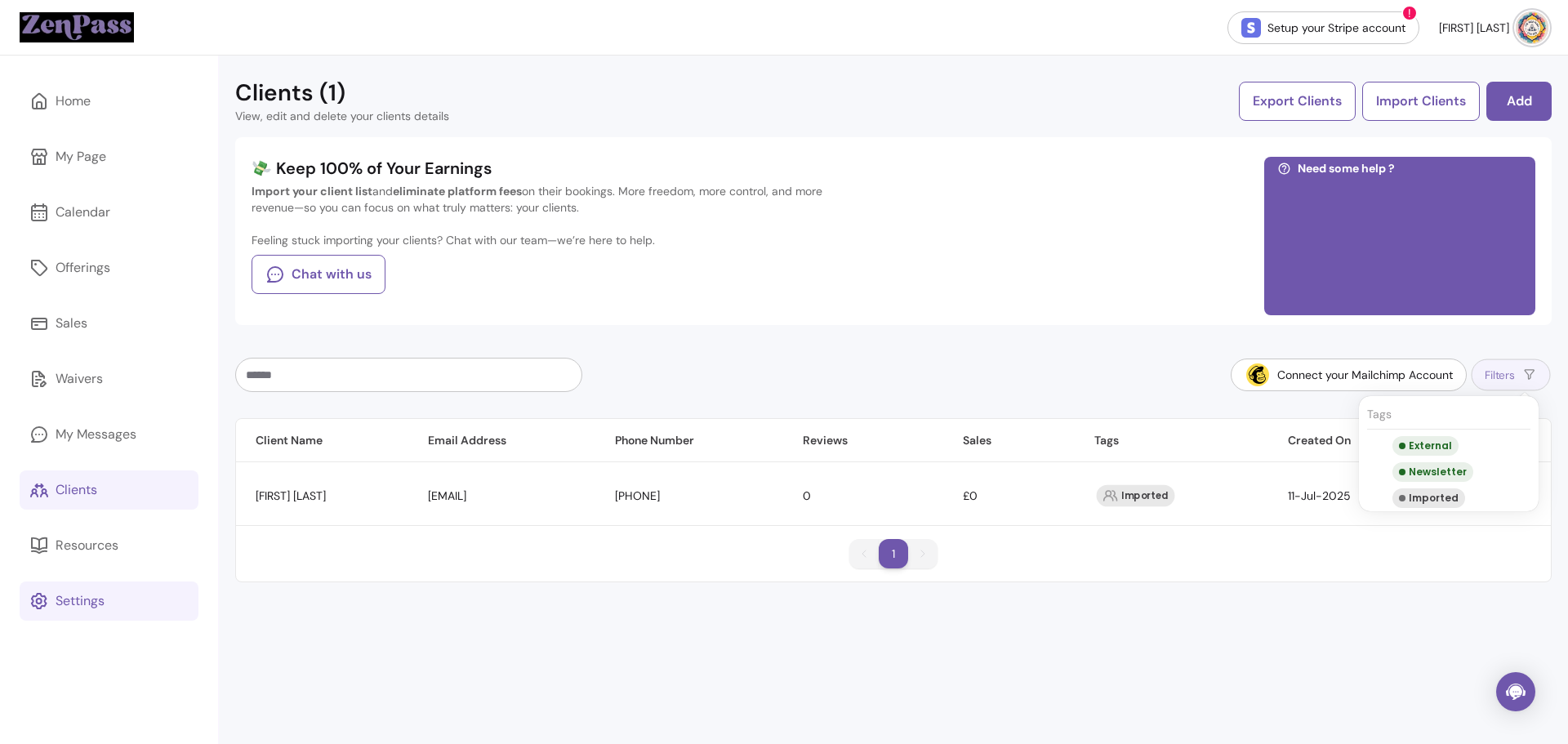 click on "Filters" at bounding box center [1511, 375] 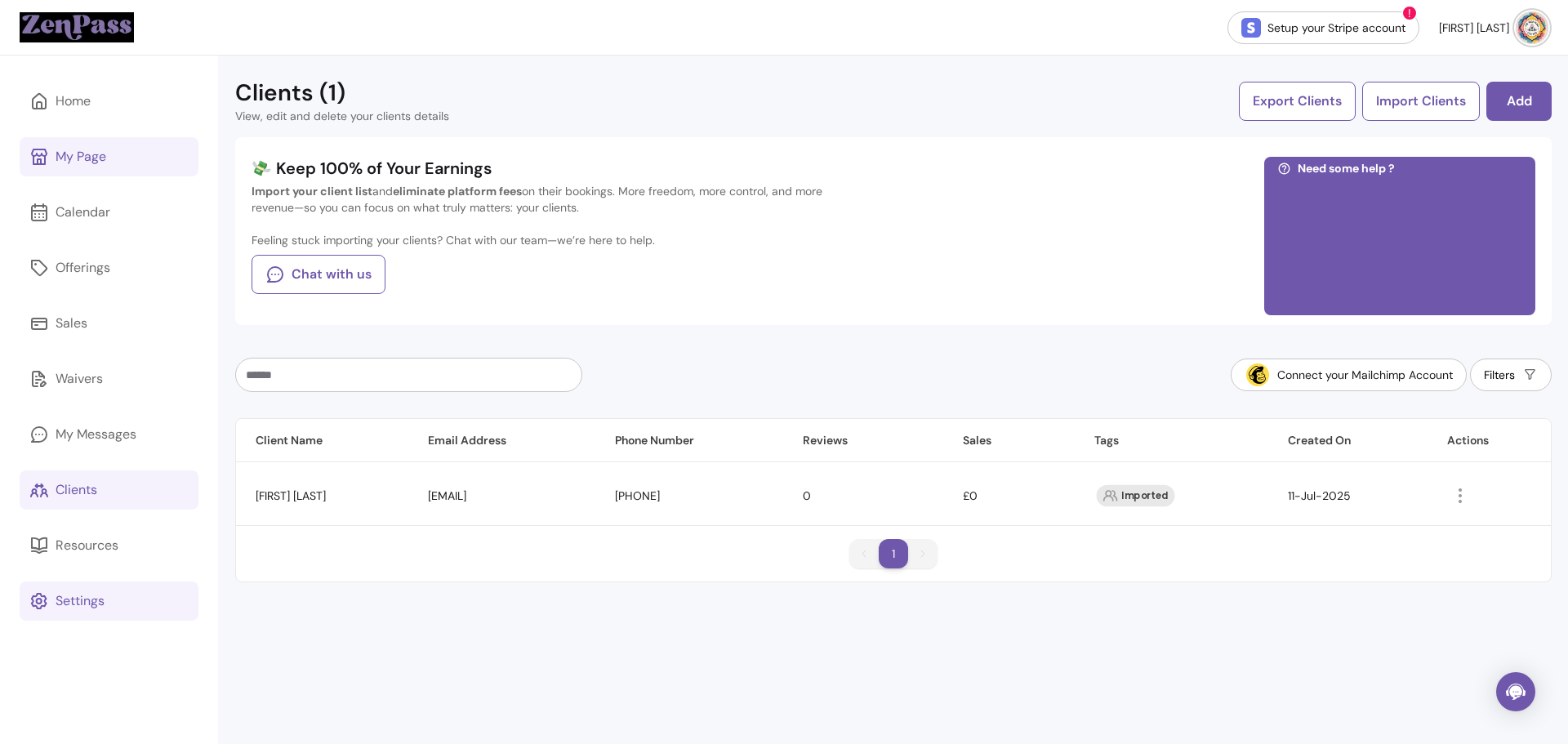 click on "My Page" at bounding box center (81, 157) 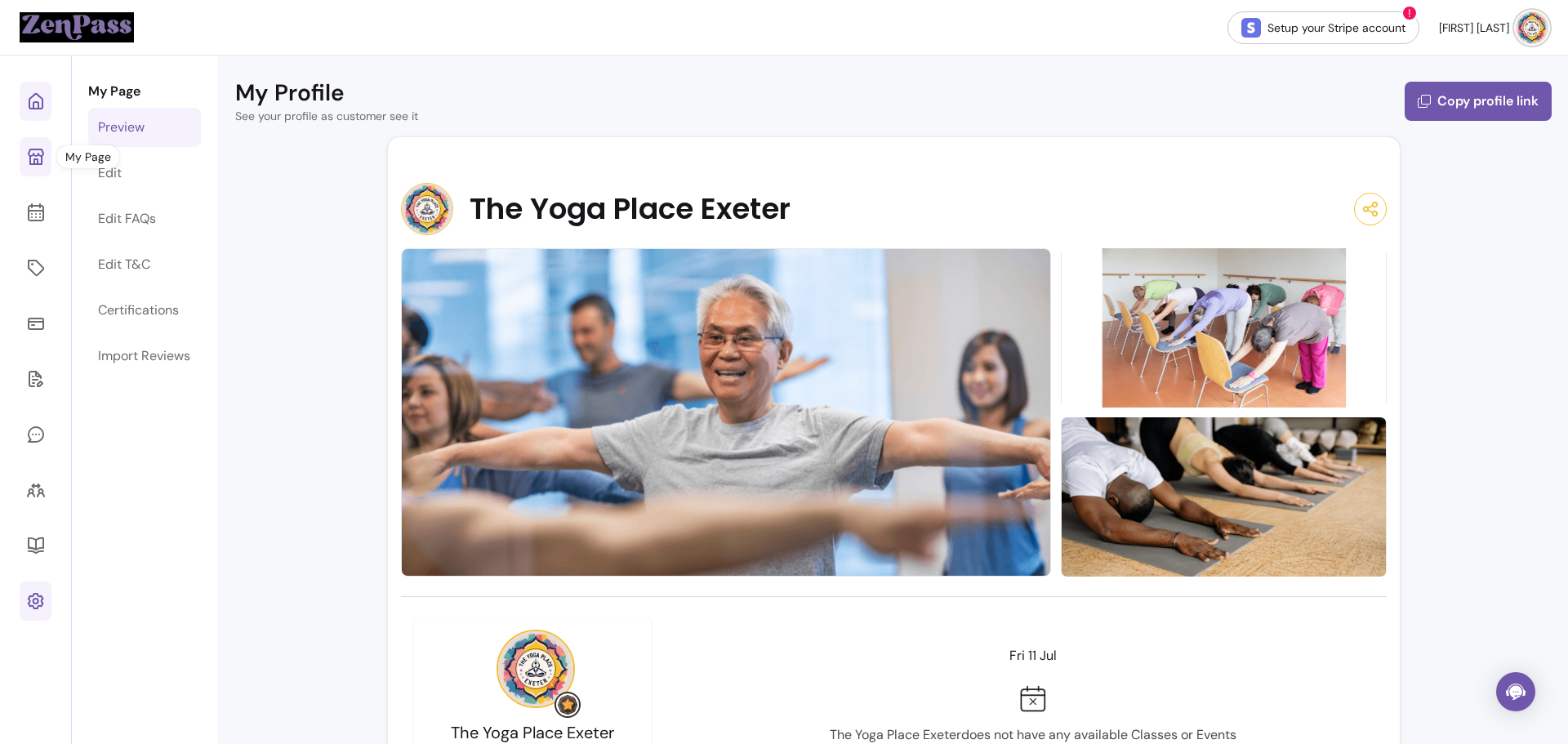 click 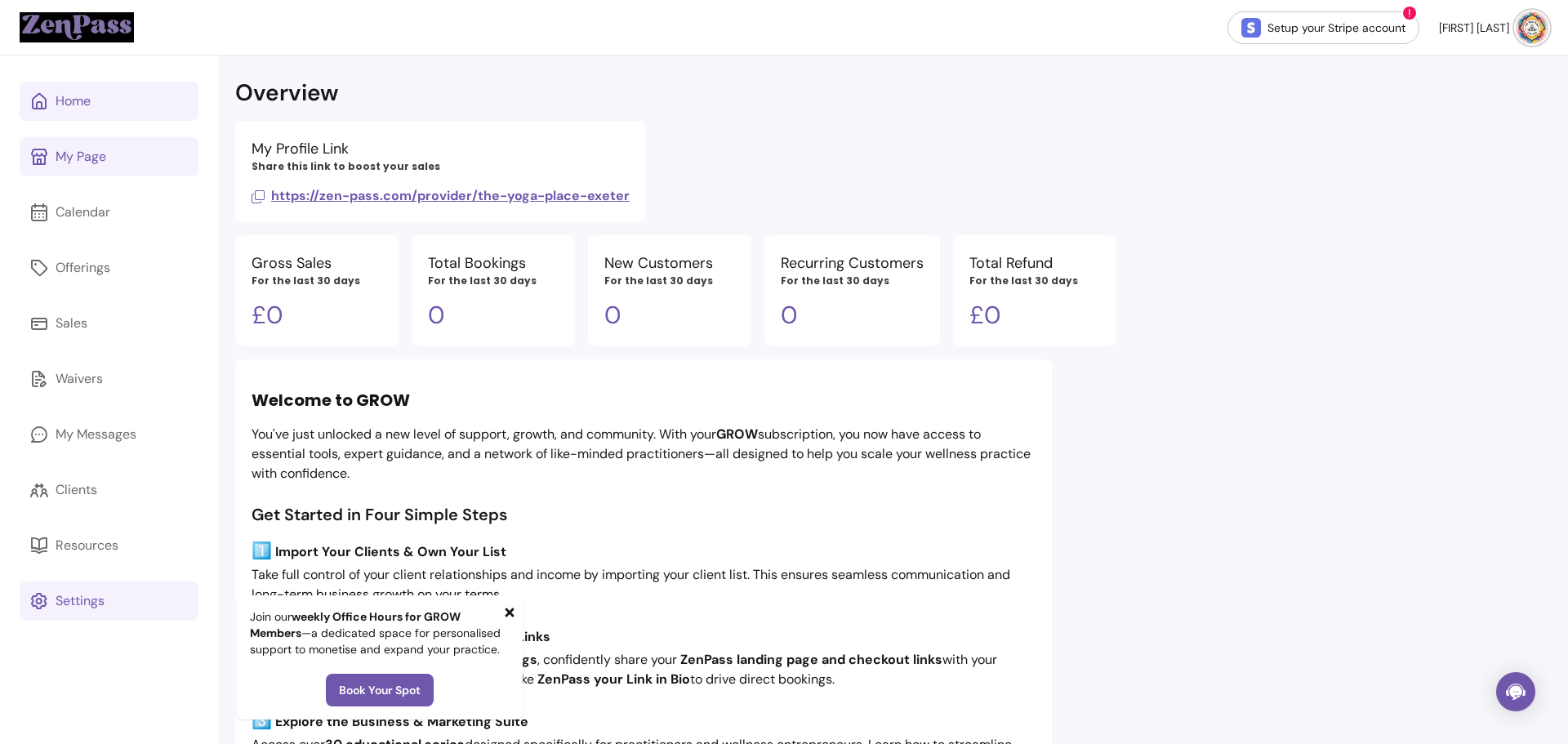 click on "https://zen-pass.com/provider/the-yoga-place-exeter" at bounding box center (440, 195) 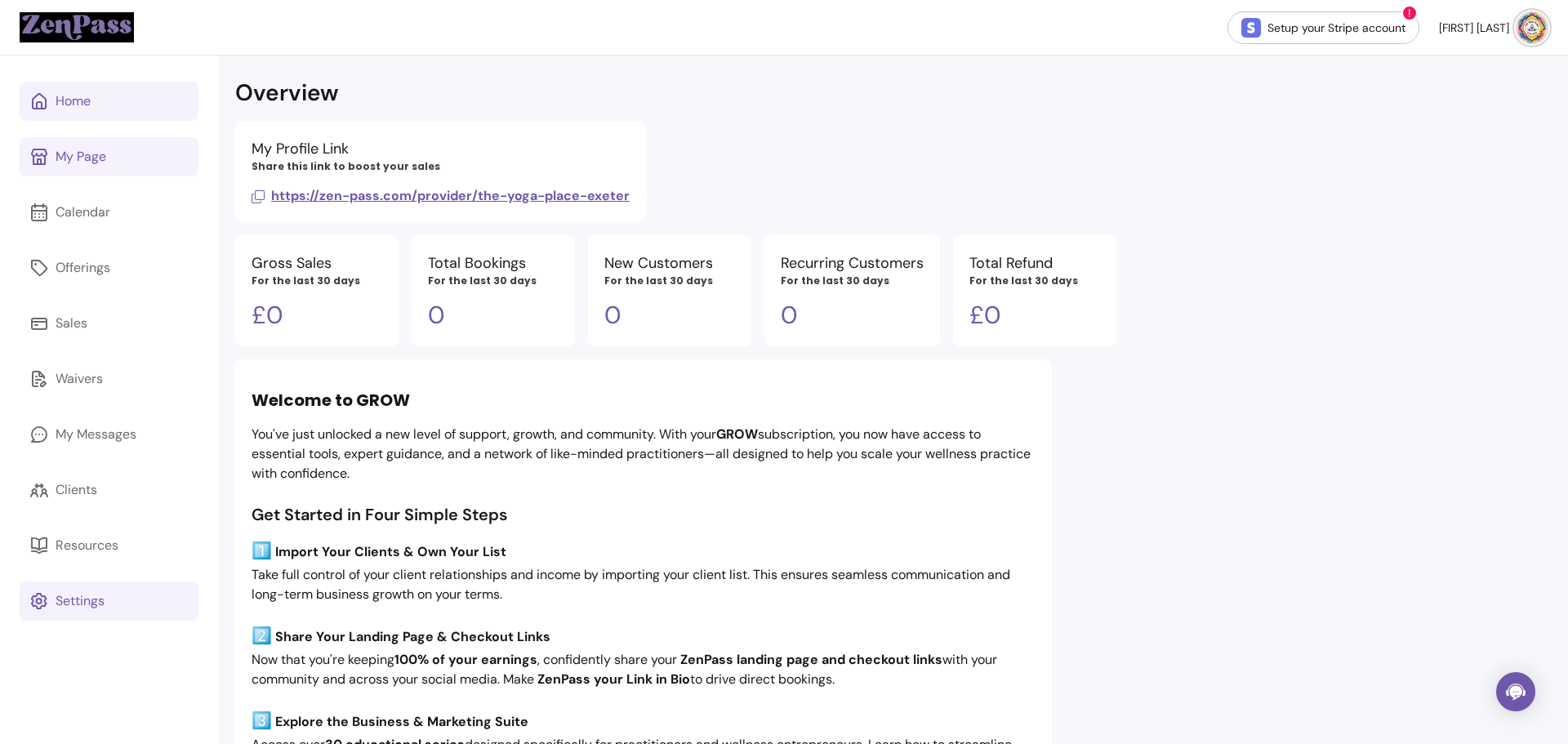 click on "[FIRST] [LAST]" at bounding box center [1494, 28] 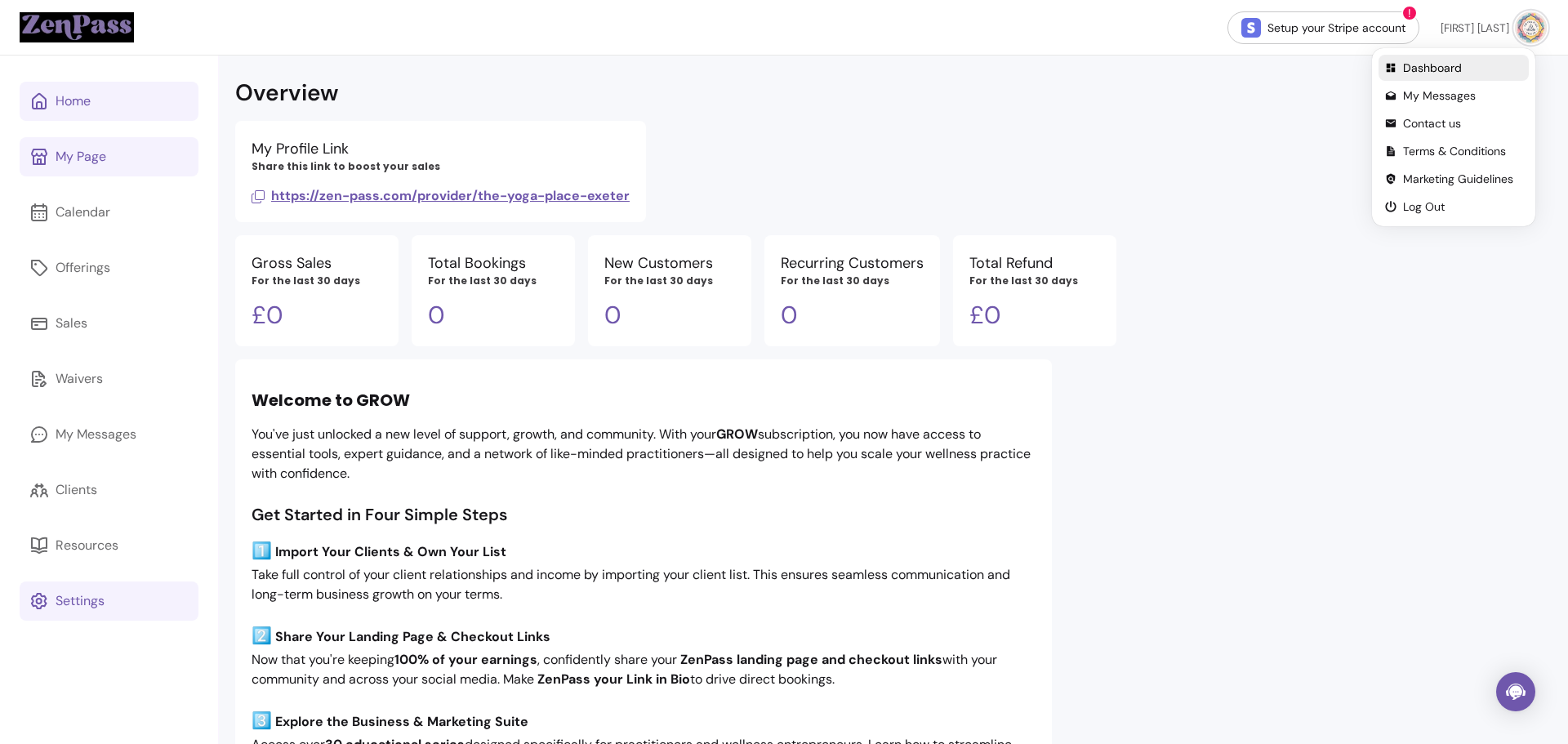 click on "Dashboard" at bounding box center (1454, 68) 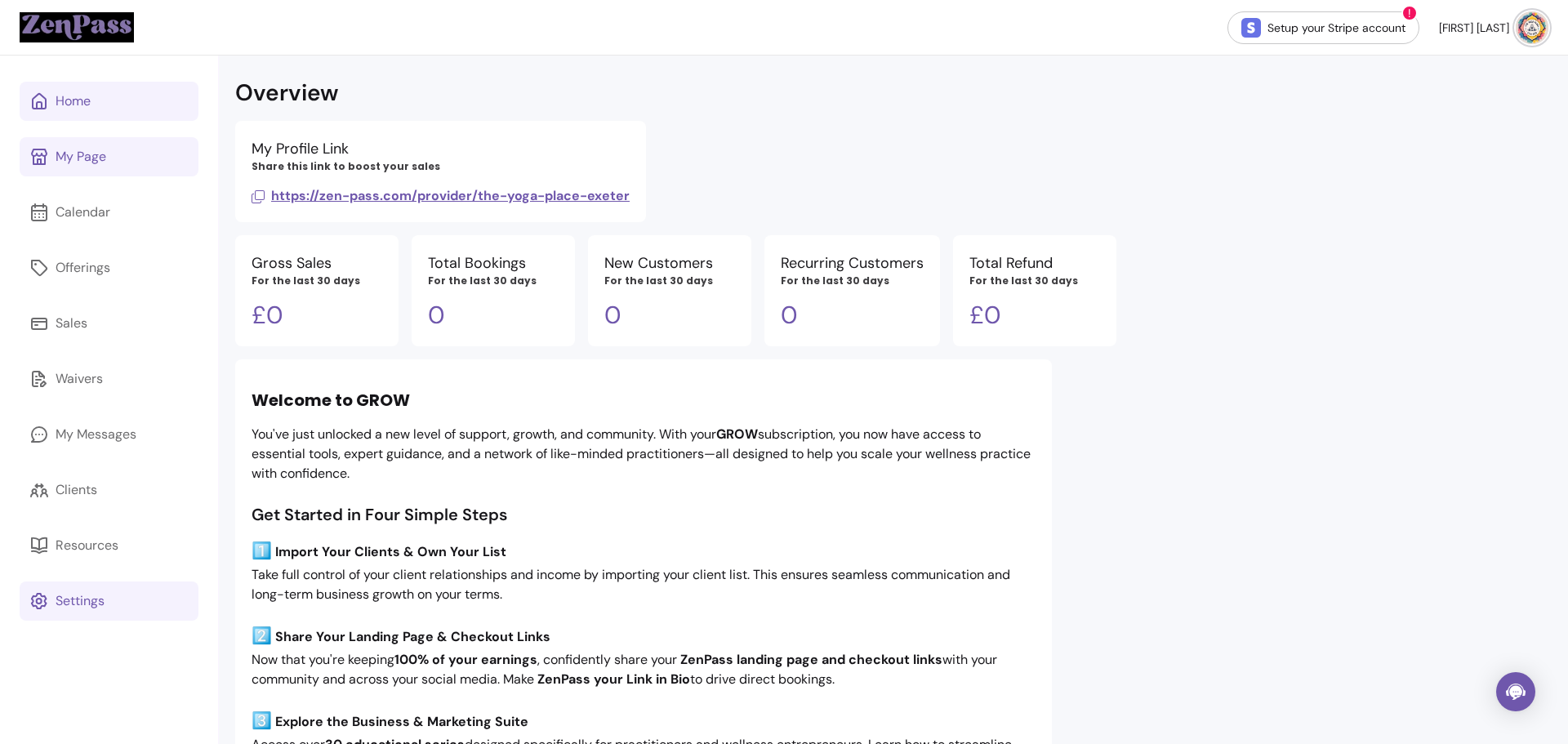 click on "Settings" at bounding box center (80, 601) 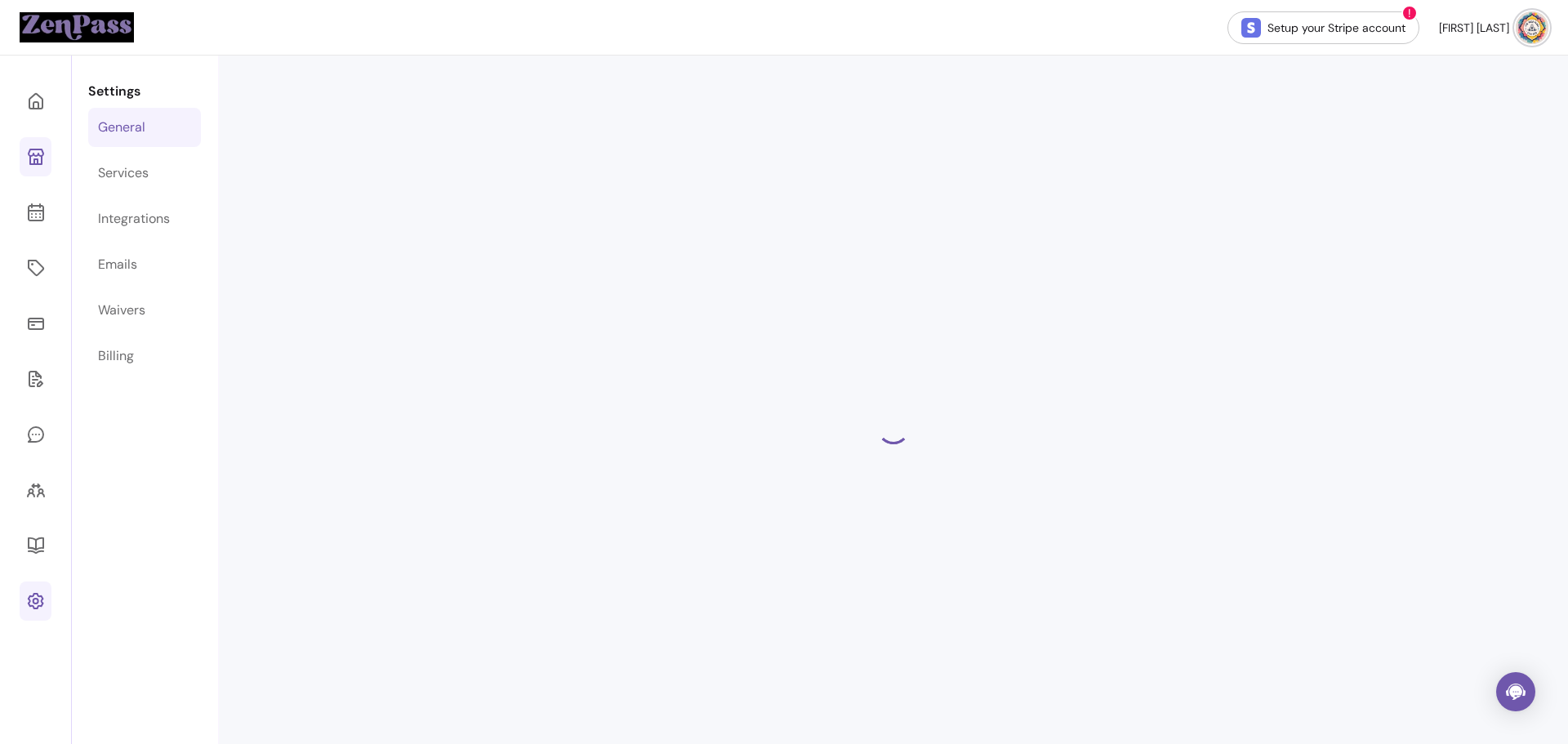 select on "**********" 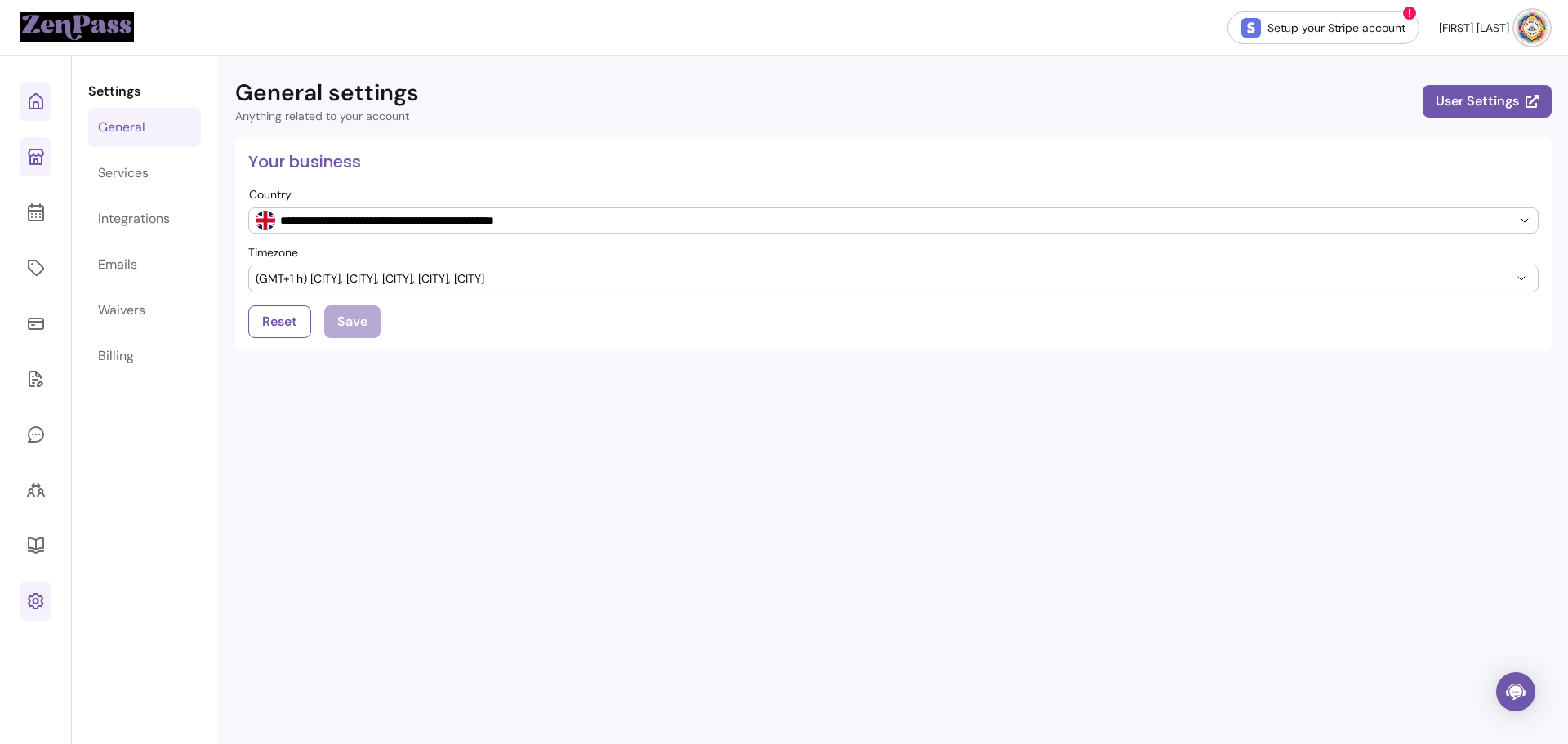 click 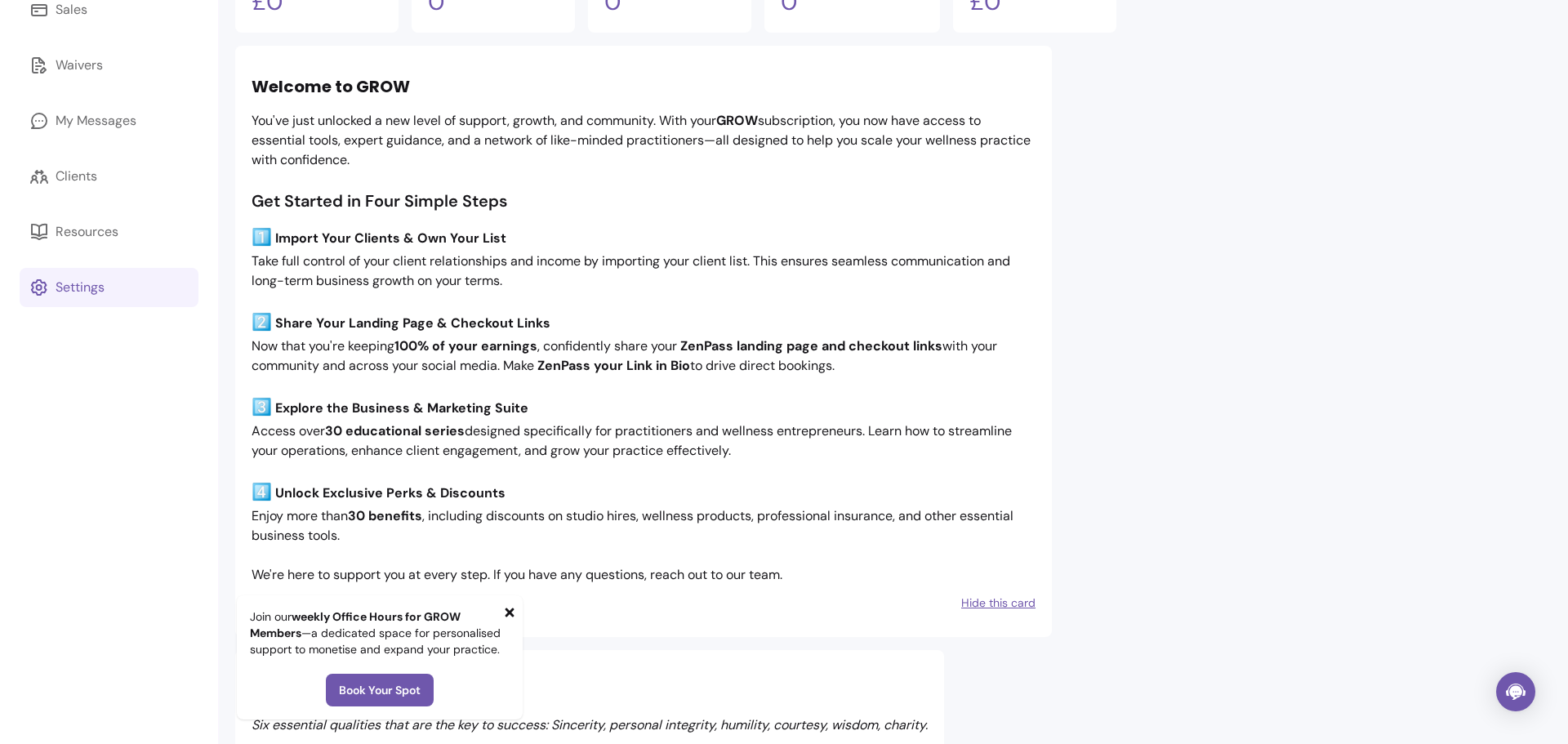 scroll, scrollTop: 344, scrollLeft: 0, axis: vertical 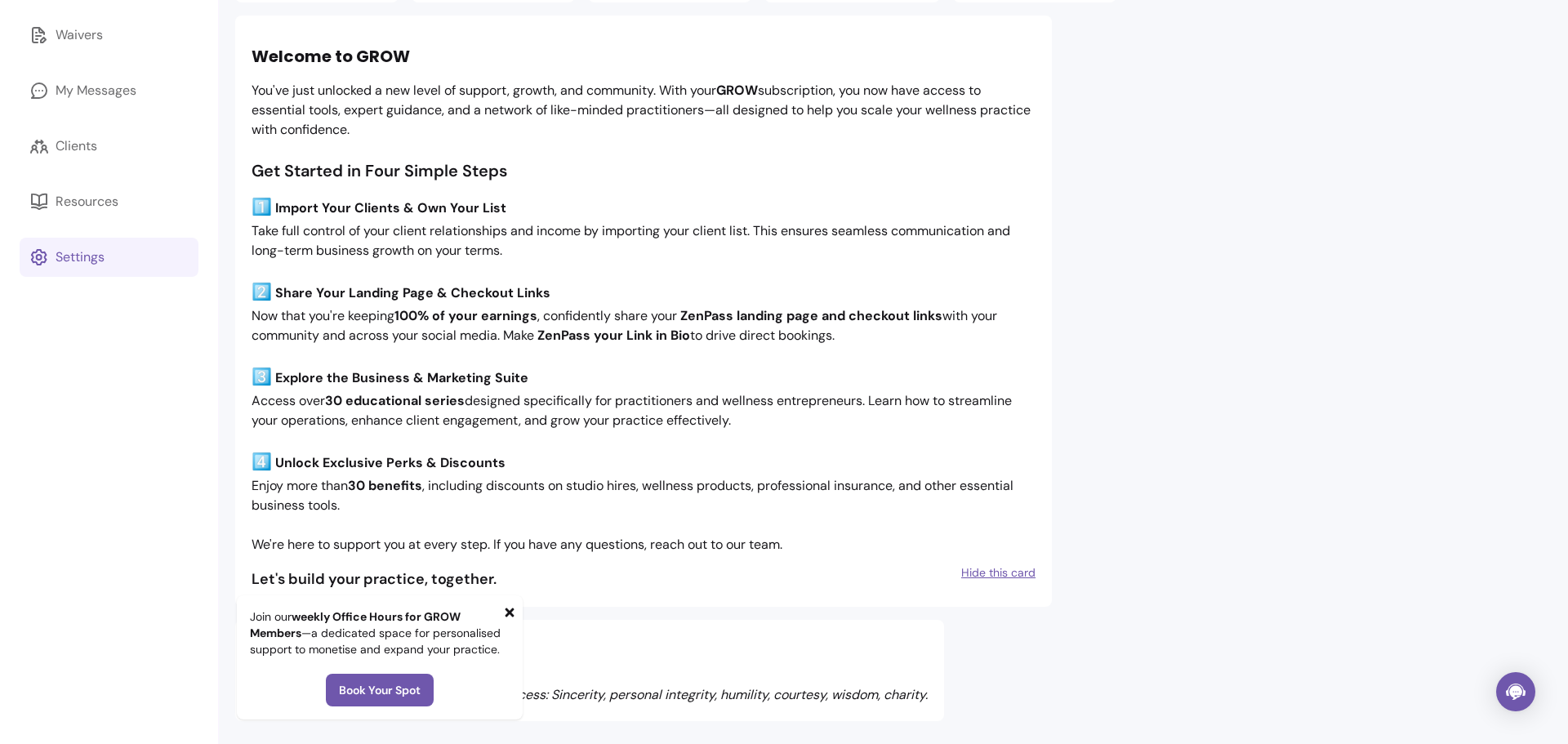 drag, startPoint x: 509, startPoint y: 609, endPoint x: 777, endPoint y: 541, distance: 276.4923 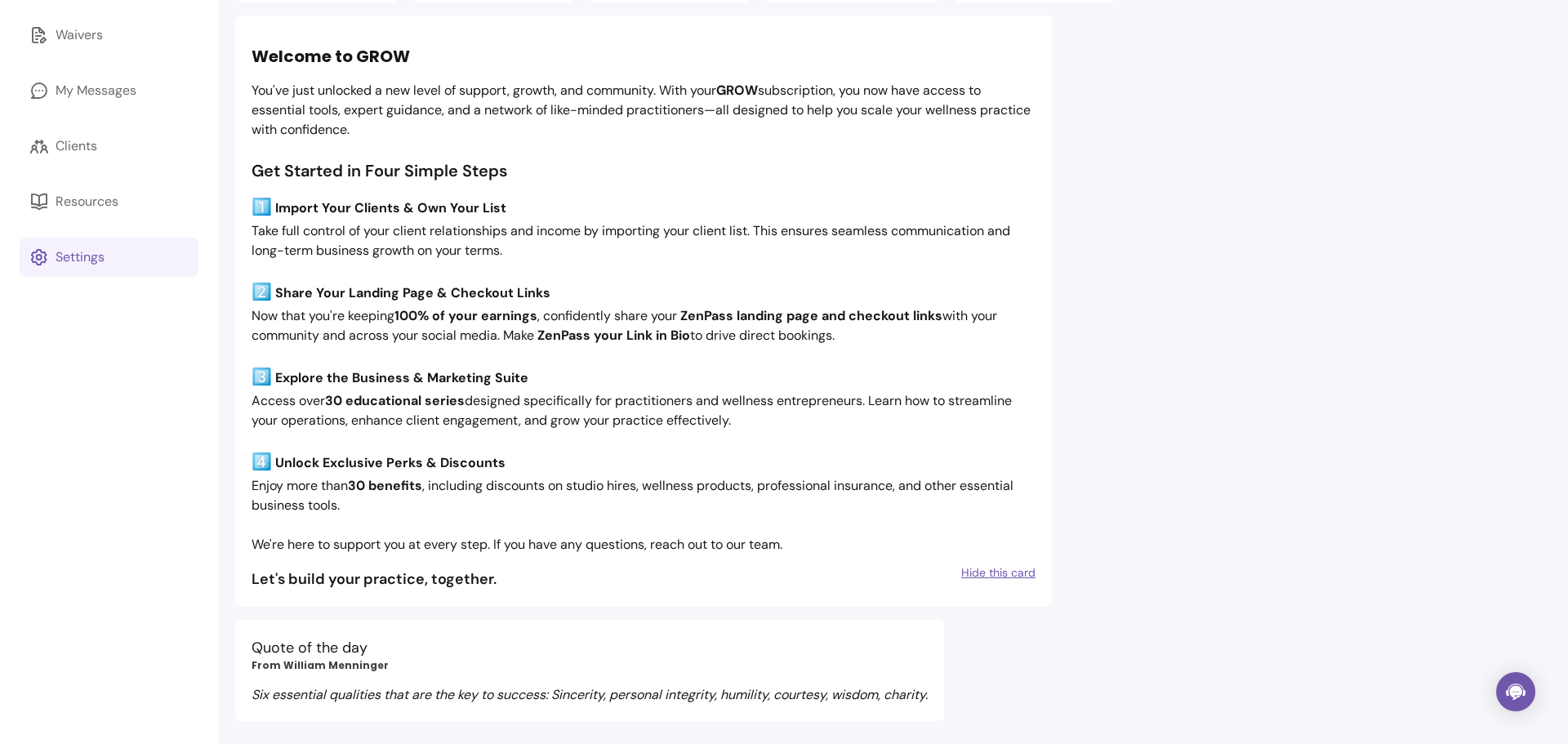 scroll, scrollTop: 0, scrollLeft: 0, axis: both 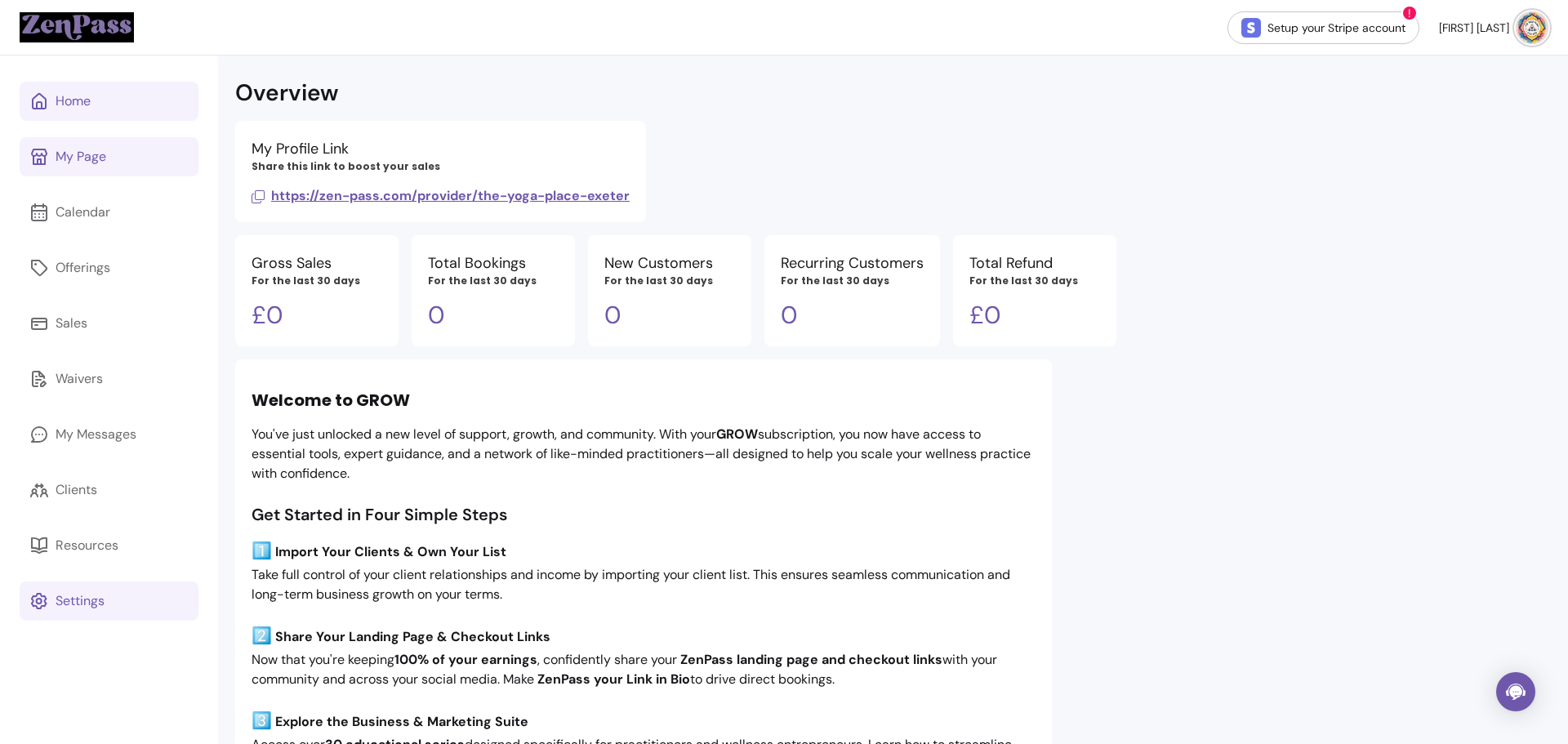 click at bounding box center [1532, 28] 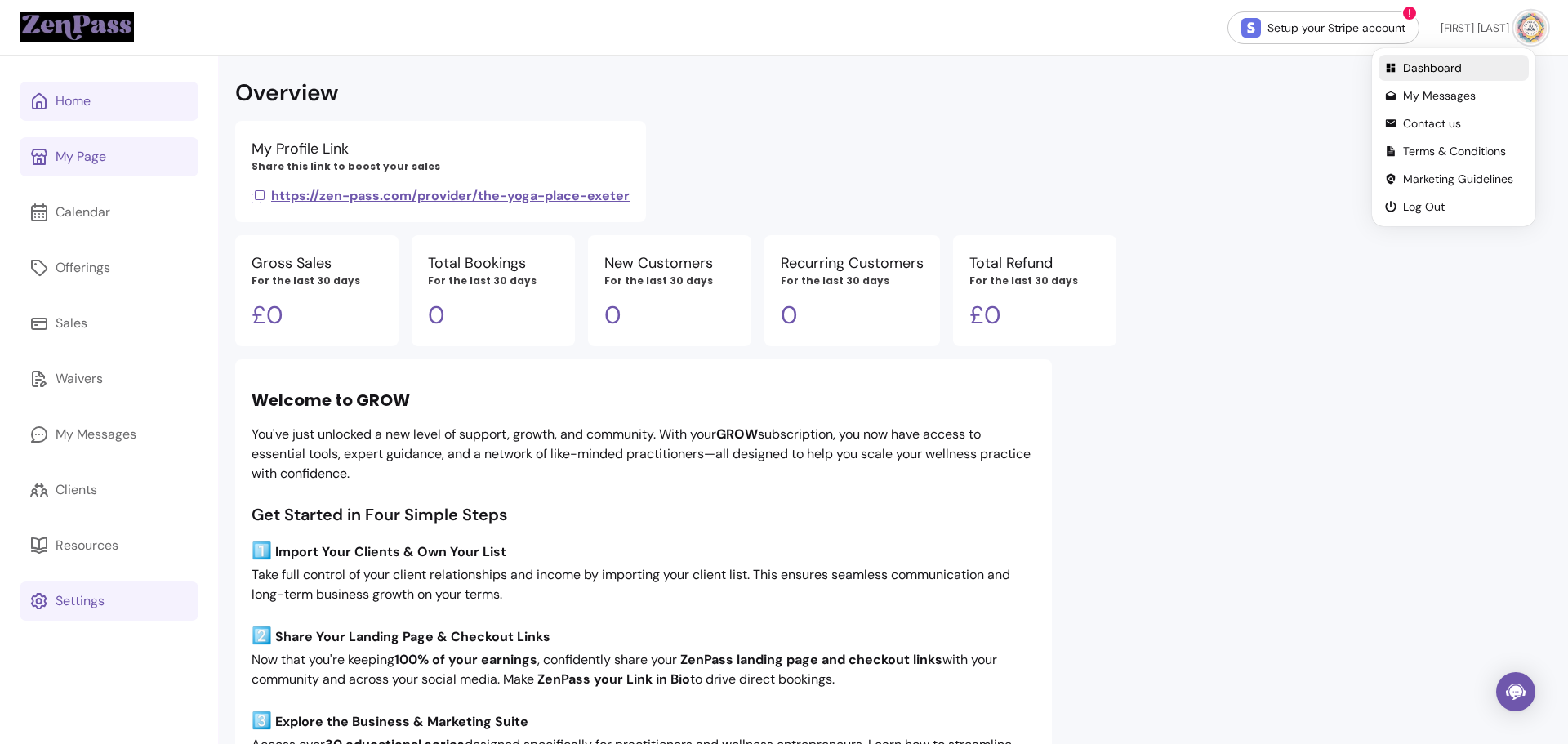 click on "Dashboard" at bounding box center [1463, 68] 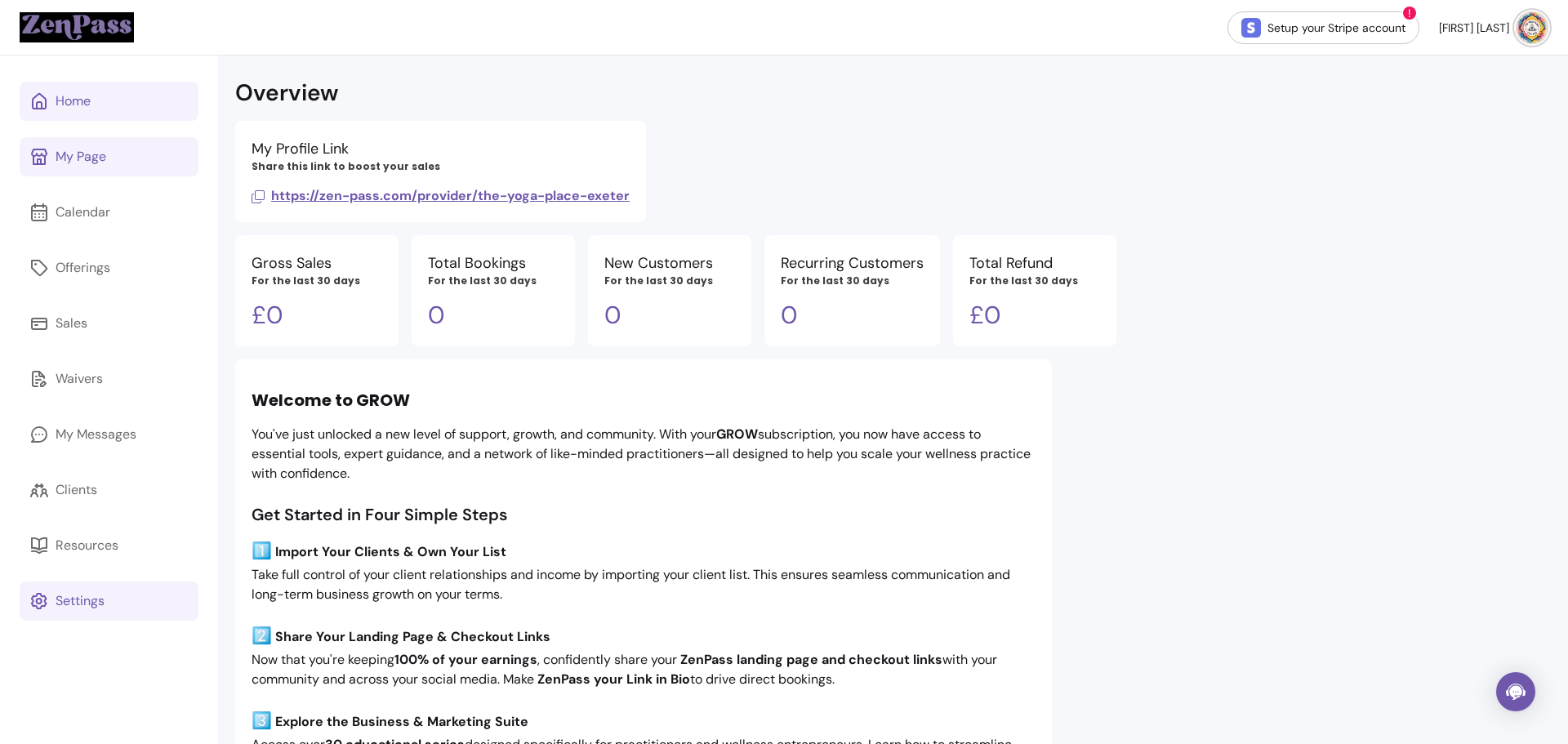 click on "Settings" at bounding box center [109, 601] 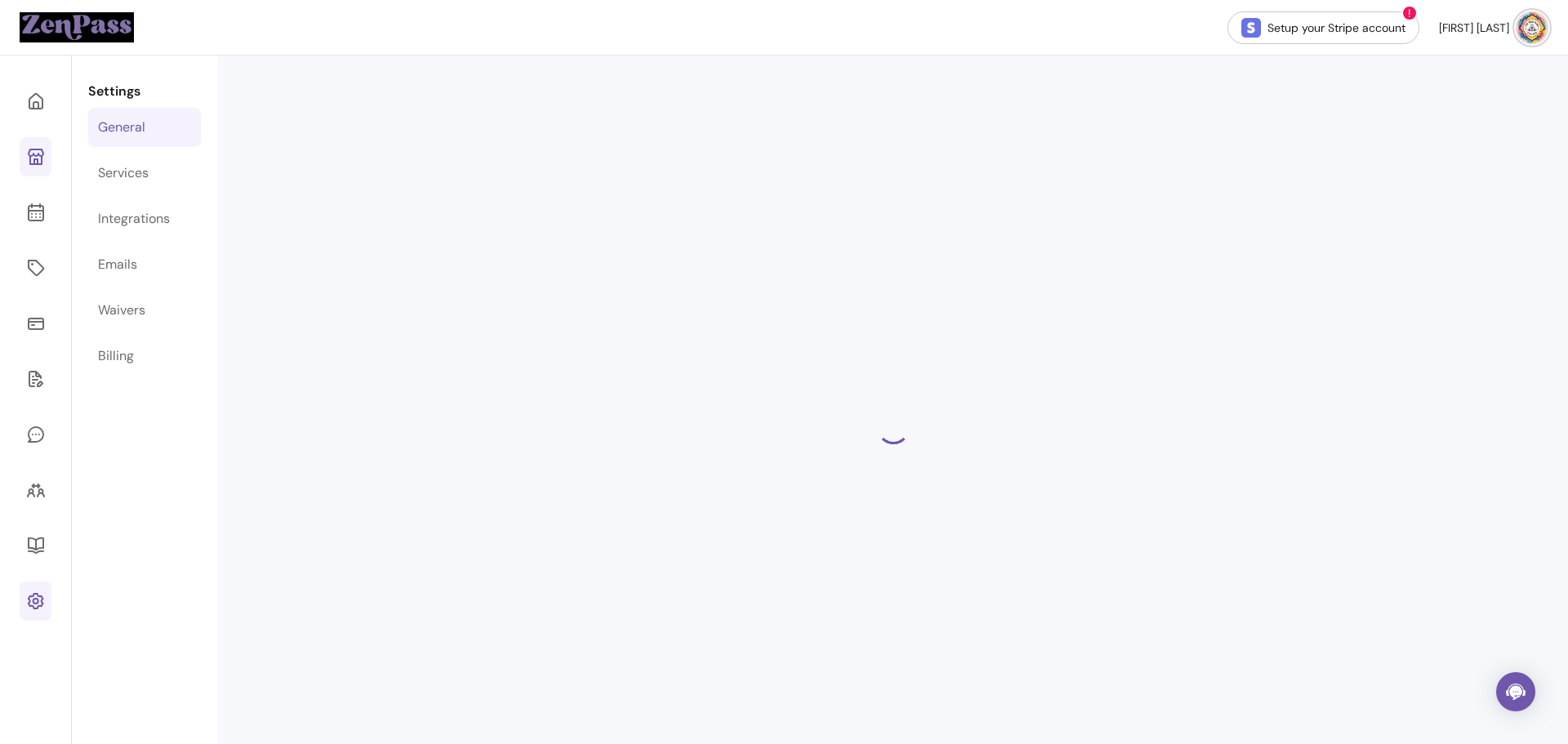 select on "**********" 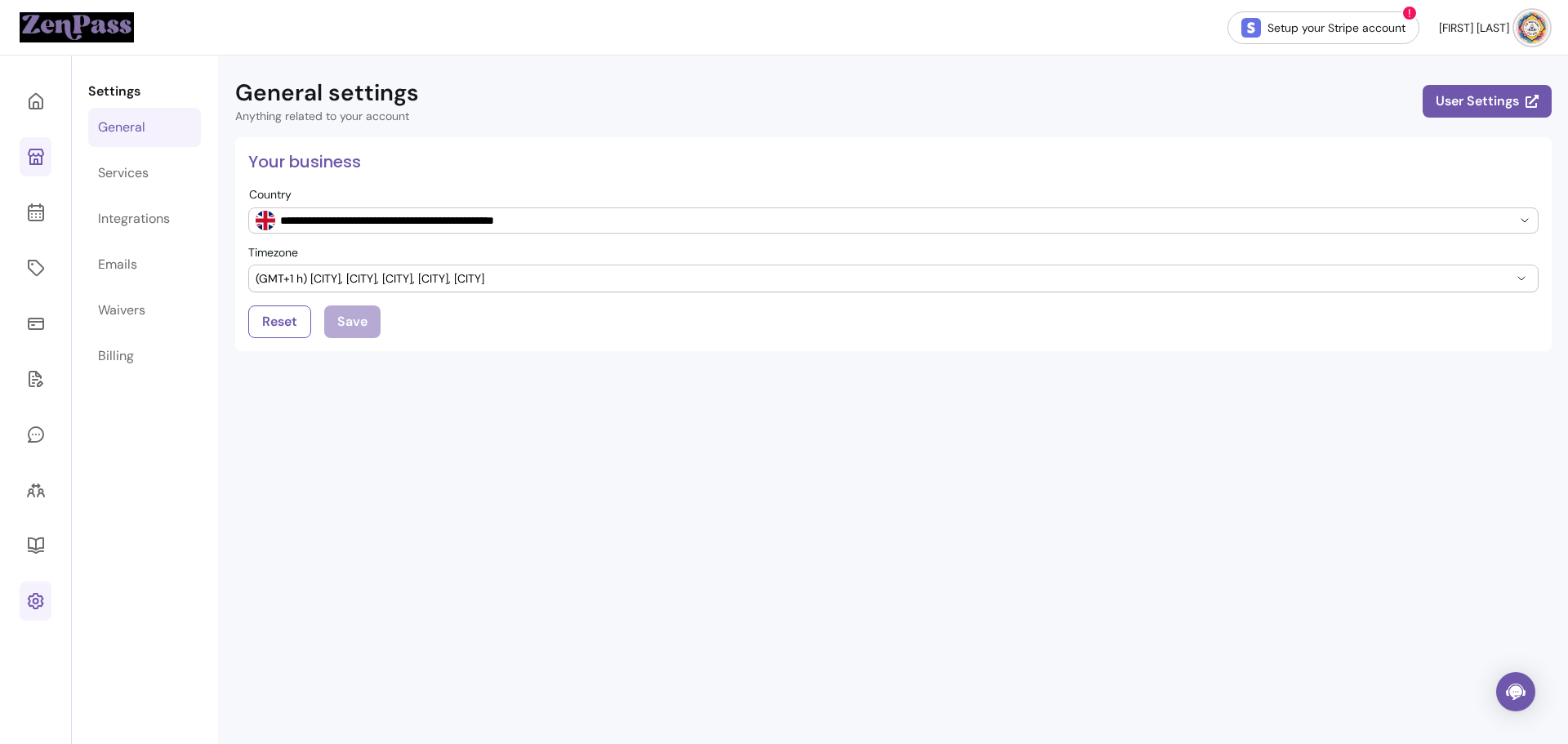 click on "Setup your Stripe account ! [FIRST] [LAST]" at bounding box center (784, 28) 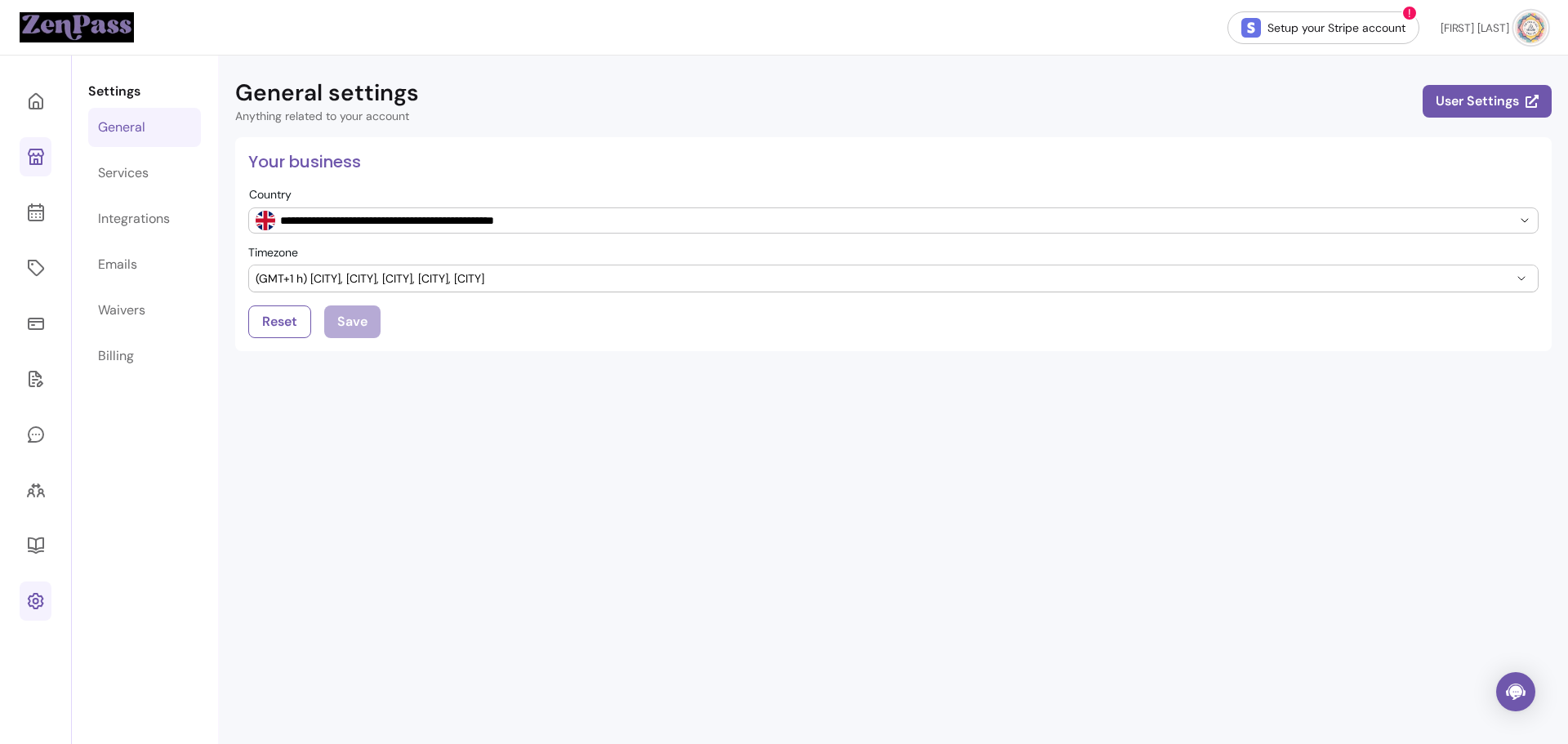 click on "**********" at bounding box center [893, 427] 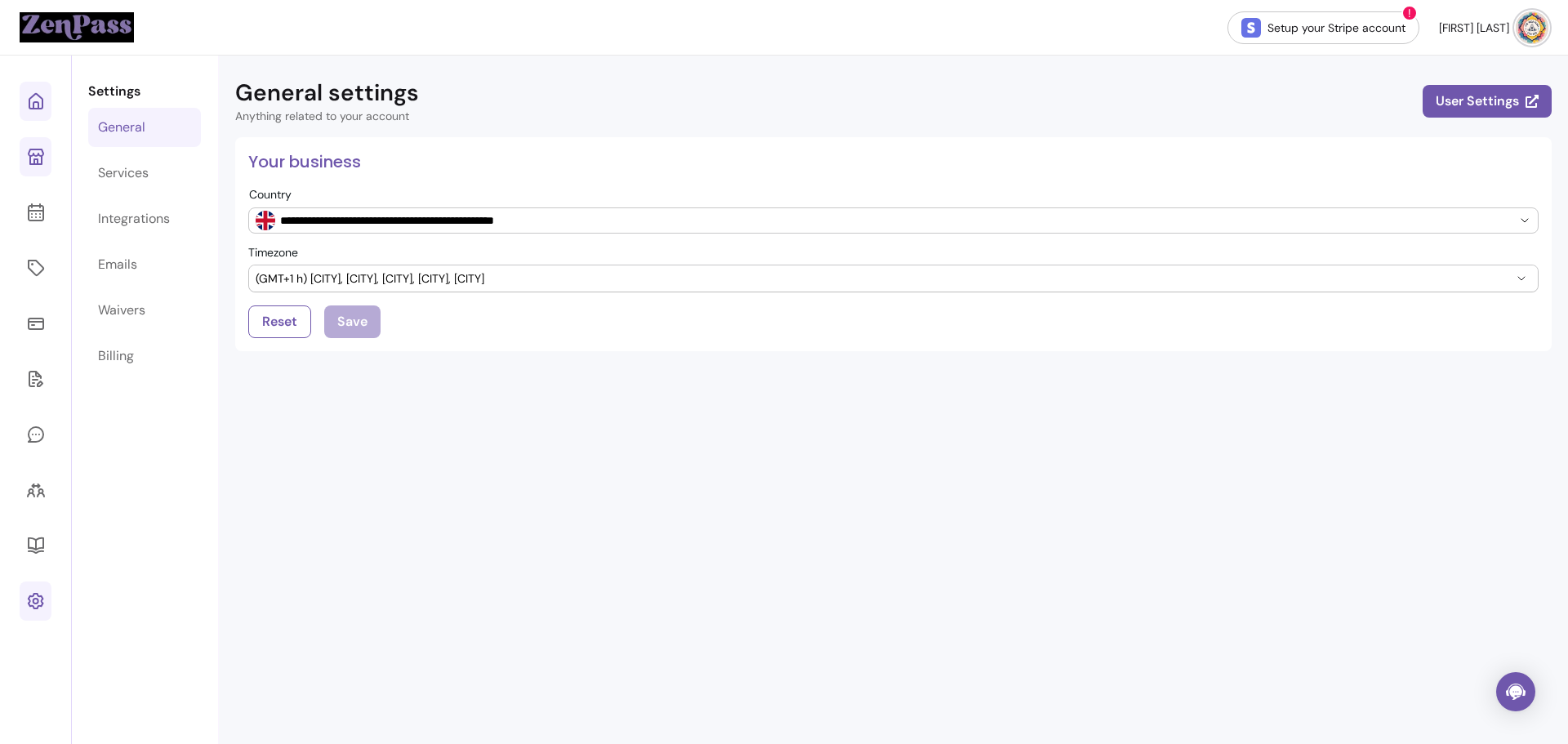 click 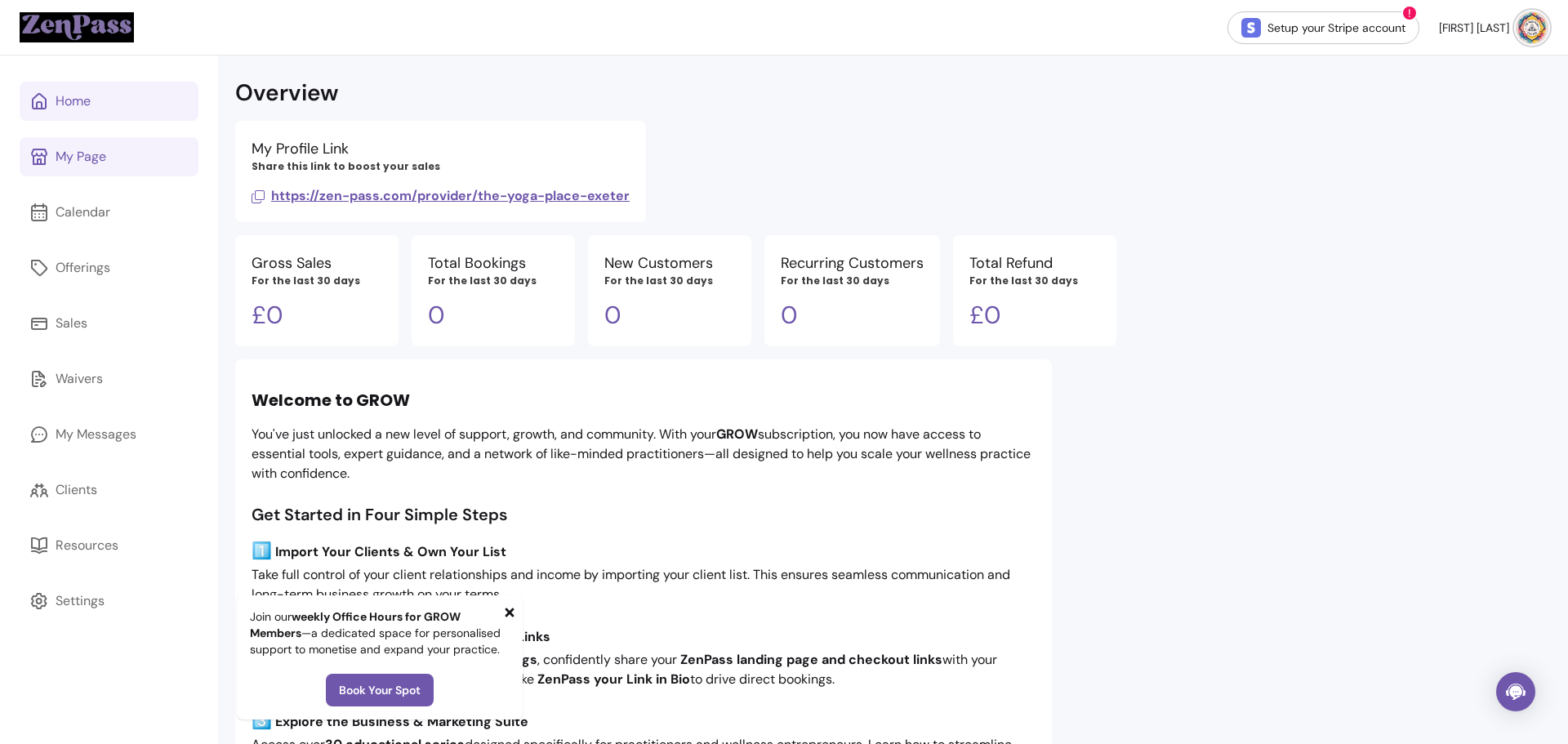 click 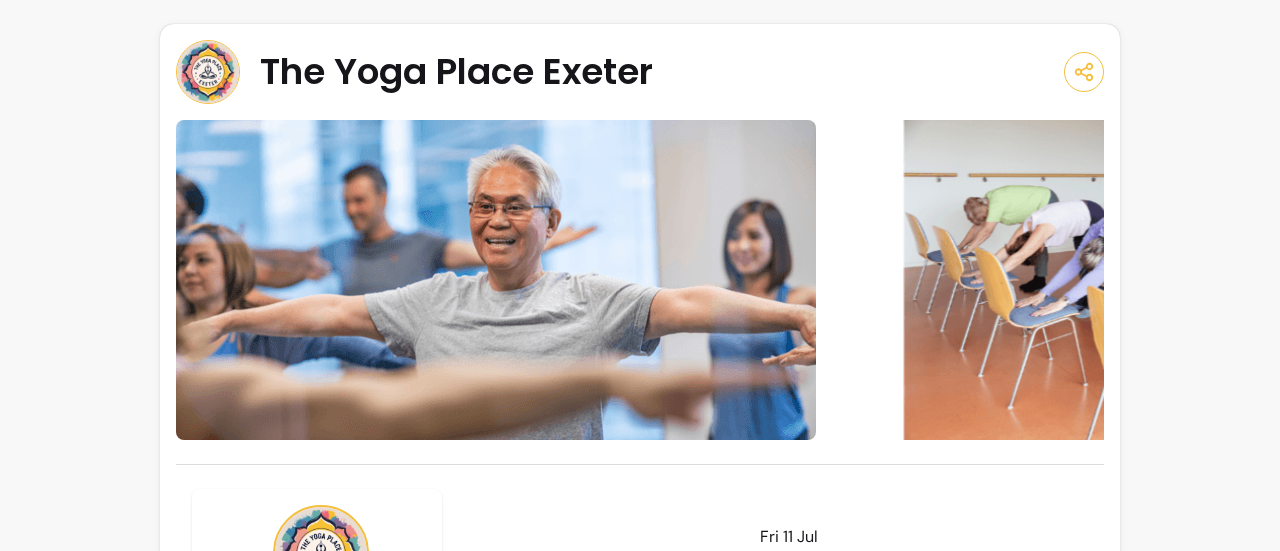 scroll, scrollTop: 0, scrollLeft: 0, axis: both 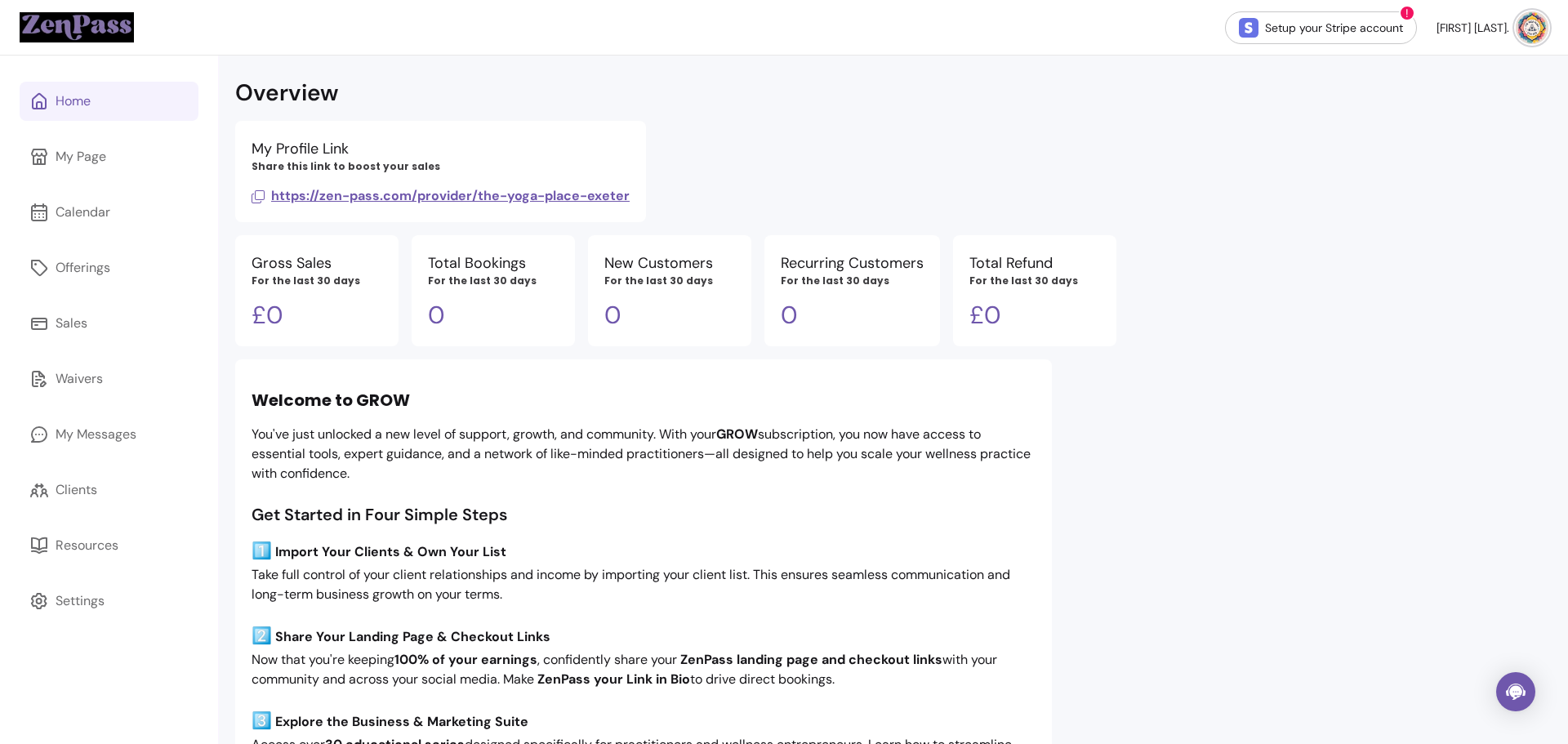 click at bounding box center [1532, 28] 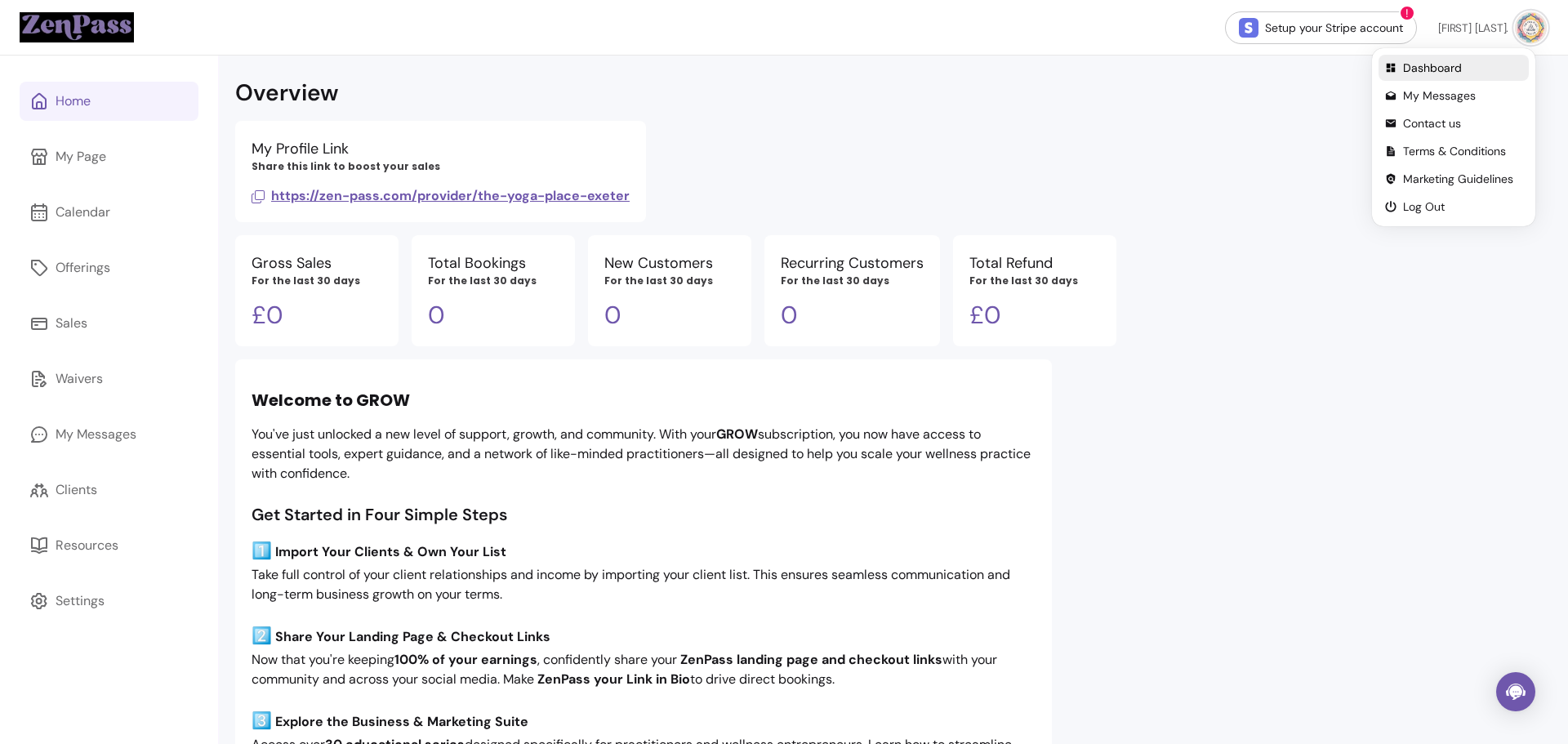 click on "Dashboard" at bounding box center [1463, 68] 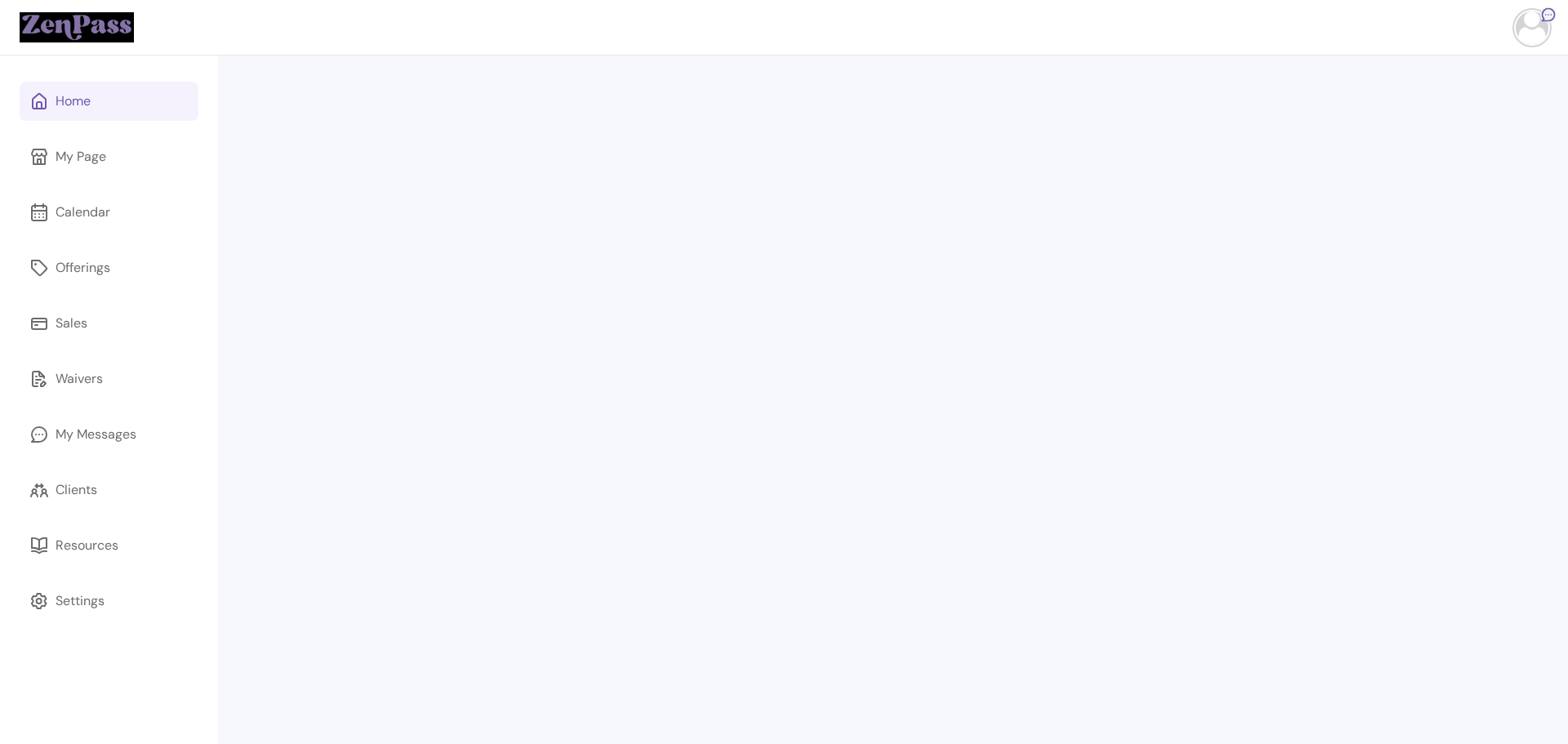 scroll, scrollTop: 0, scrollLeft: 0, axis: both 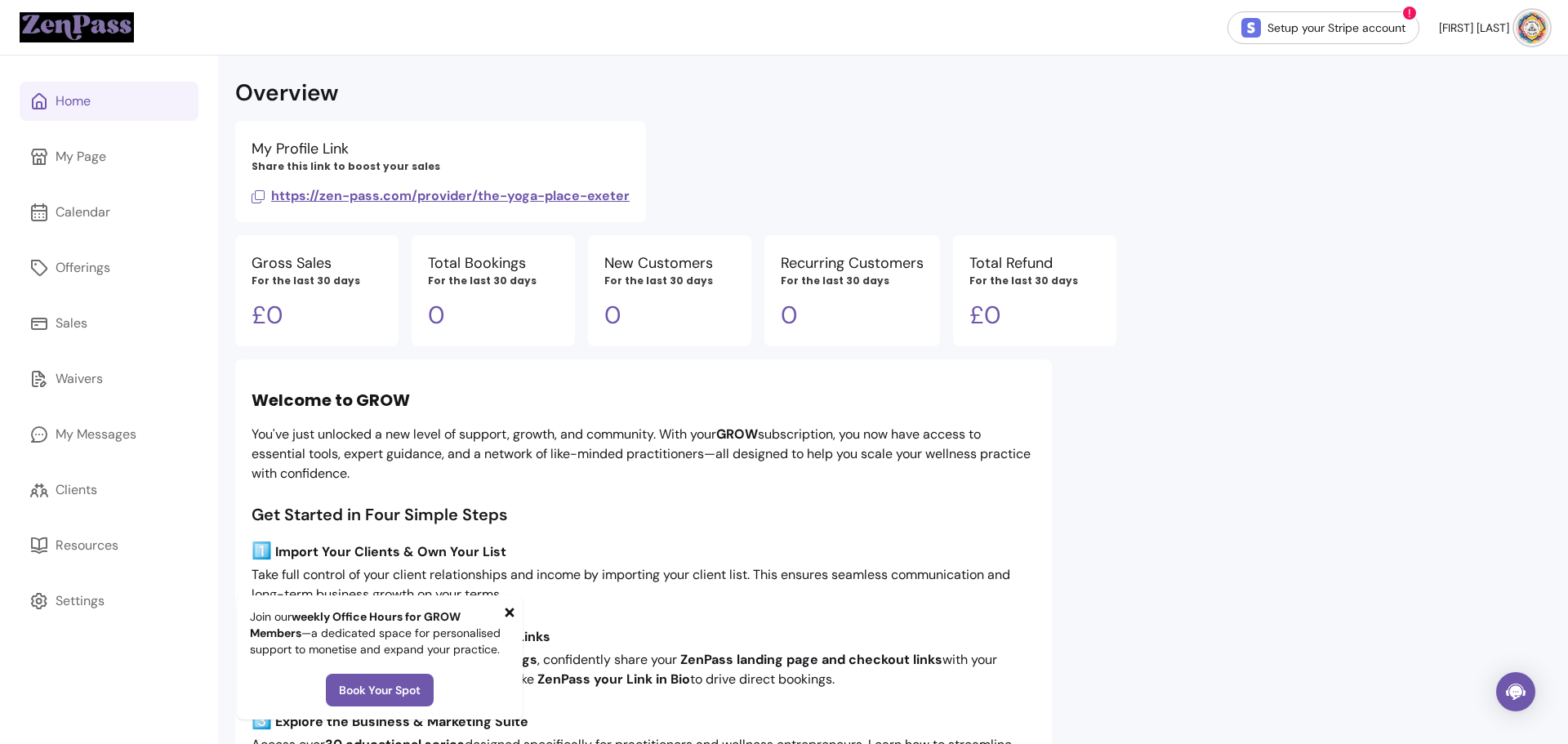 click at bounding box center [1532, 28] 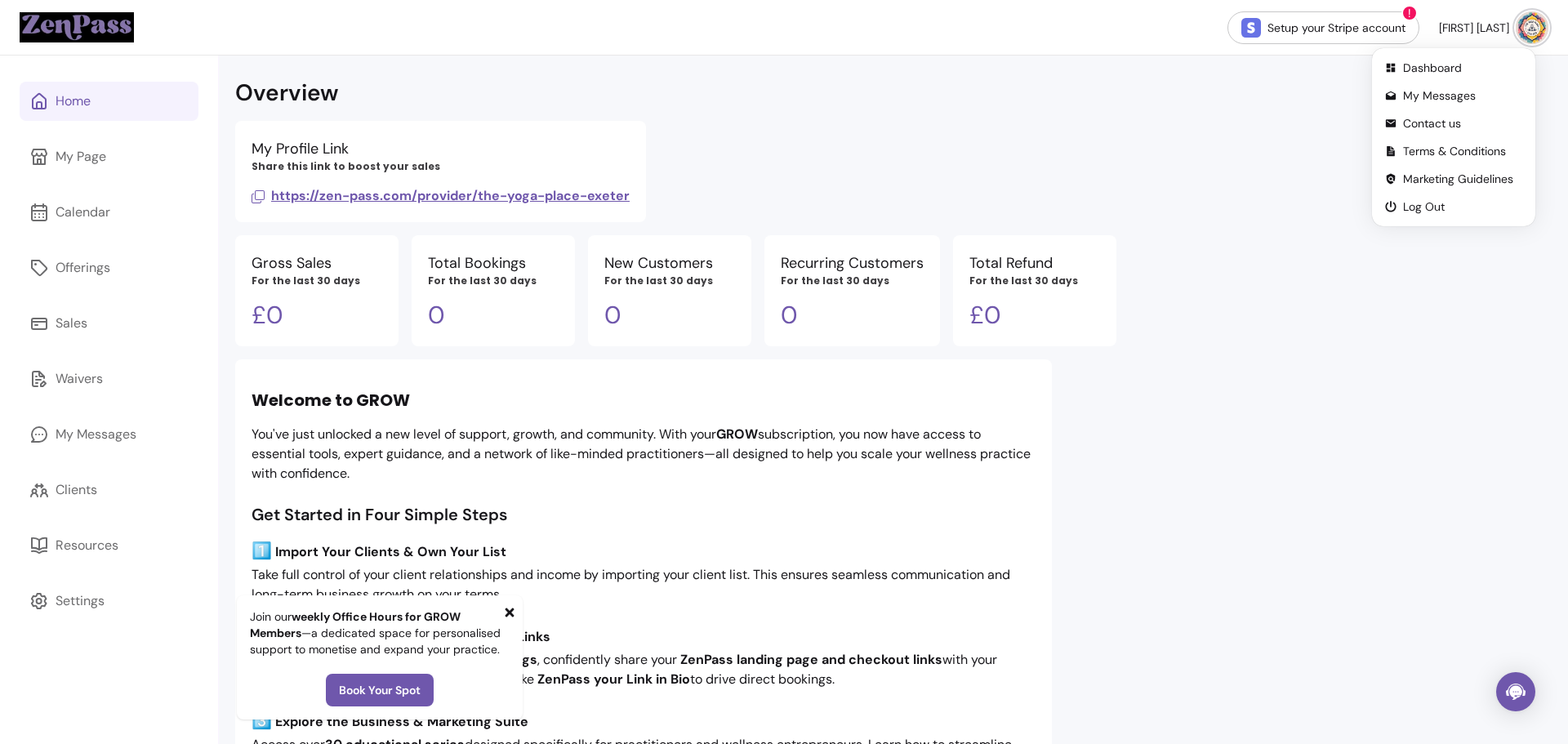 click on "Setup your Stripe account ! Paula S." at bounding box center [784, 28] 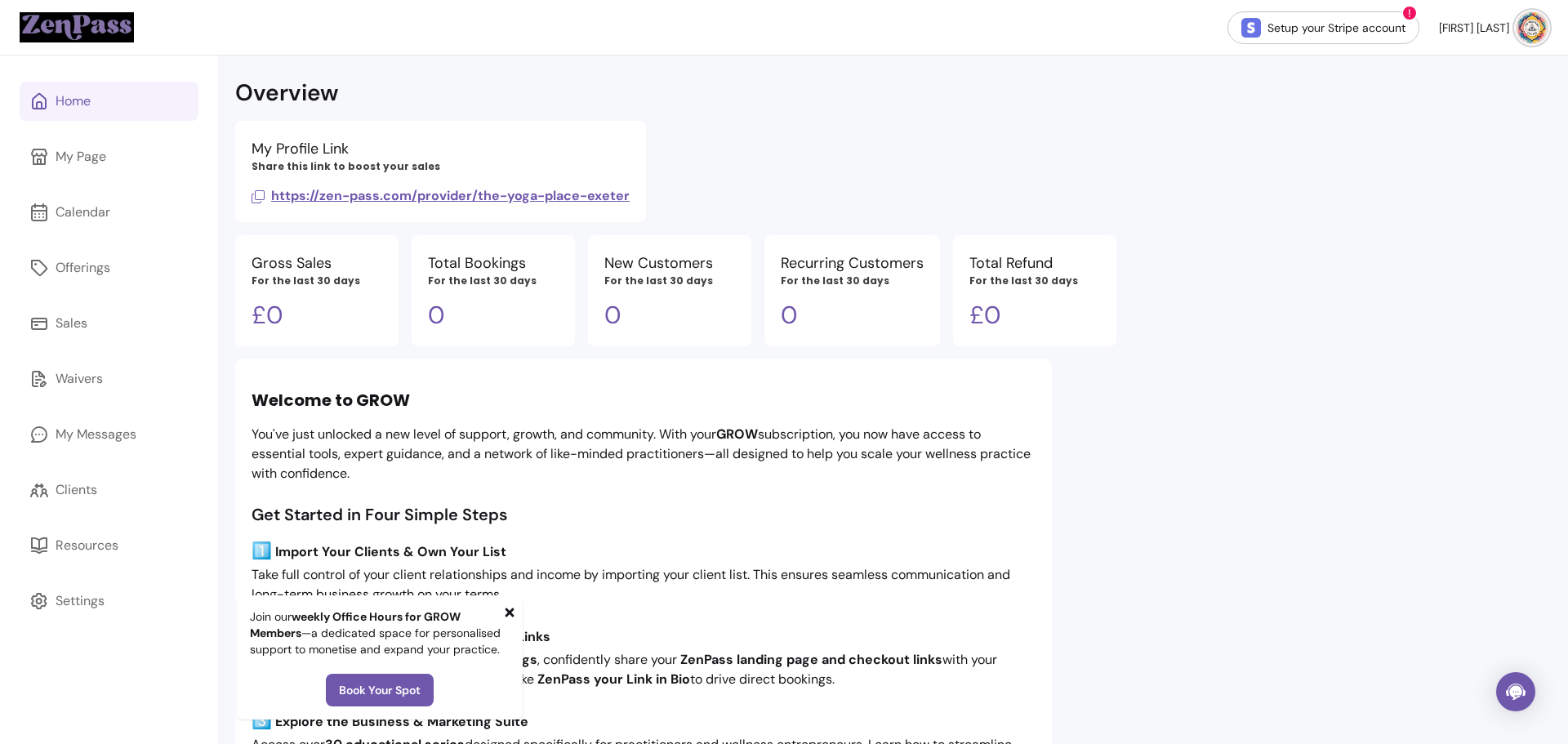 click at bounding box center (1532, 28) 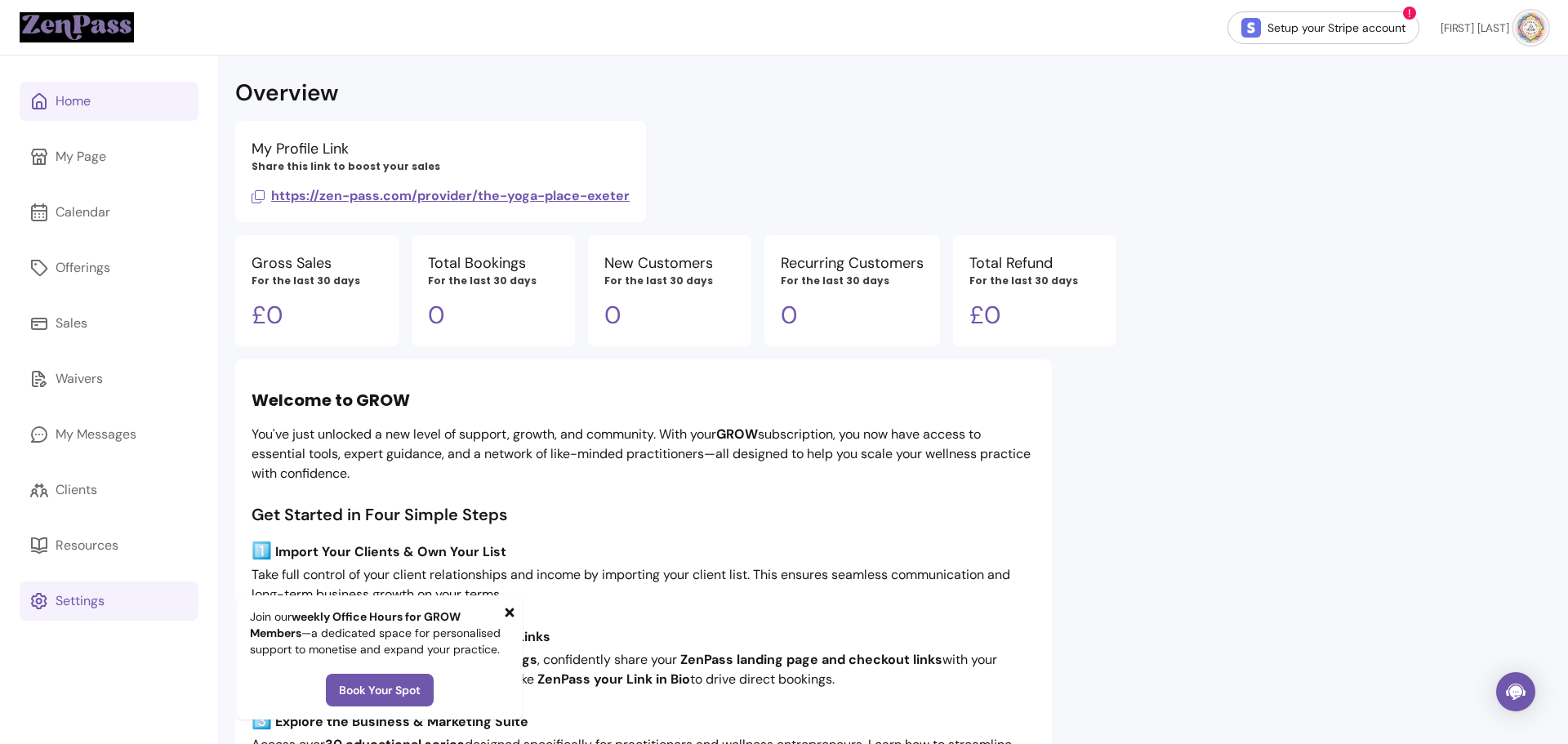 click on "Settings" at bounding box center (80, 601) 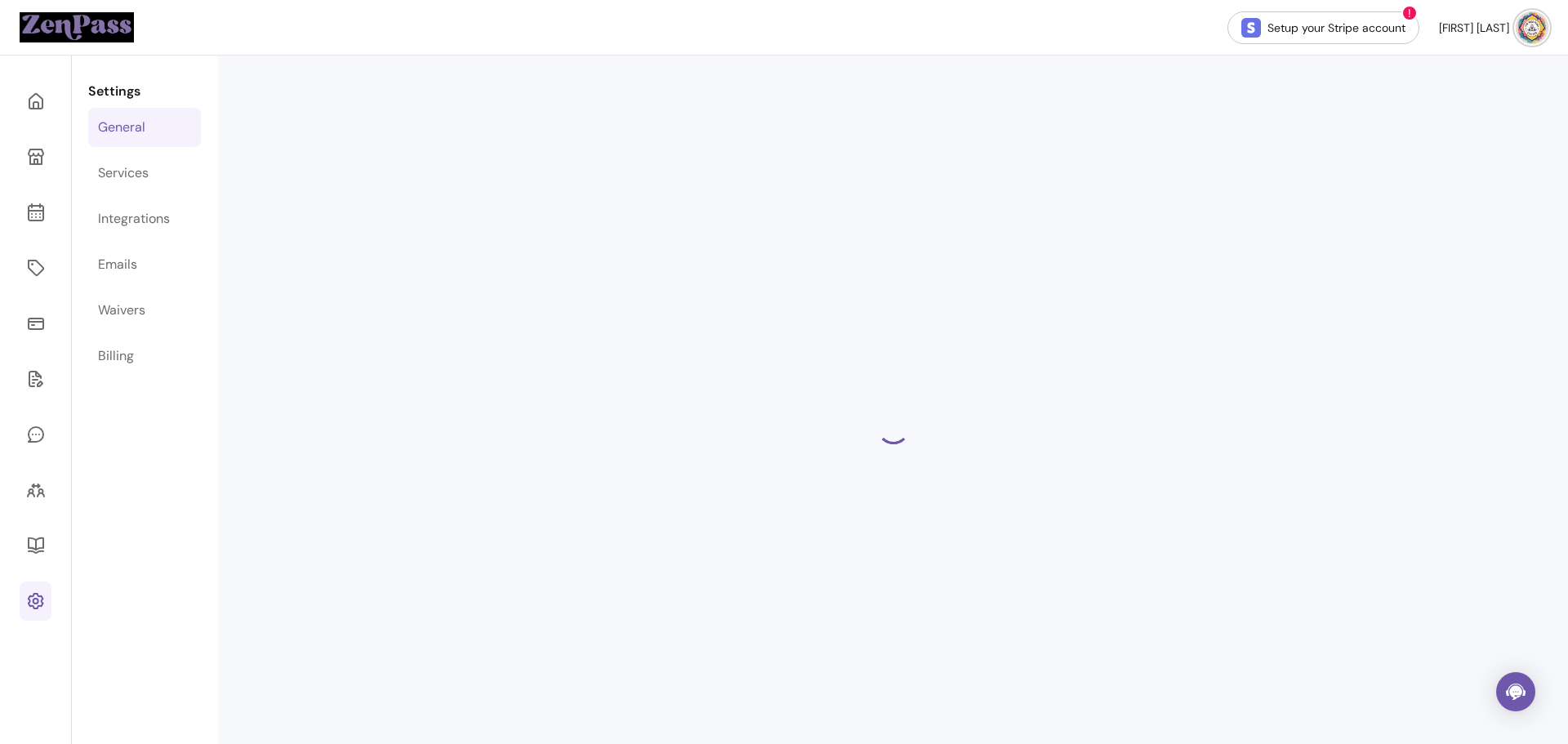 select on "**********" 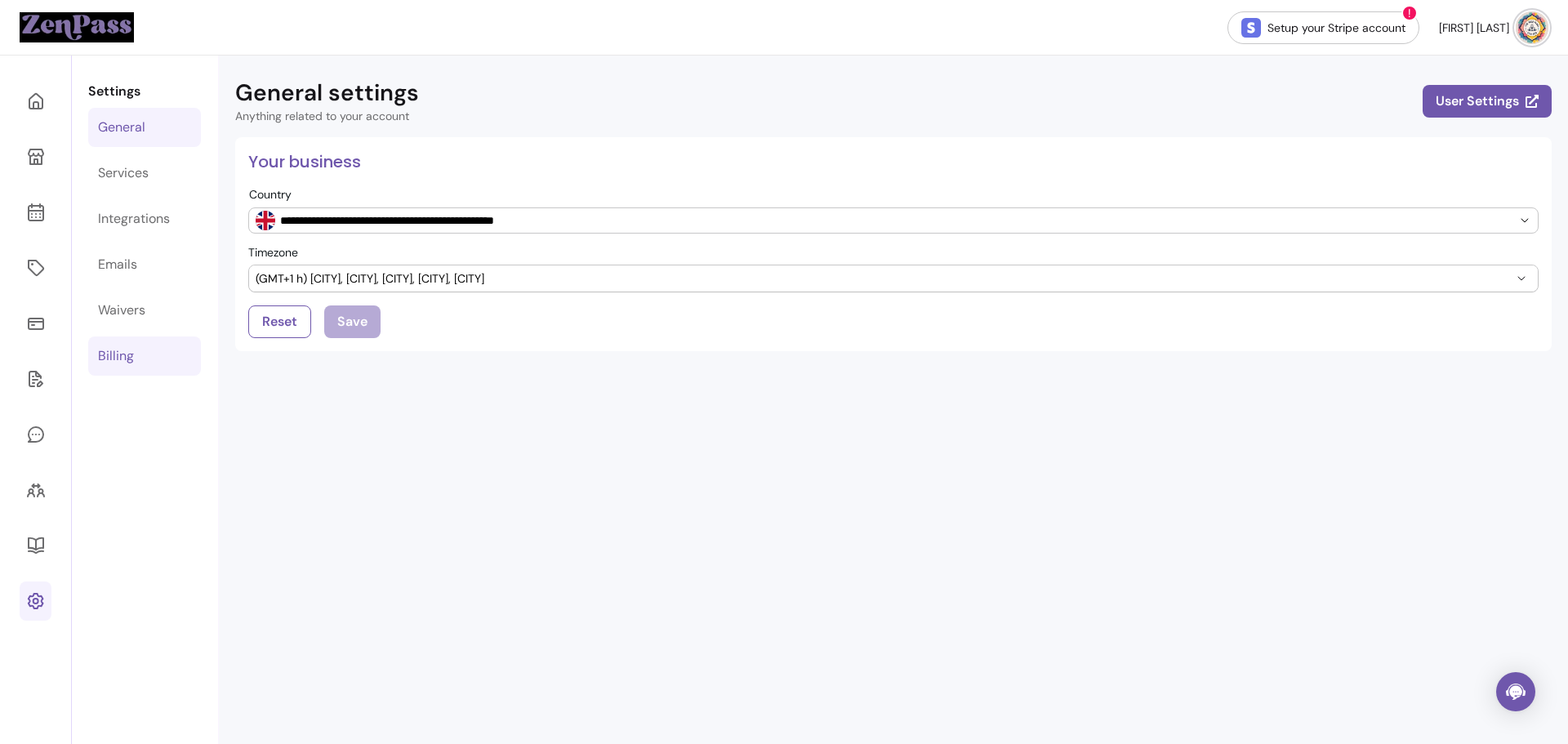 click on "Billing" at bounding box center (116, 356) 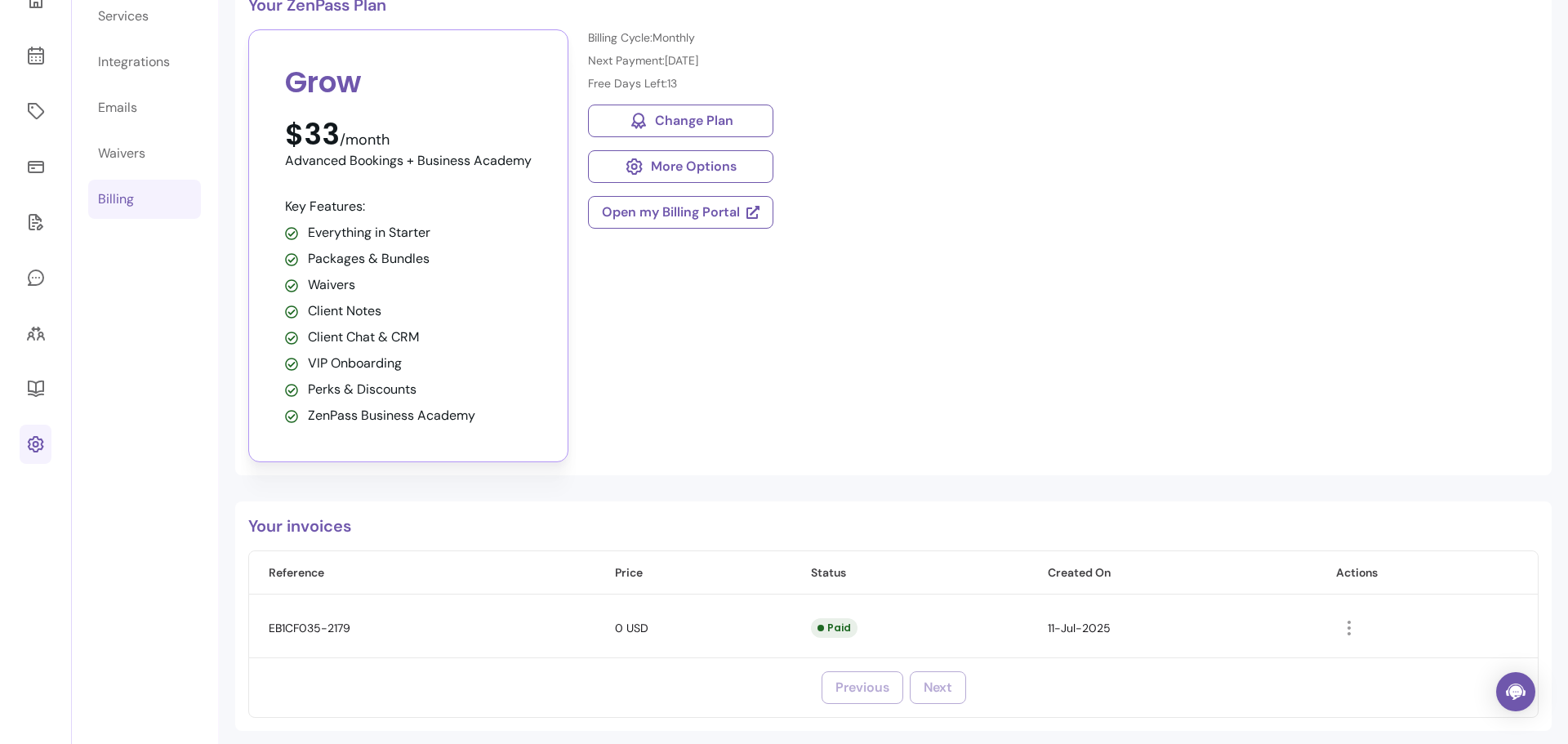 scroll, scrollTop: 163, scrollLeft: 0, axis: vertical 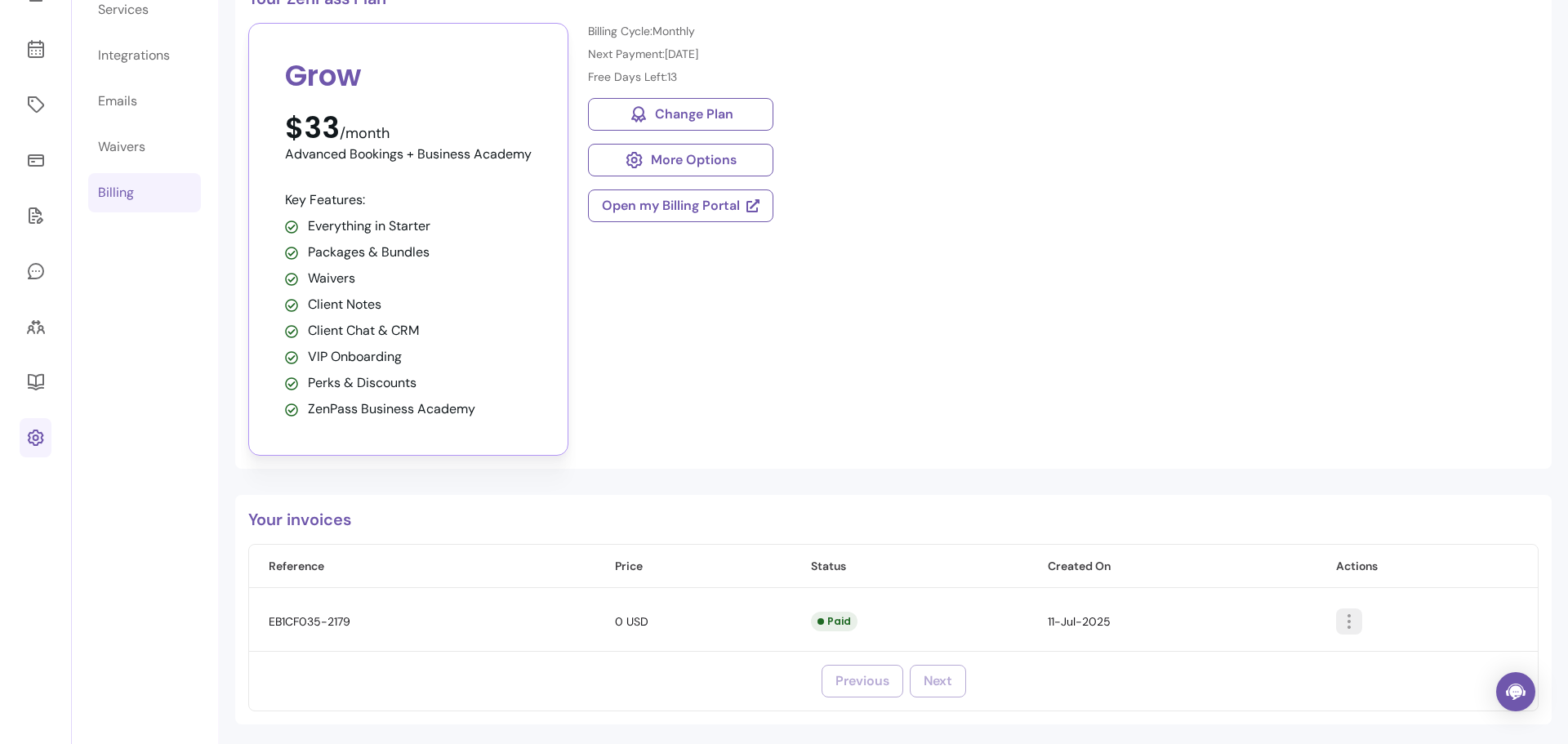 click 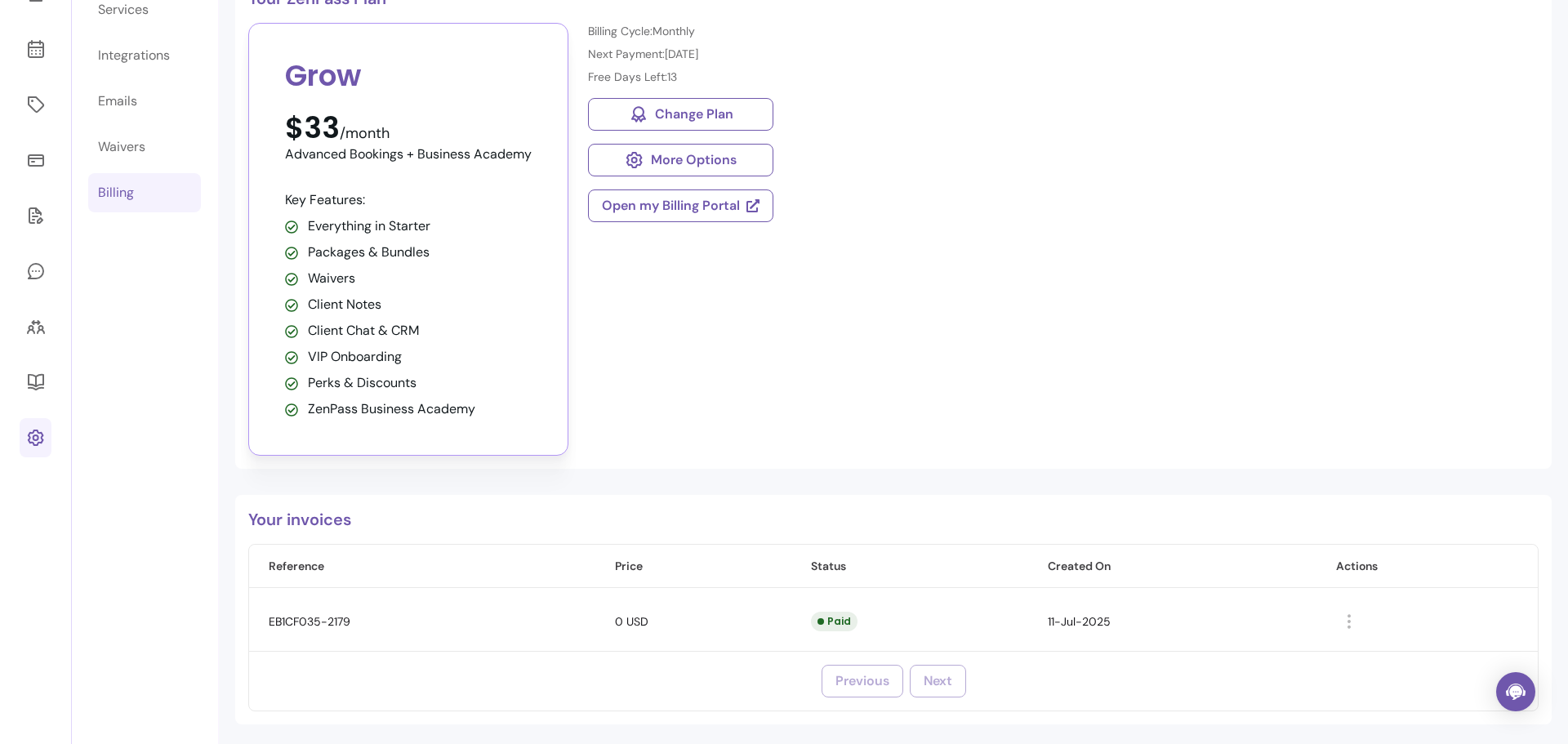 click on "Grow $33  /month Advanced Bookings + Business Academy Key Features: Everything in Starter Packages & Bundles Waivers Client Notes Client Chat & CRM VIP Onboarding Perks & Discounts ZenPass Business Academy Billing Cycle:  Monthly Next Payment:  25/07/2025 Free Days Left:  13 Change Plan More Options Open my Billing Portal" at bounding box center [893, 239] 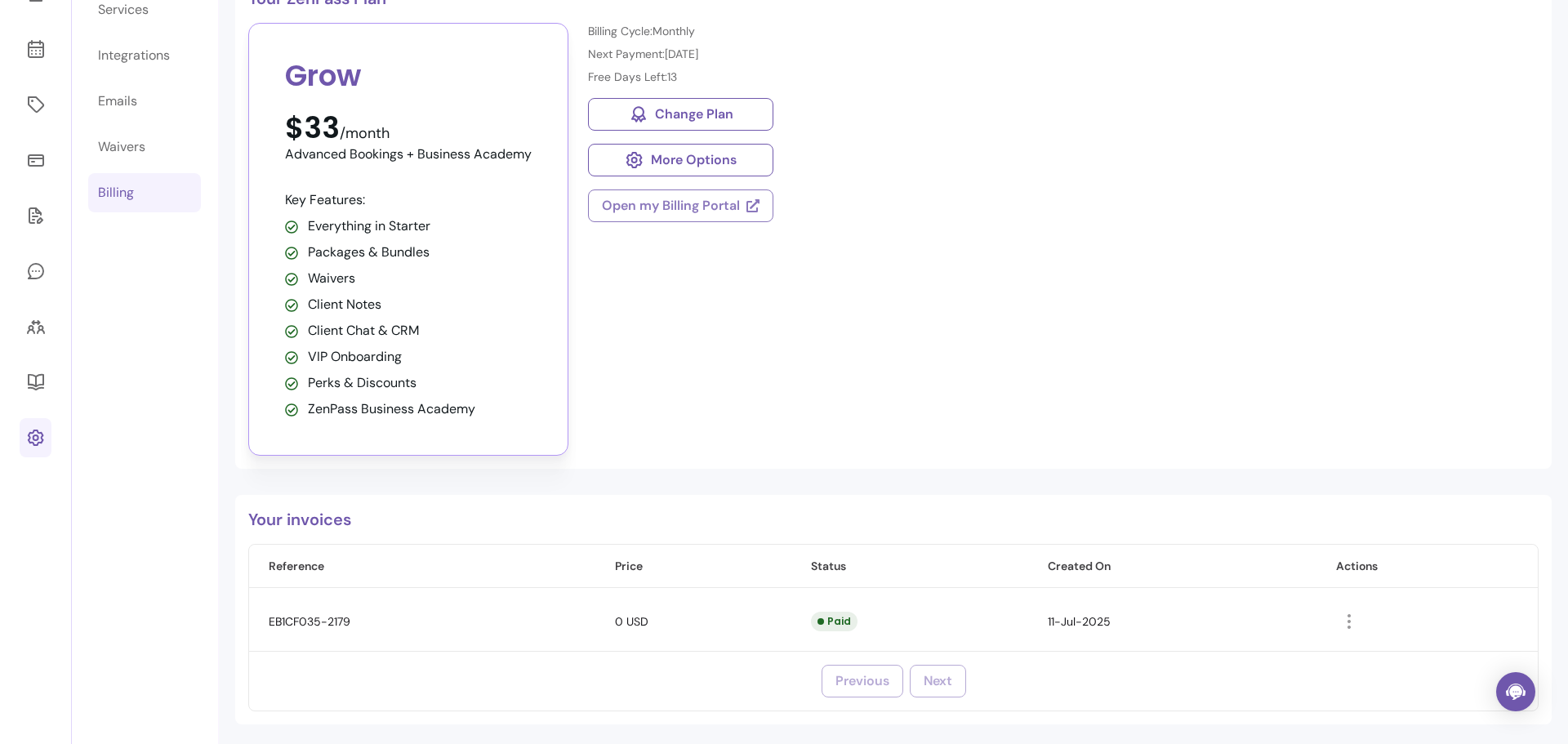 click on "Open my Billing Portal" at bounding box center (680, 206) 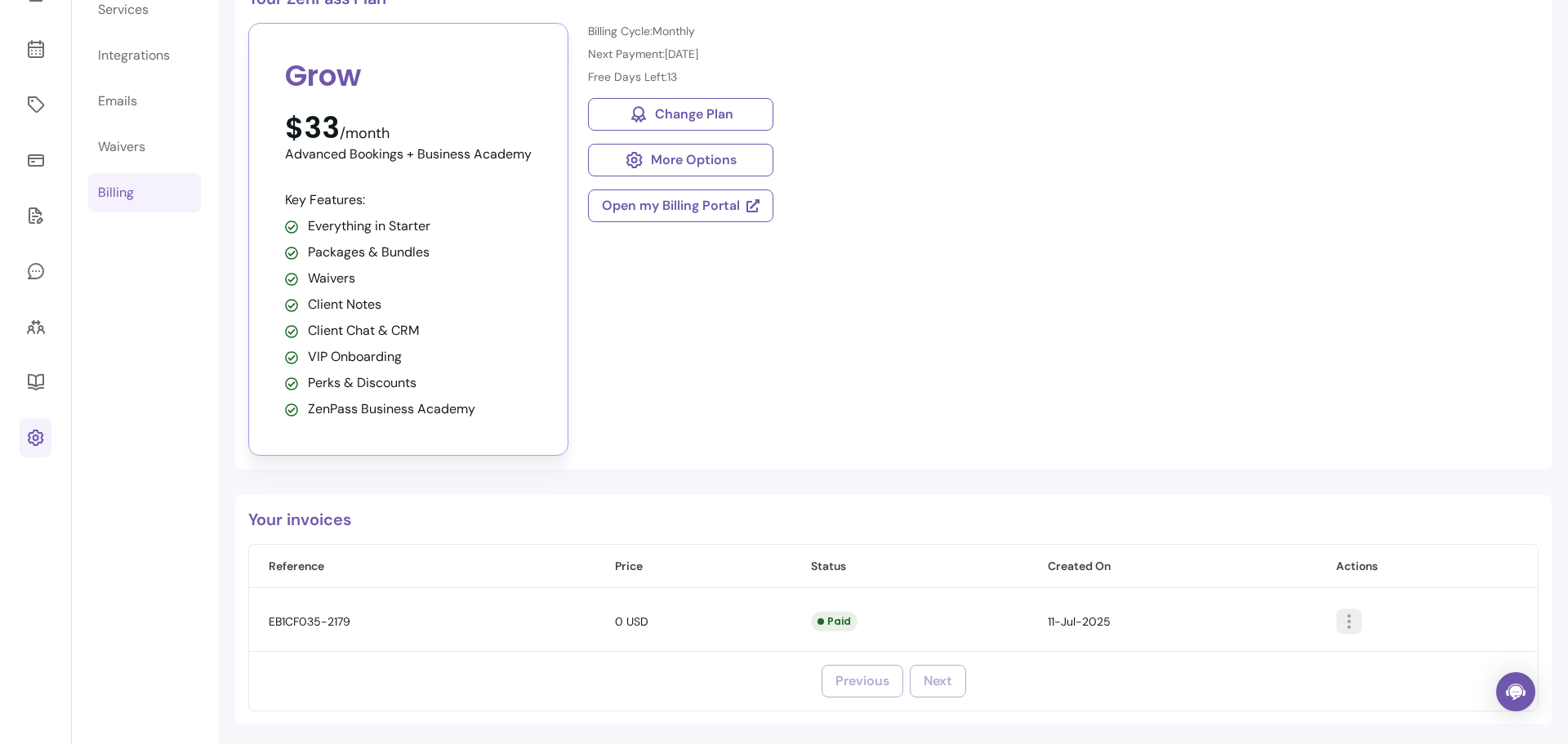 click 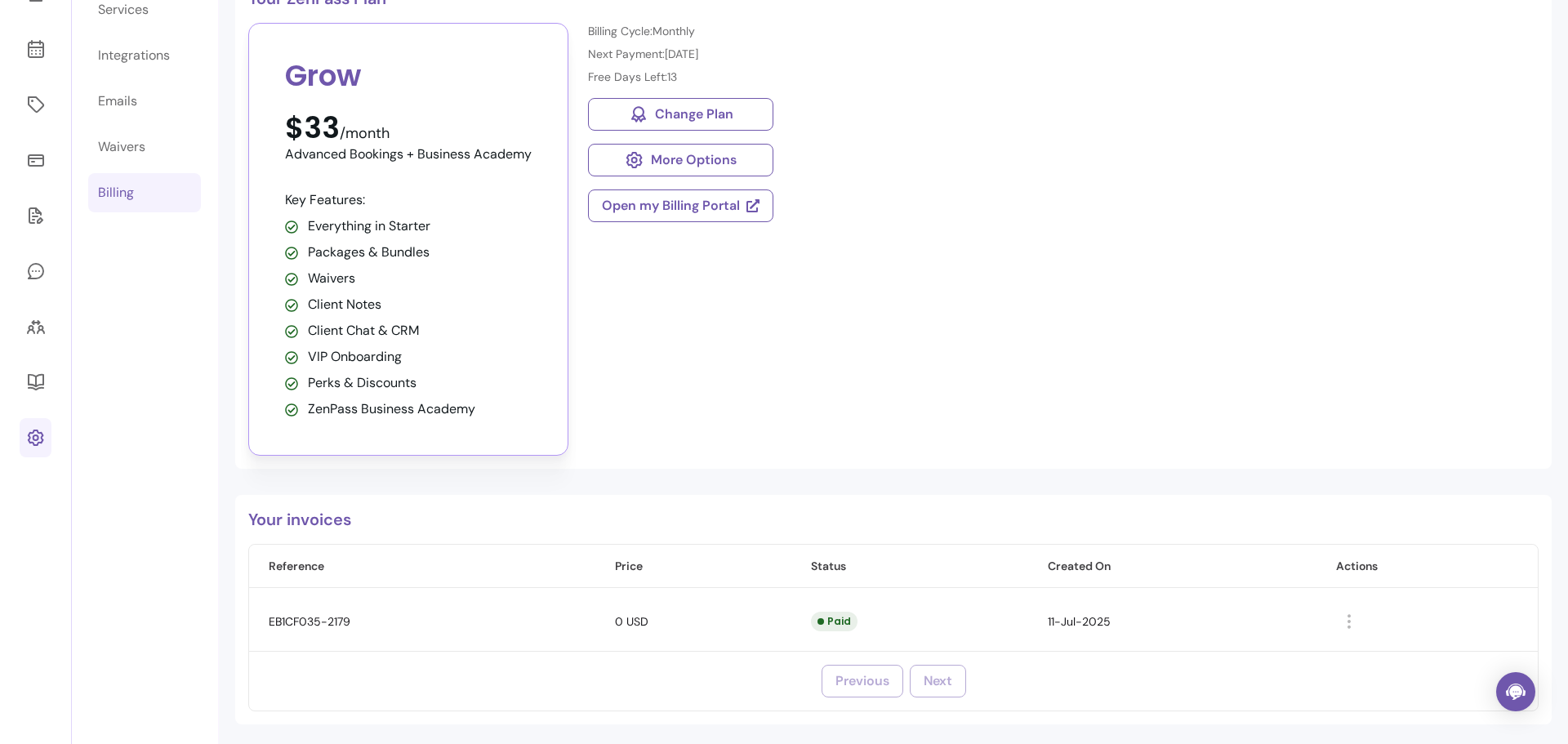 click on "Grow $33  /month Advanced Bookings + Business Academy Key Features: Everything in Starter Packages & Bundles Waivers Client Notes Client Chat & CRM VIP Onboarding Perks & Discounts ZenPass Business Academy Billing Cycle:  Monthly Next Payment:  25/07/2025 Free Days Left:  13 Change Plan More Options Open my Billing Portal" at bounding box center [893, 239] 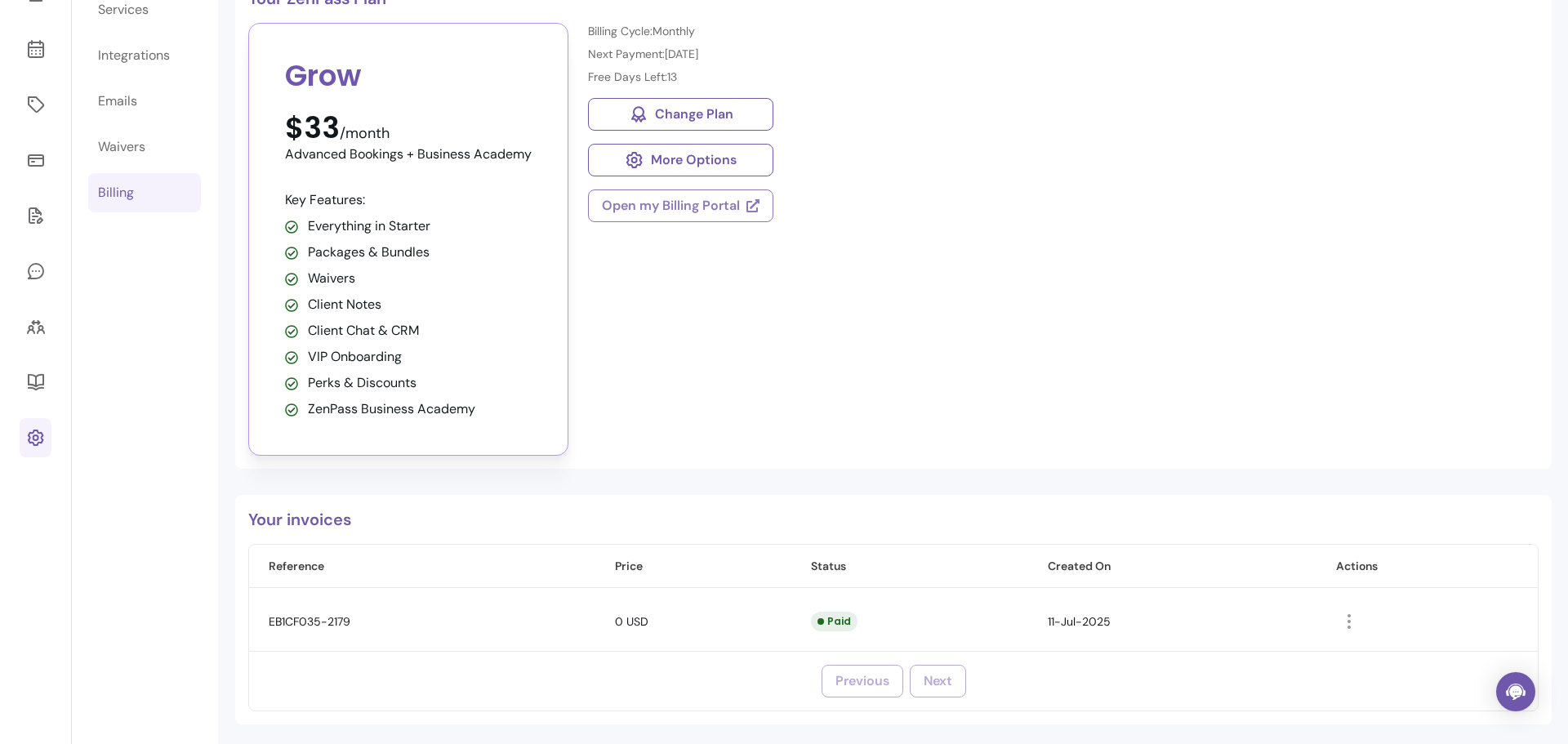 click on "Open my Billing Portal" at bounding box center [680, 206] 